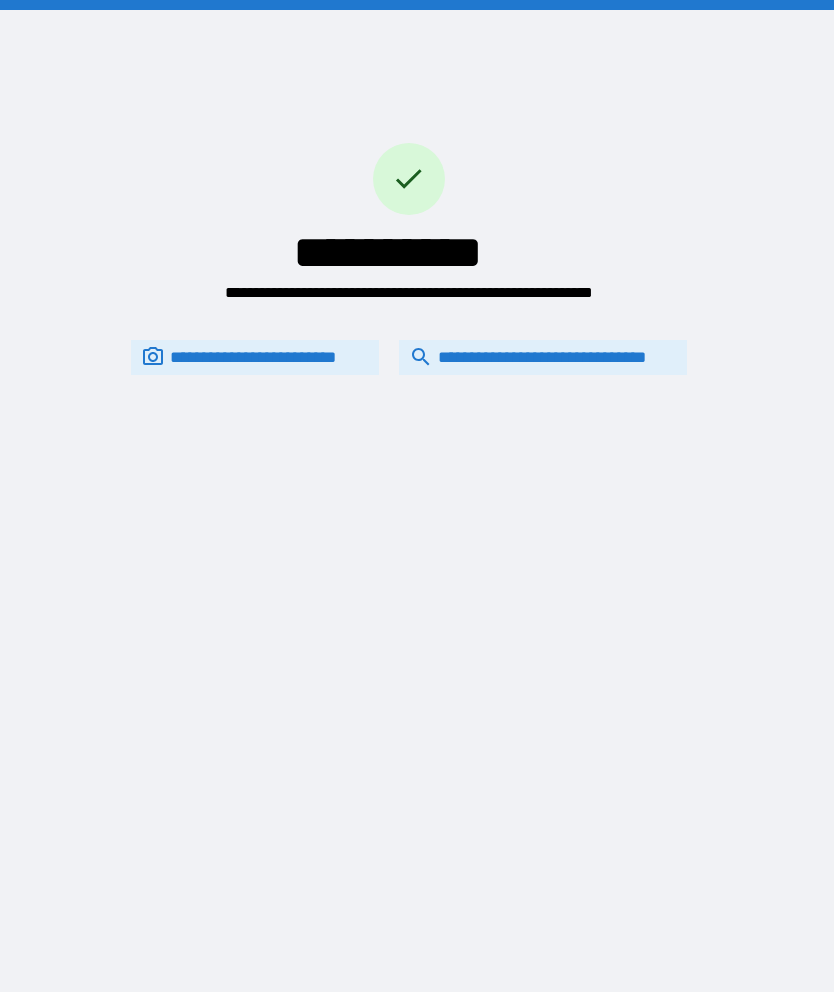scroll, scrollTop: 0, scrollLeft: 0, axis: both 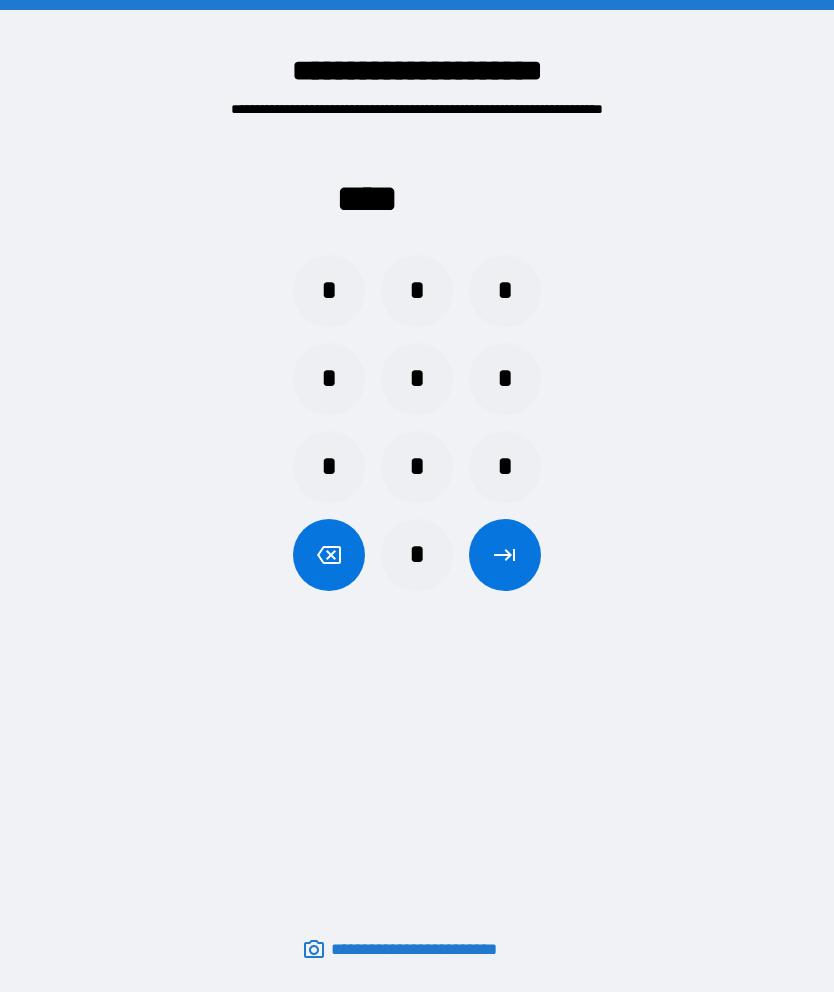 click on "*" at bounding box center [505, 291] 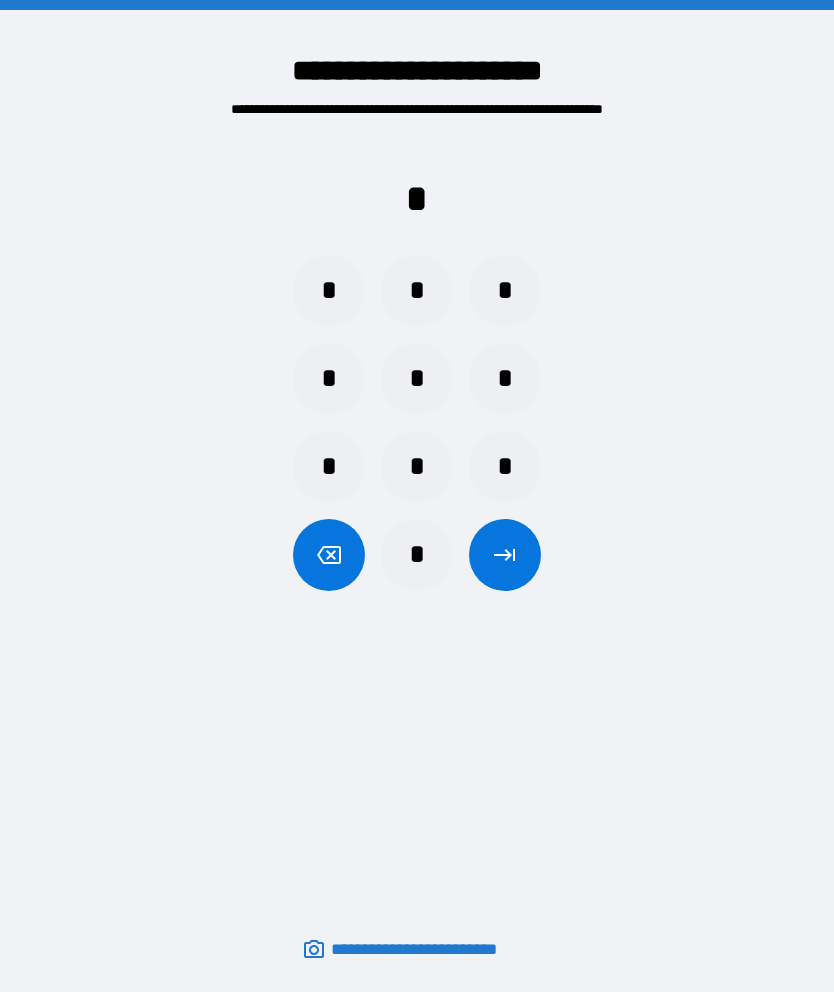 click on "*" at bounding box center [329, 291] 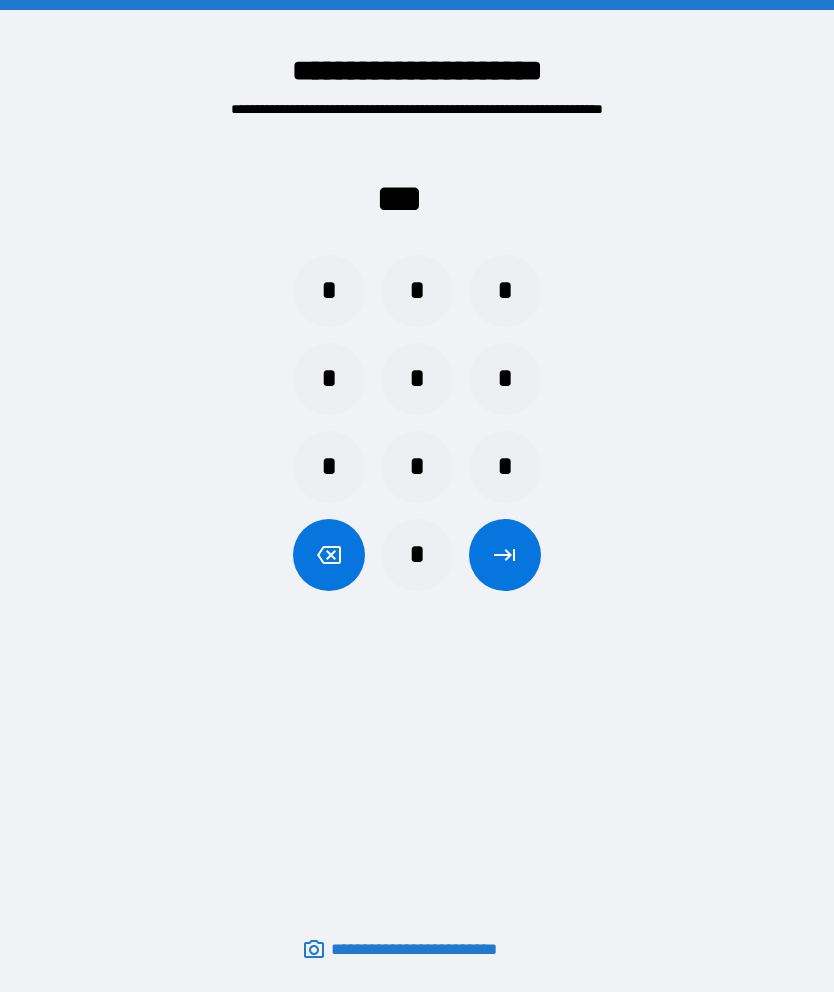 click on "*" at bounding box center (417, 467) 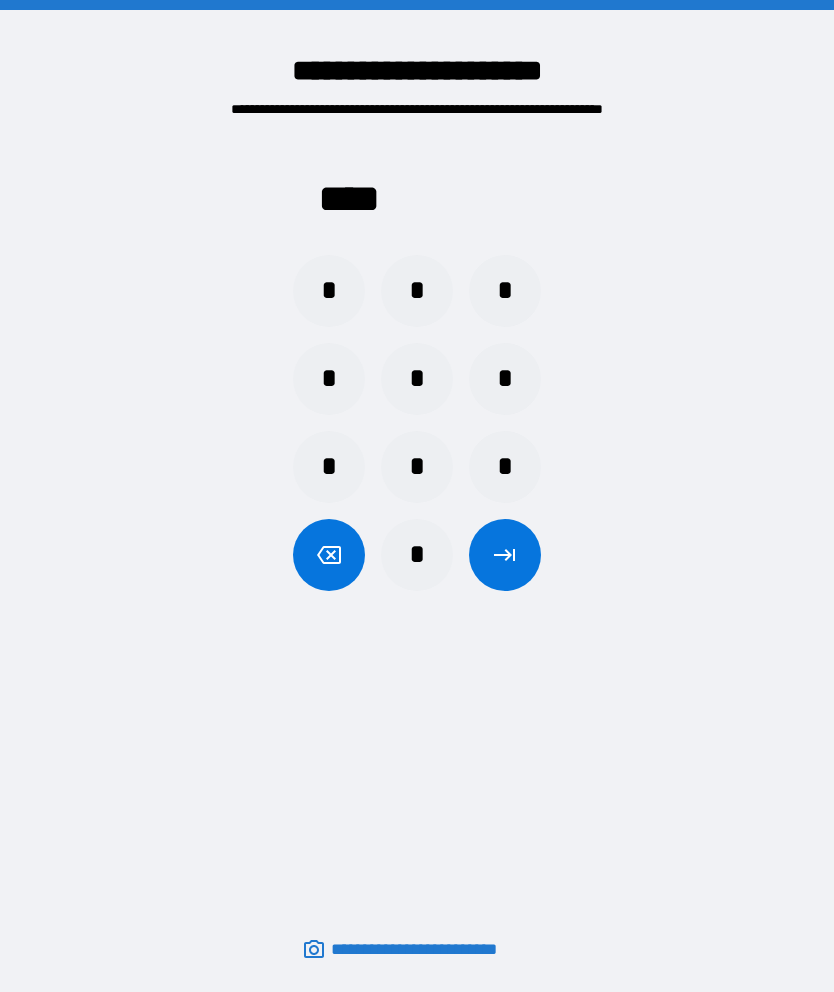 click at bounding box center (505, 555) 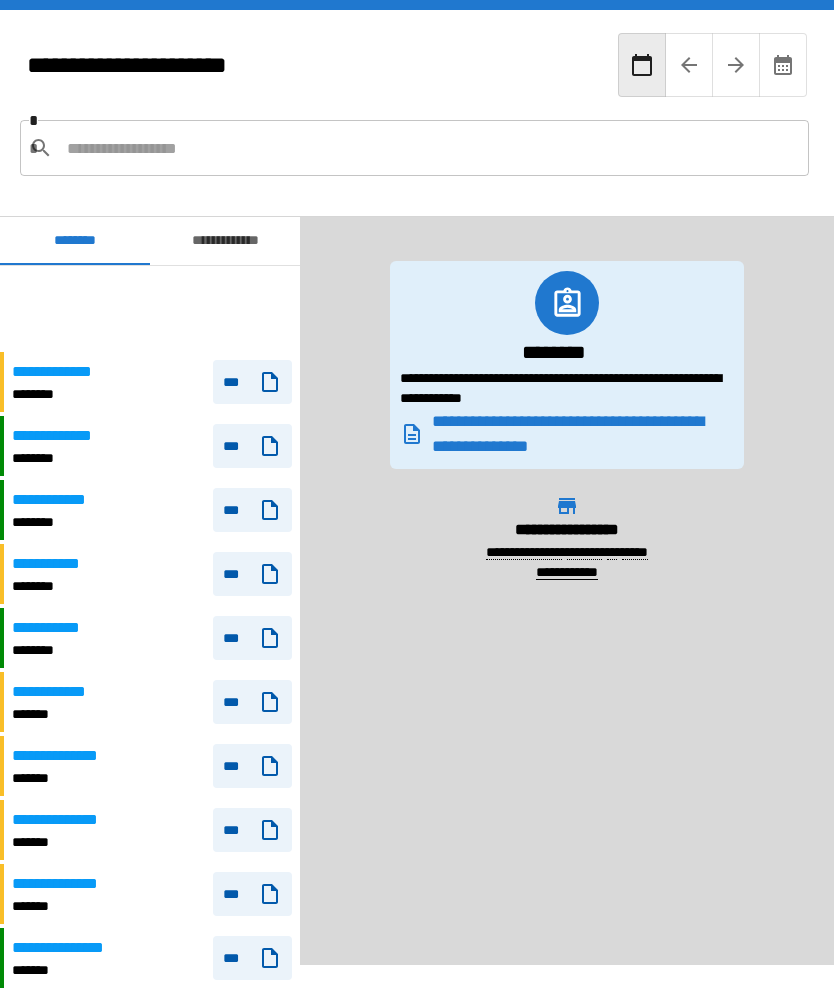 scroll, scrollTop: 613, scrollLeft: 0, axis: vertical 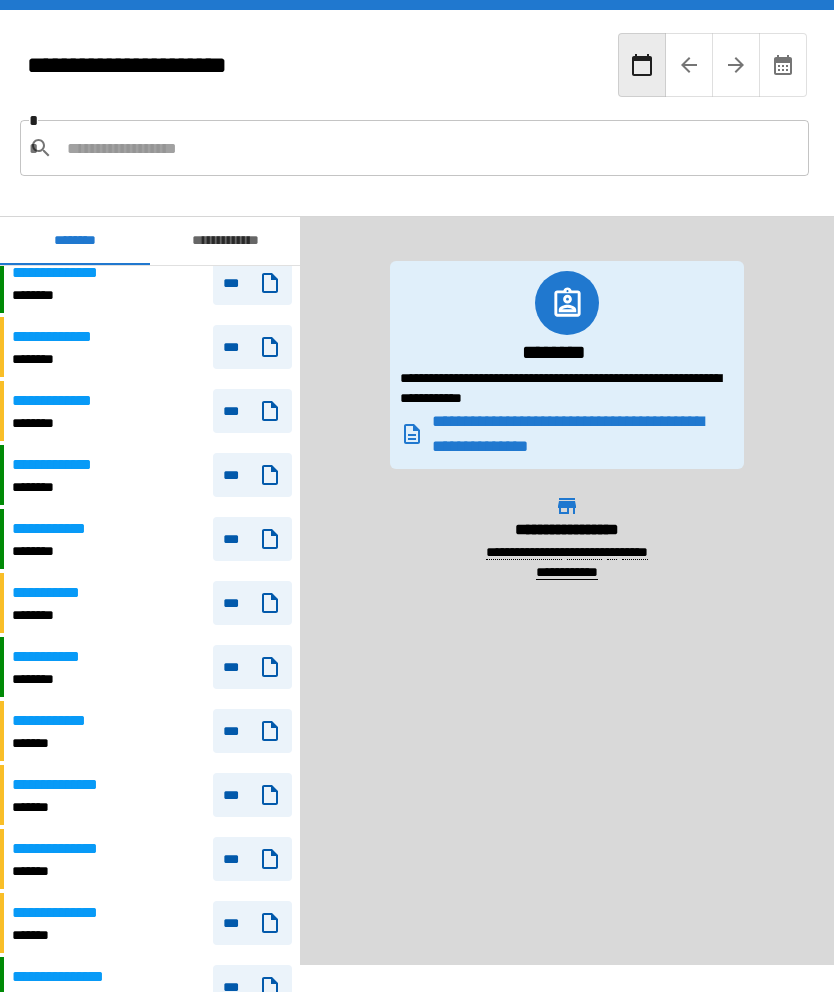 click on "***" at bounding box center (252, 603) 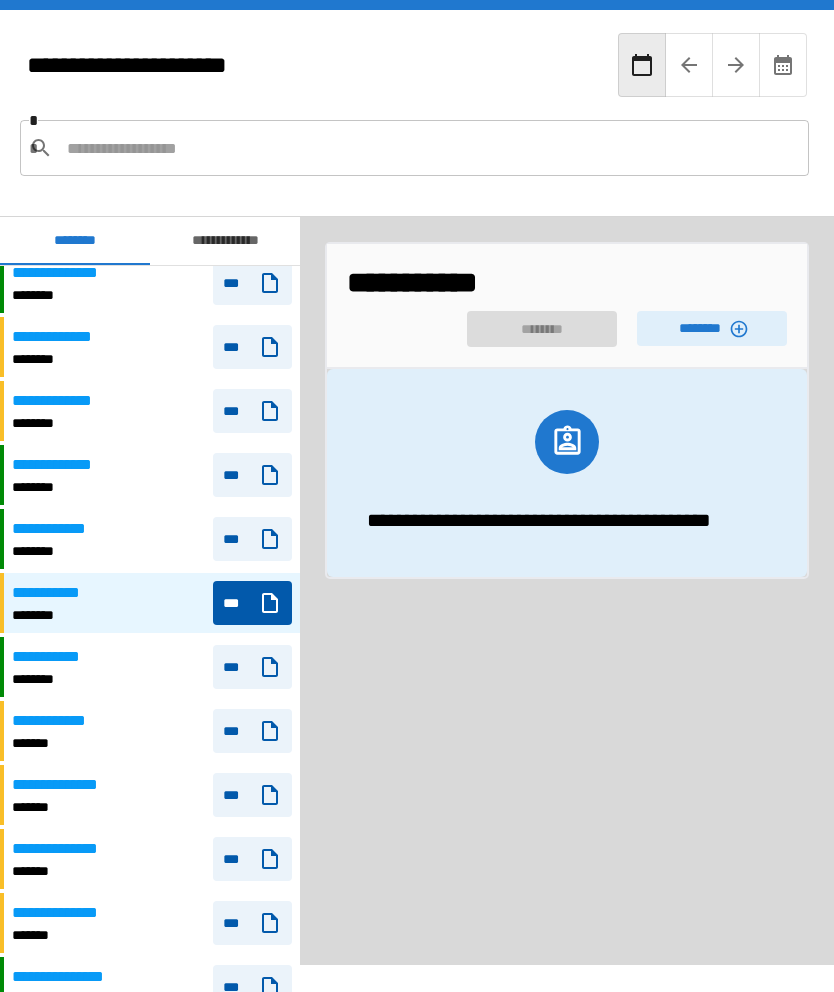 click on "********" at bounding box center [712, 328] 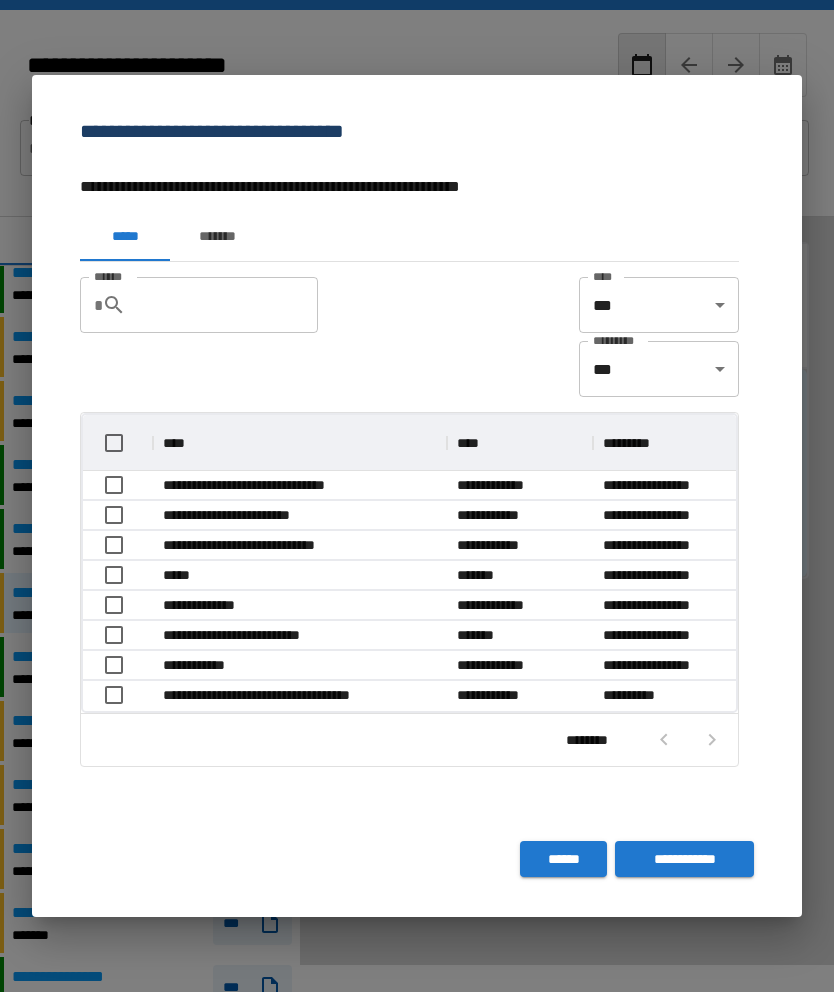 scroll, scrollTop: 296, scrollLeft: 653, axis: both 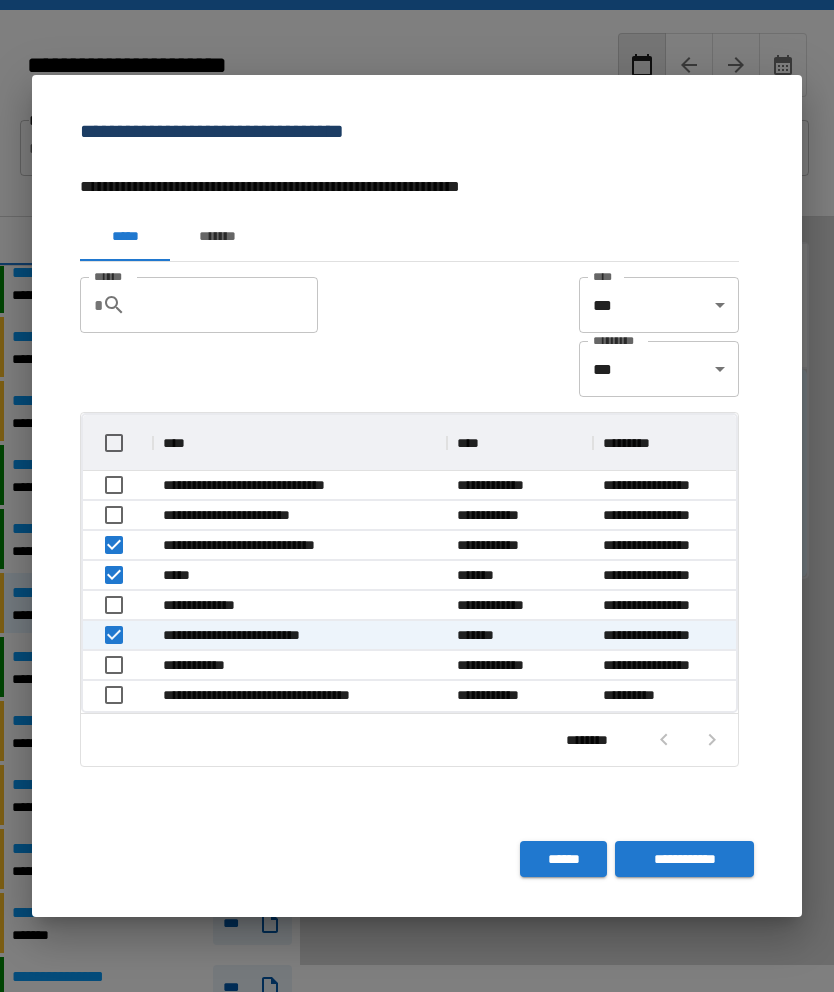 click on "**********" at bounding box center [684, 859] 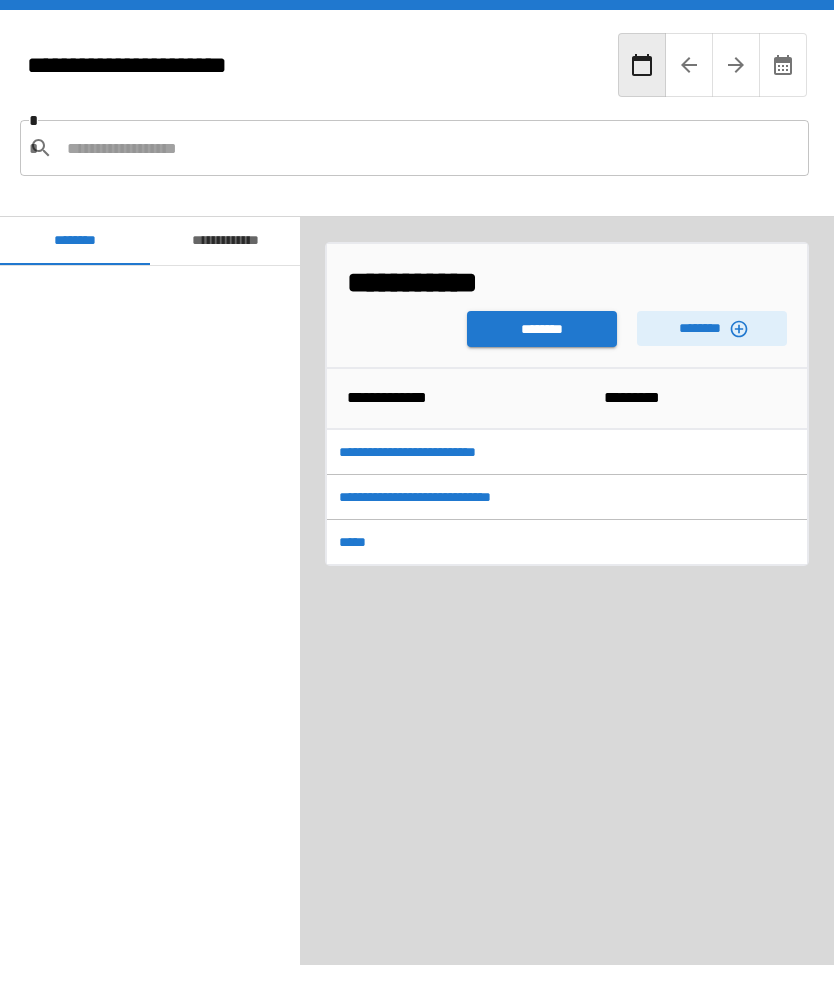 scroll, scrollTop: 960, scrollLeft: 0, axis: vertical 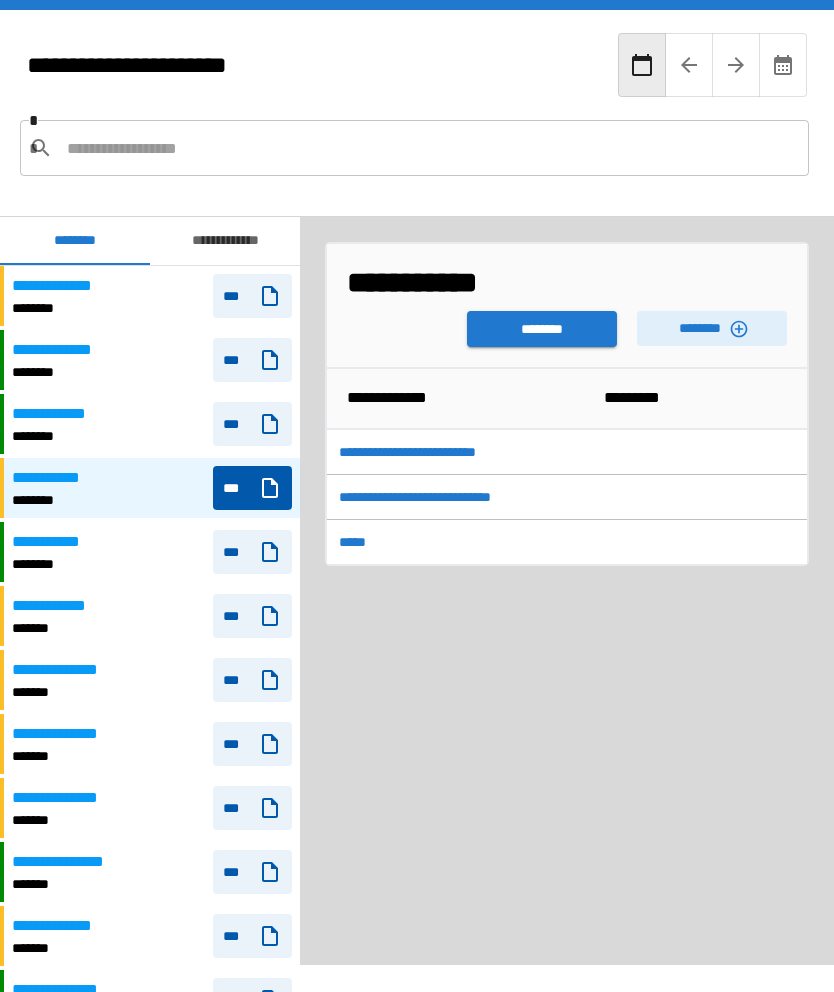 click on "********" at bounding box center [542, 329] 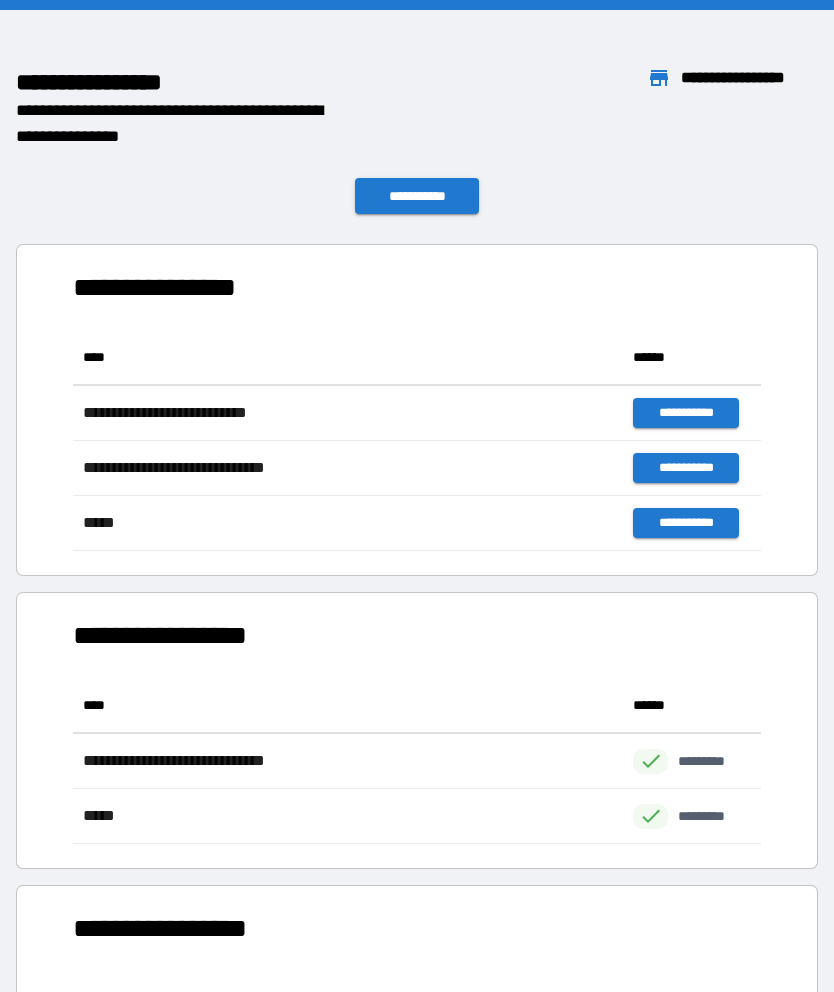 scroll, scrollTop: 1, scrollLeft: 1, axis: both 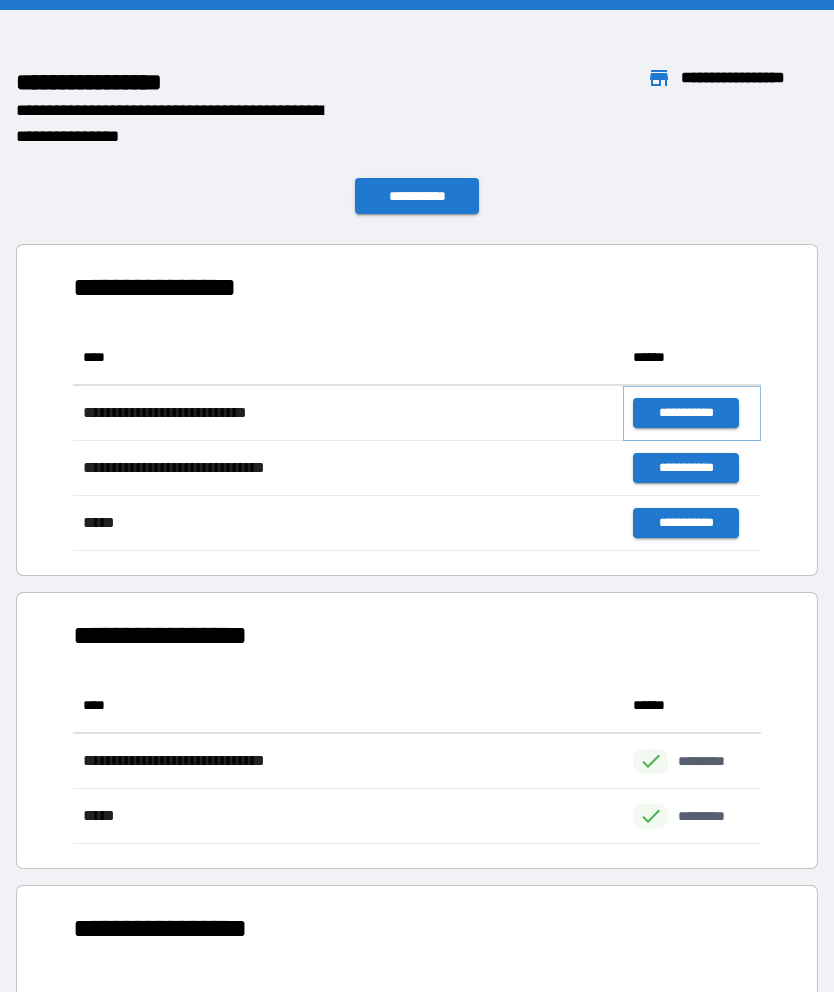 click on "**********" at bounding box center (685, 413) 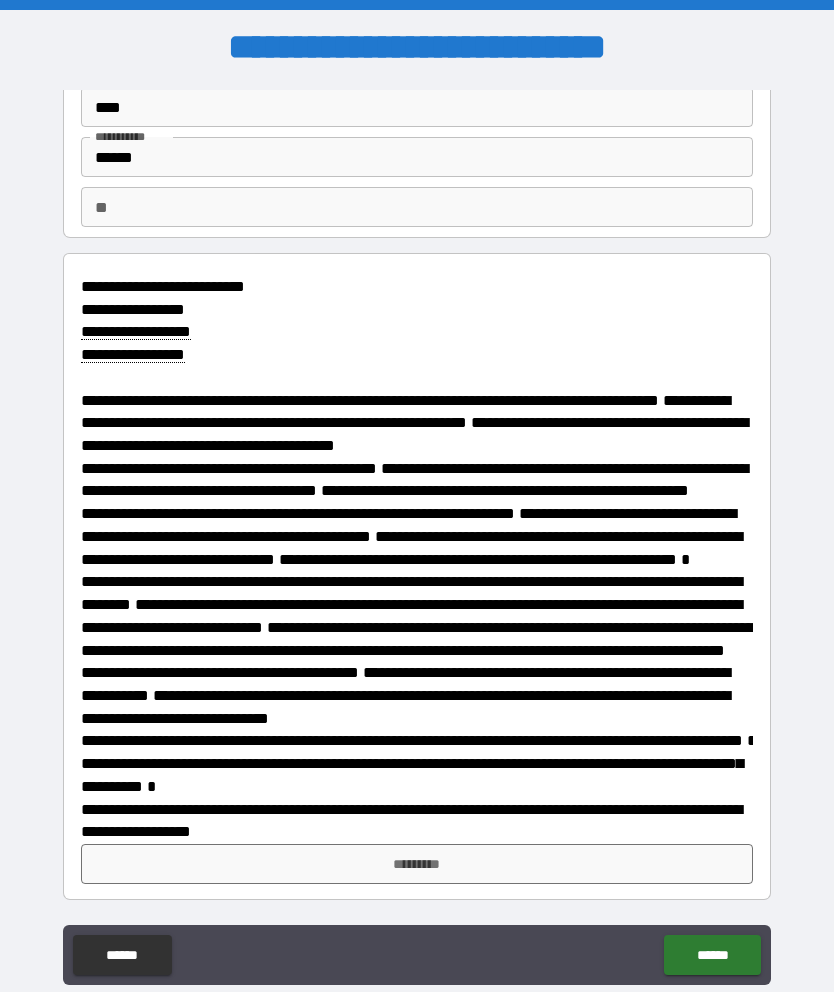scroll, scrollTop: 144, scrollLeft: 0, axis: vertical 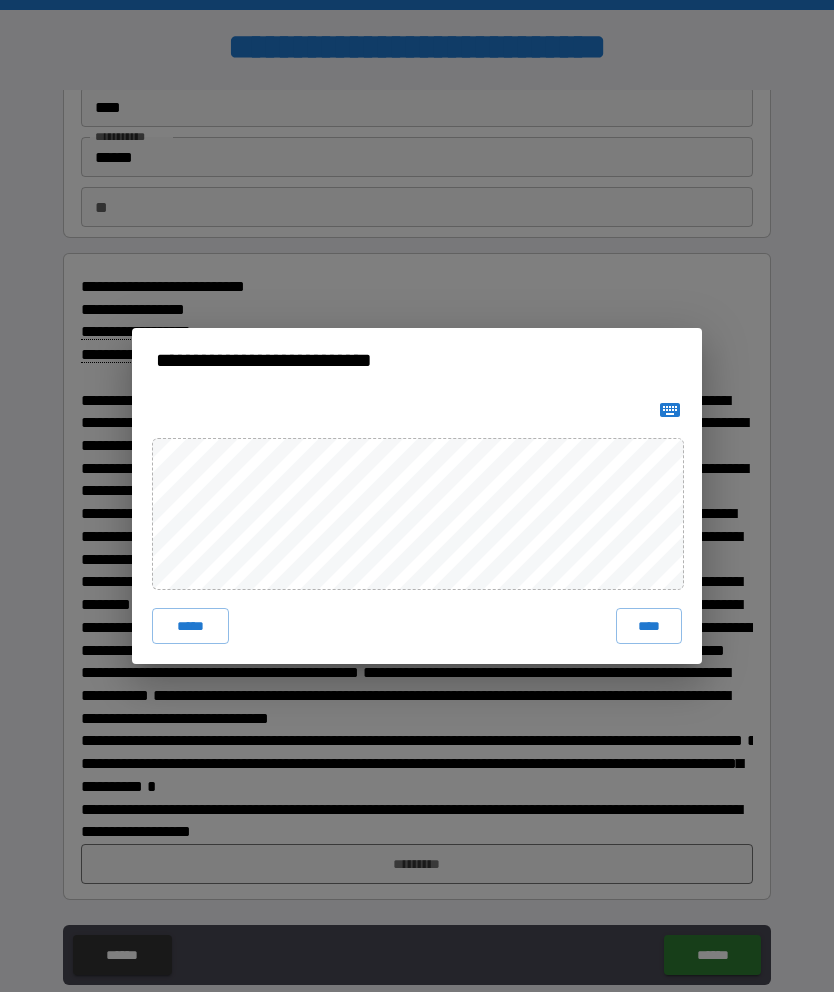 click on "****" at bounding box center [649, 626] 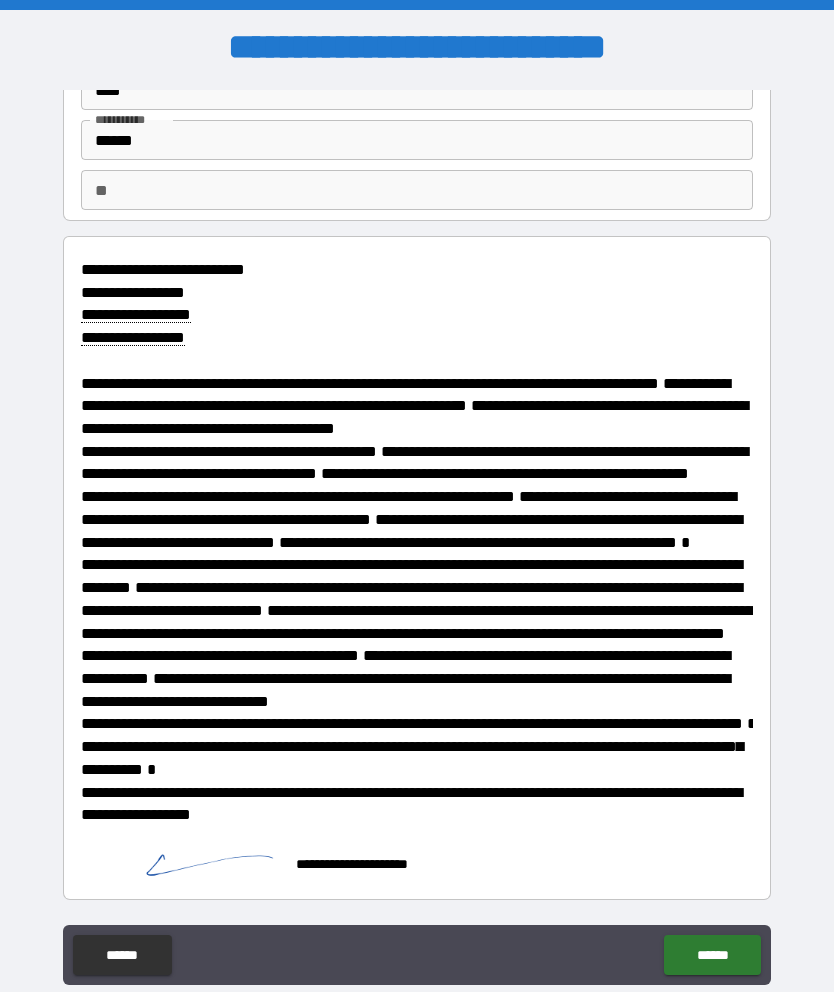 scroll, scrollTop: 134, scrollLeft: 0, axis: vertical 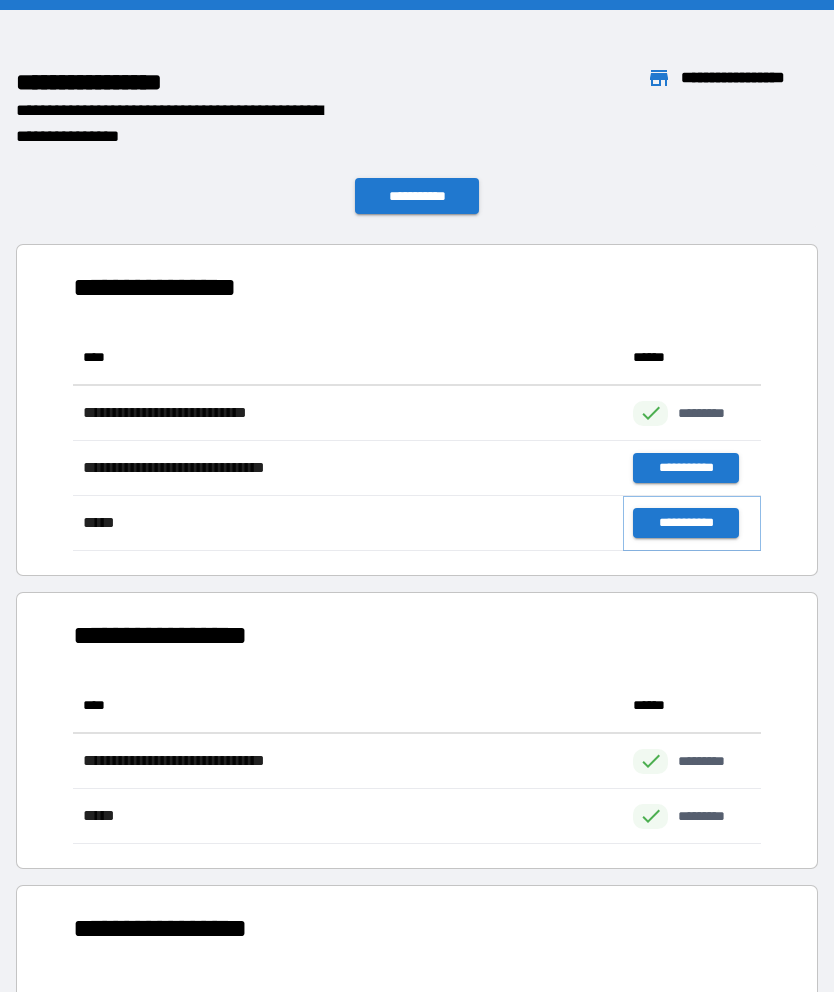 click on "**********" at bounding box center (685, 523) 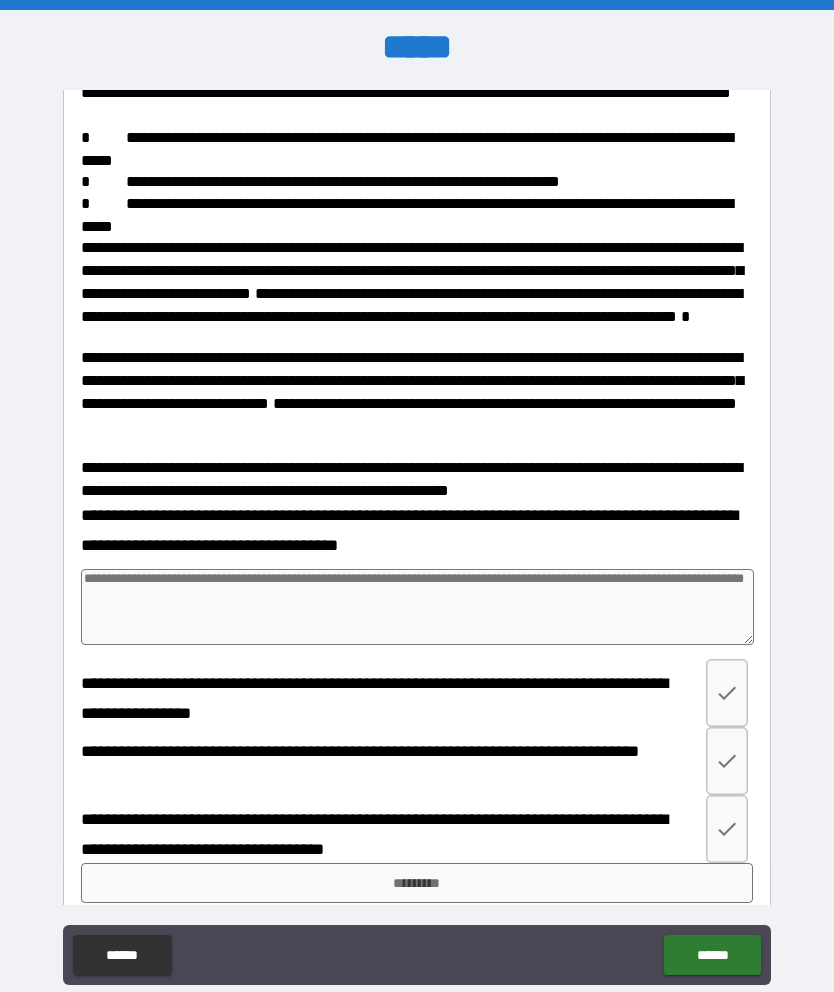 scroll, scrollTop: 488, scrollLeft: 0, axis: vertical 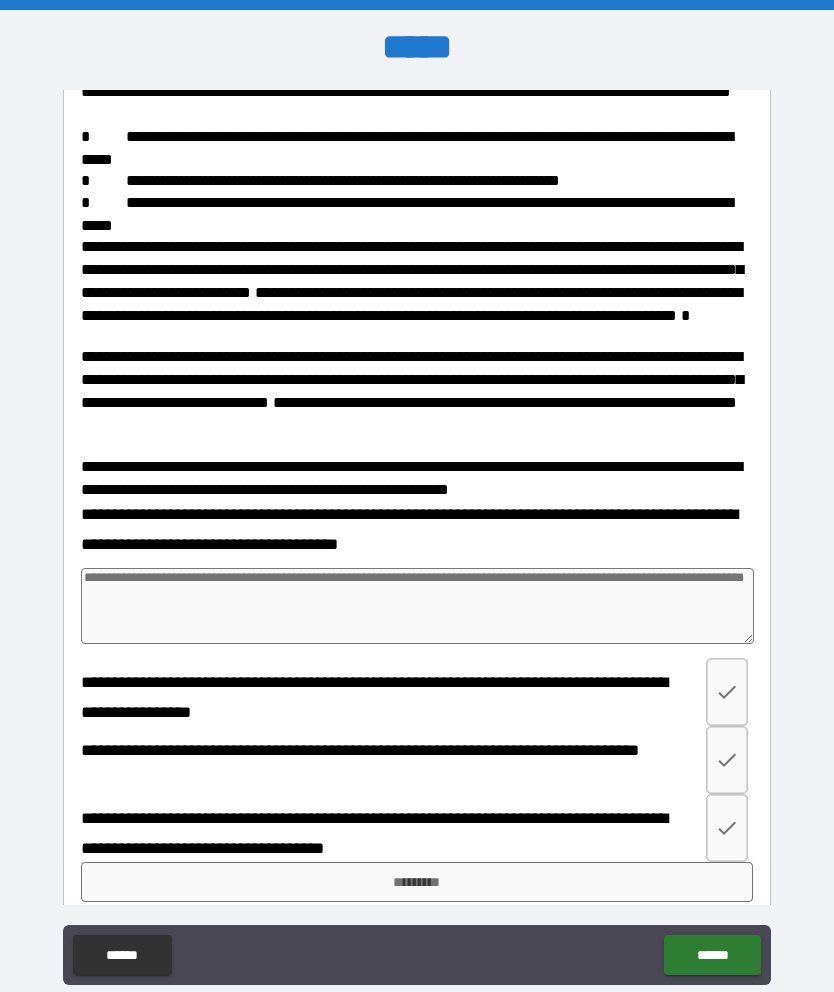 click at bounding box center [417, 606] 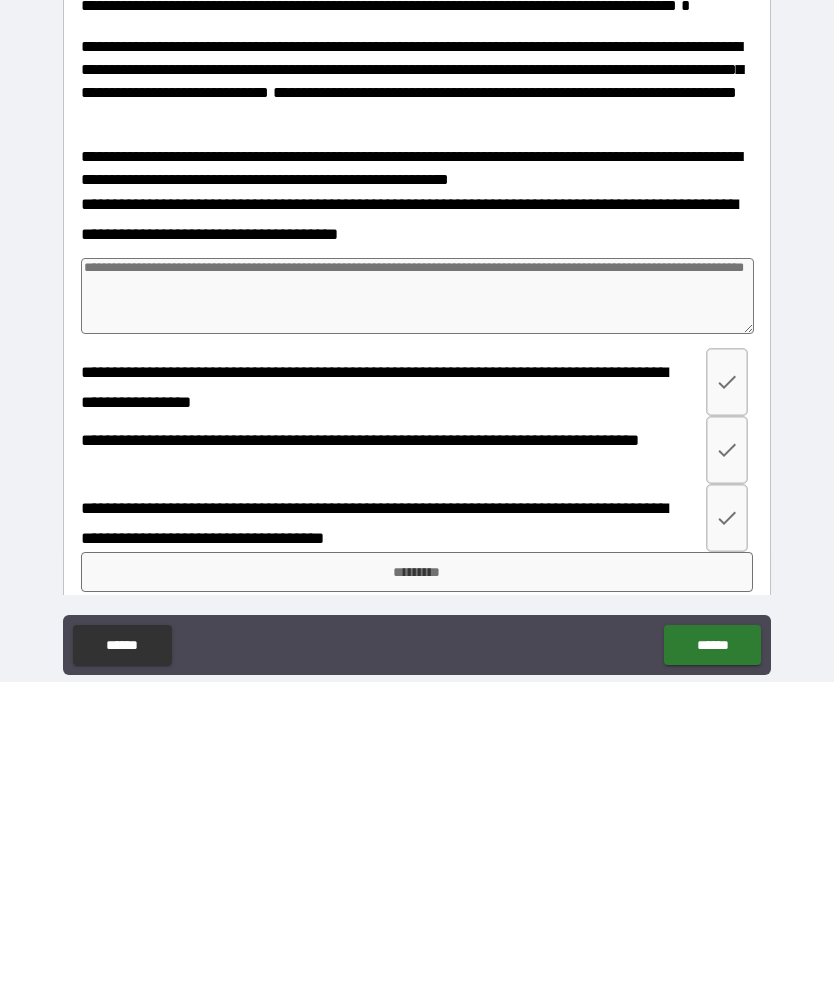 type on "*" 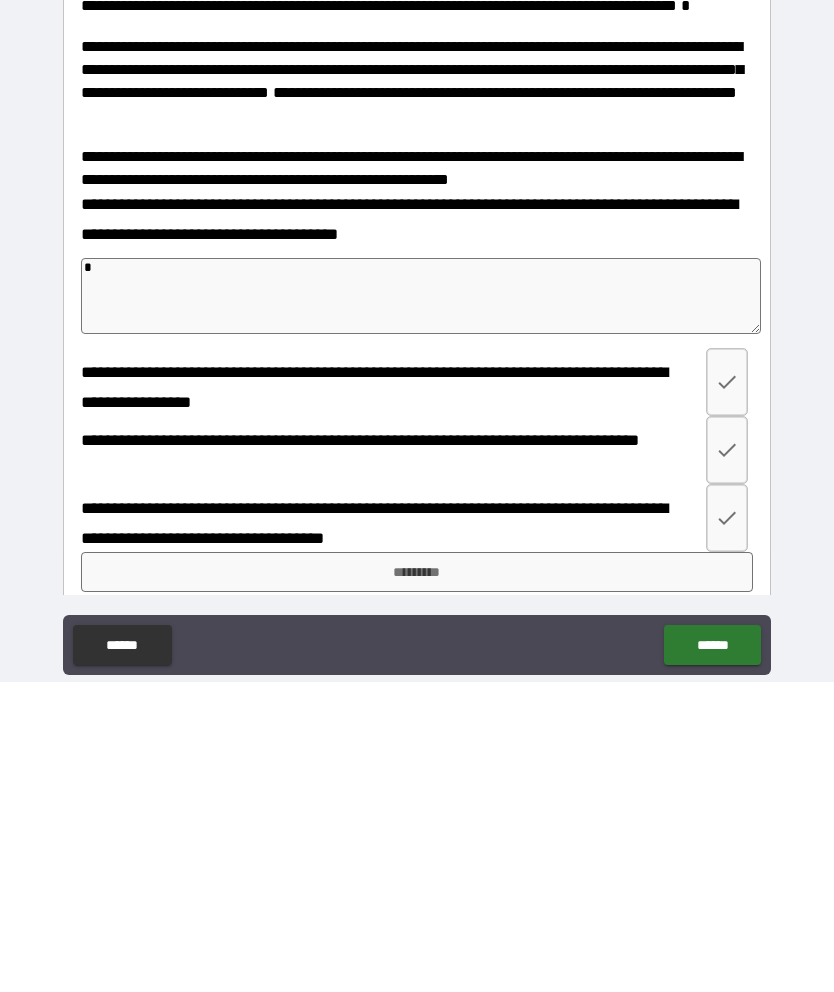 type on "*" 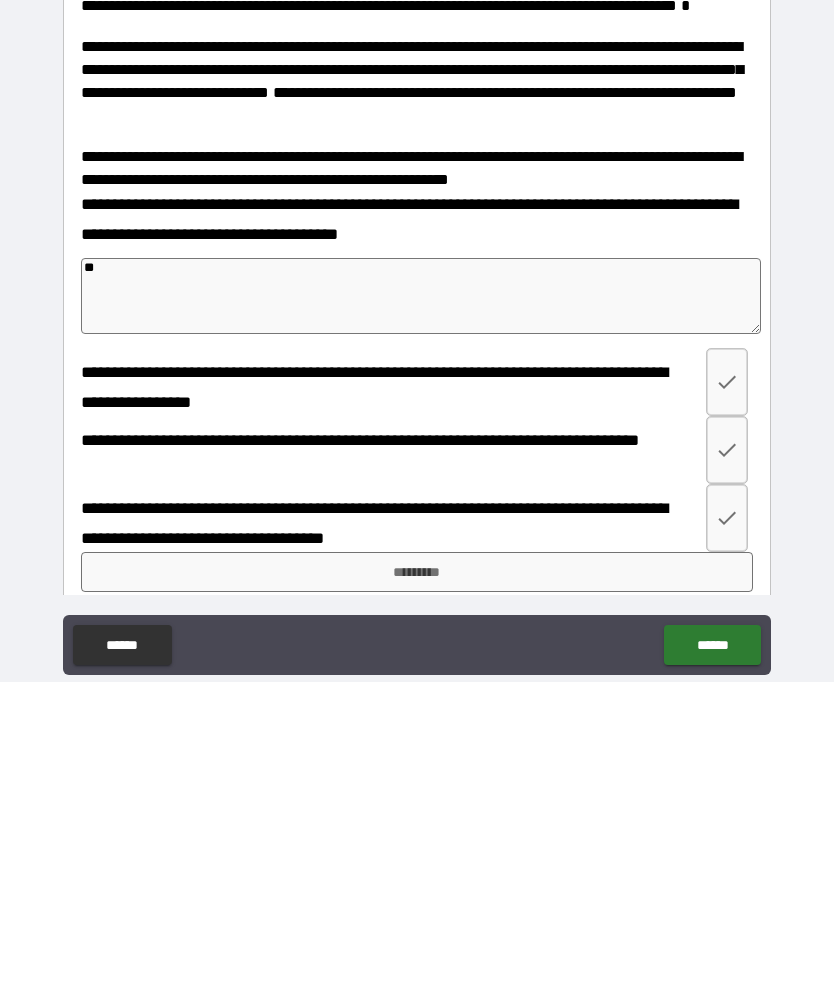 type on "*" 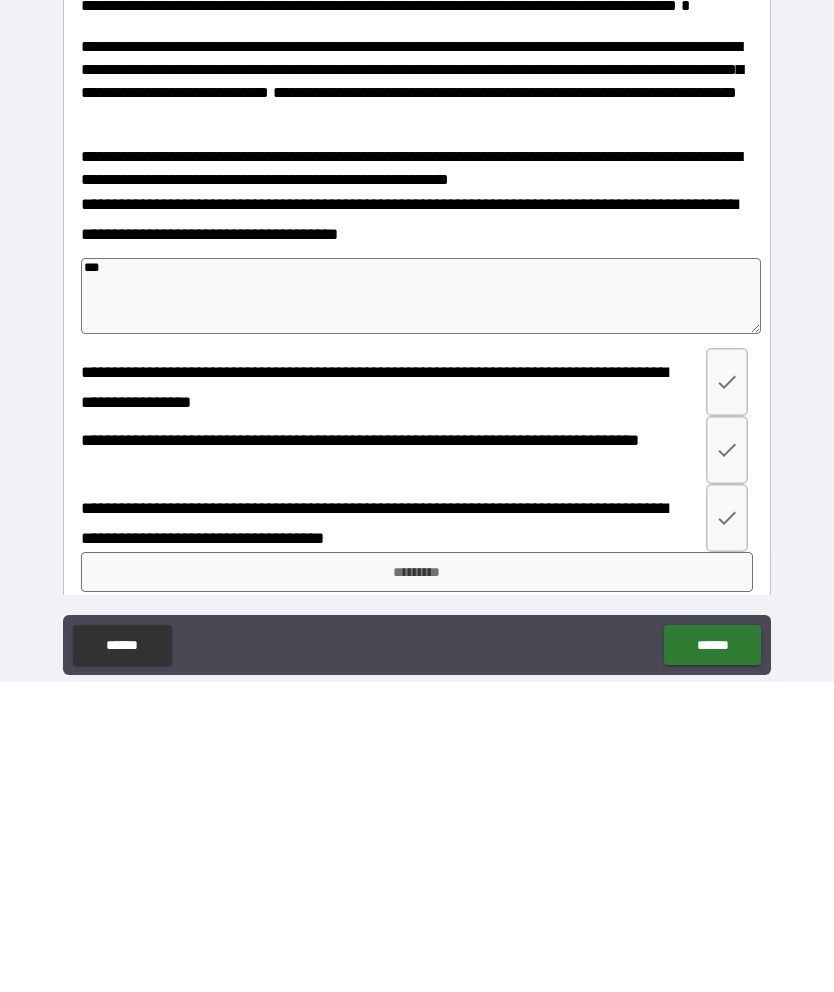 type on "*" 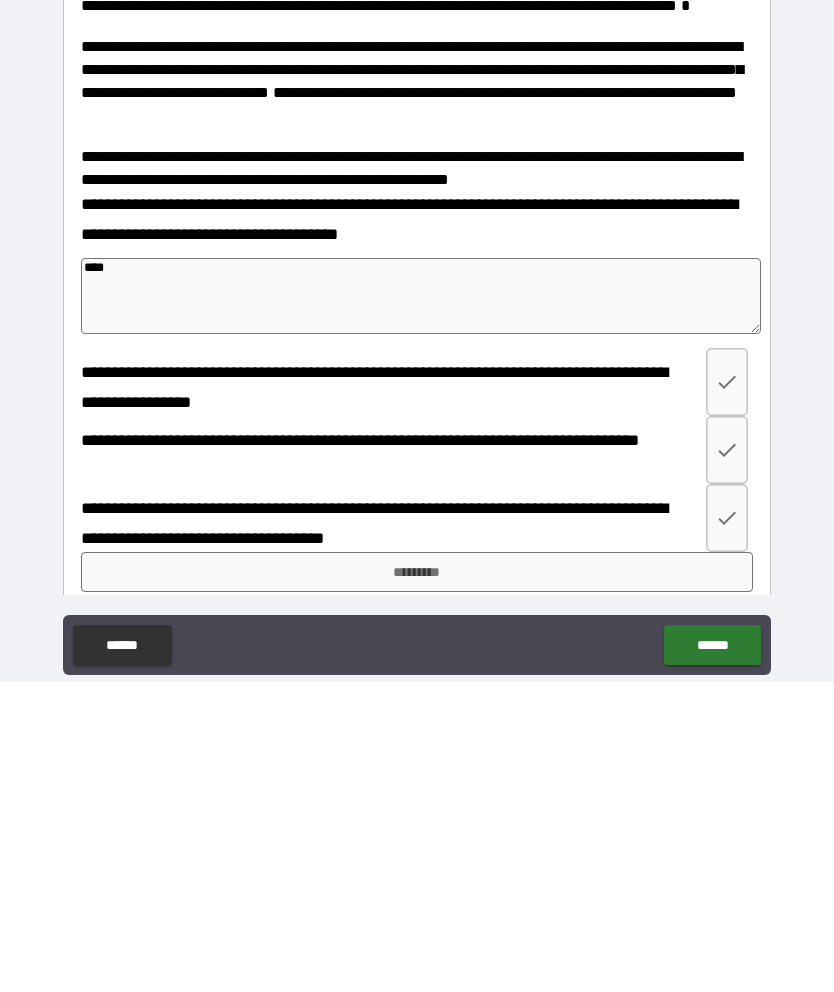 type on "*" 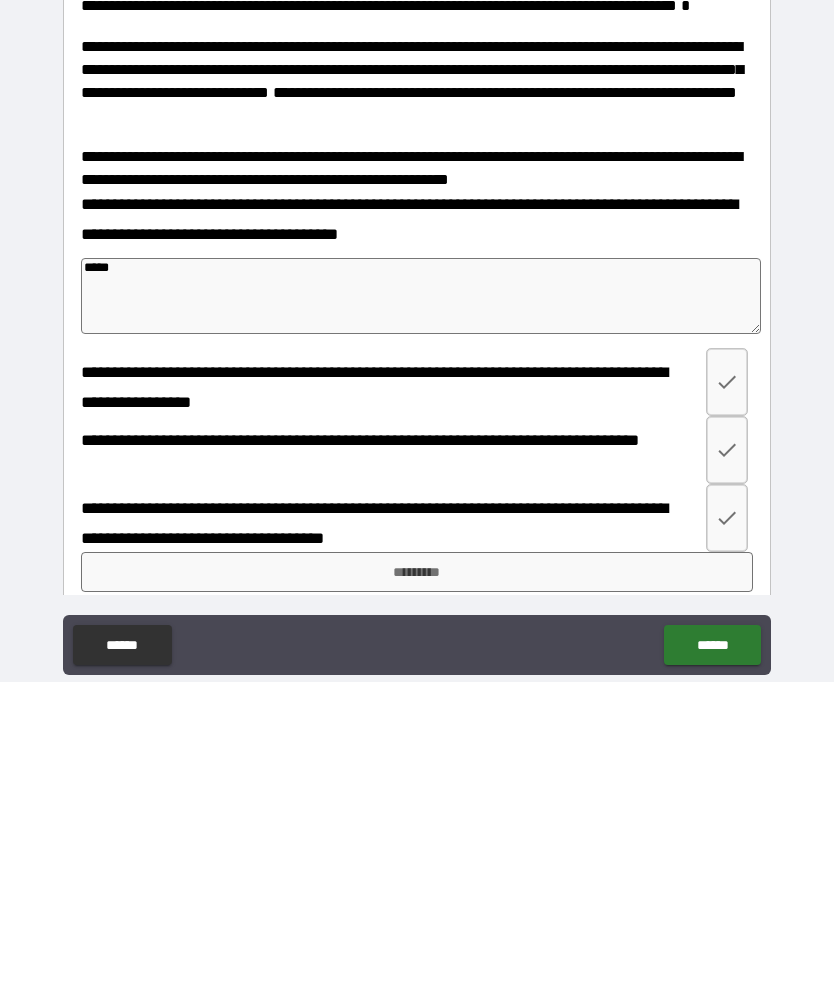 type on "*" 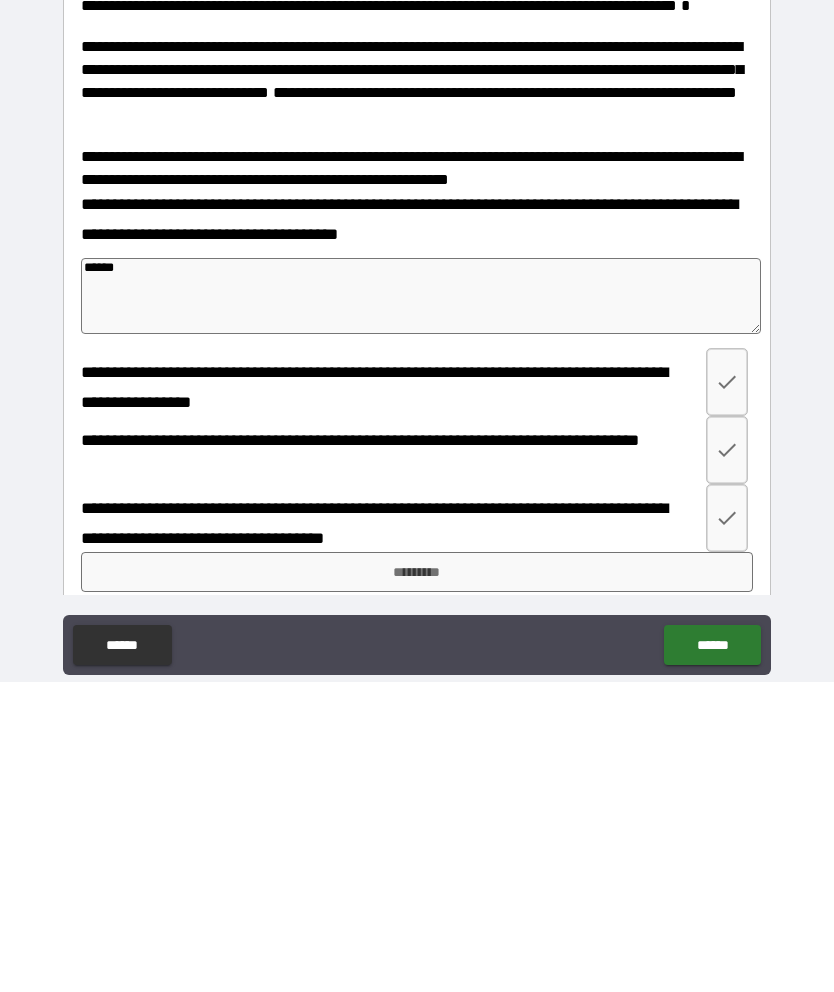 type on "*" 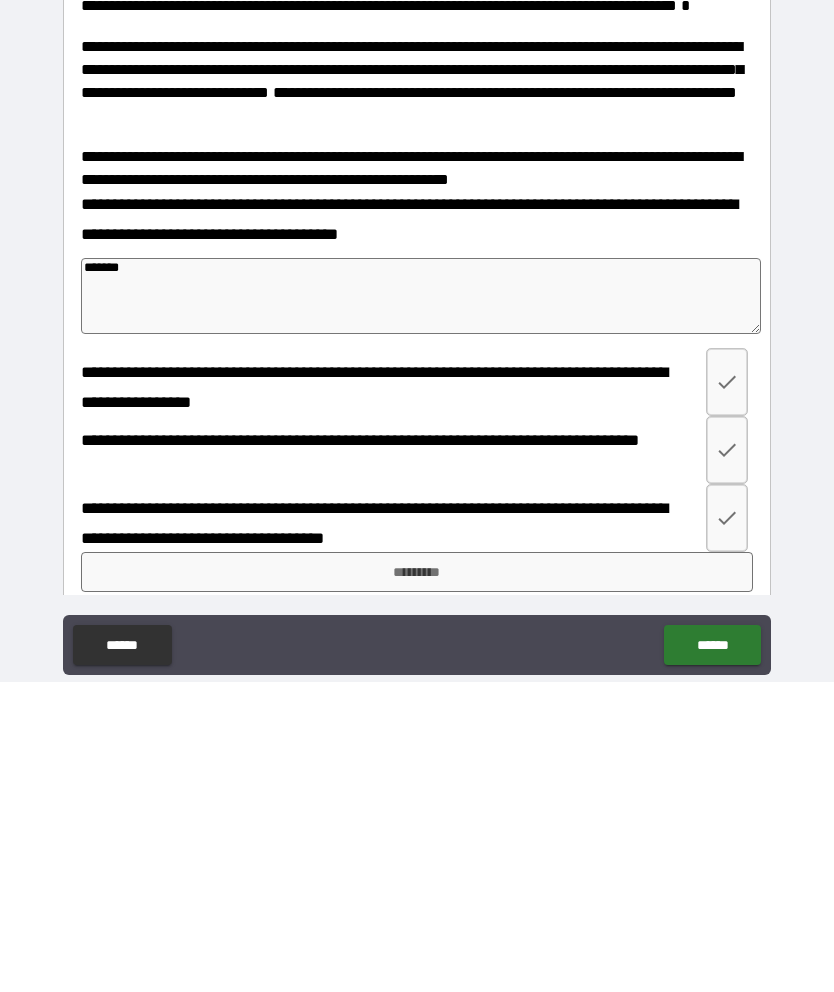type on "*" 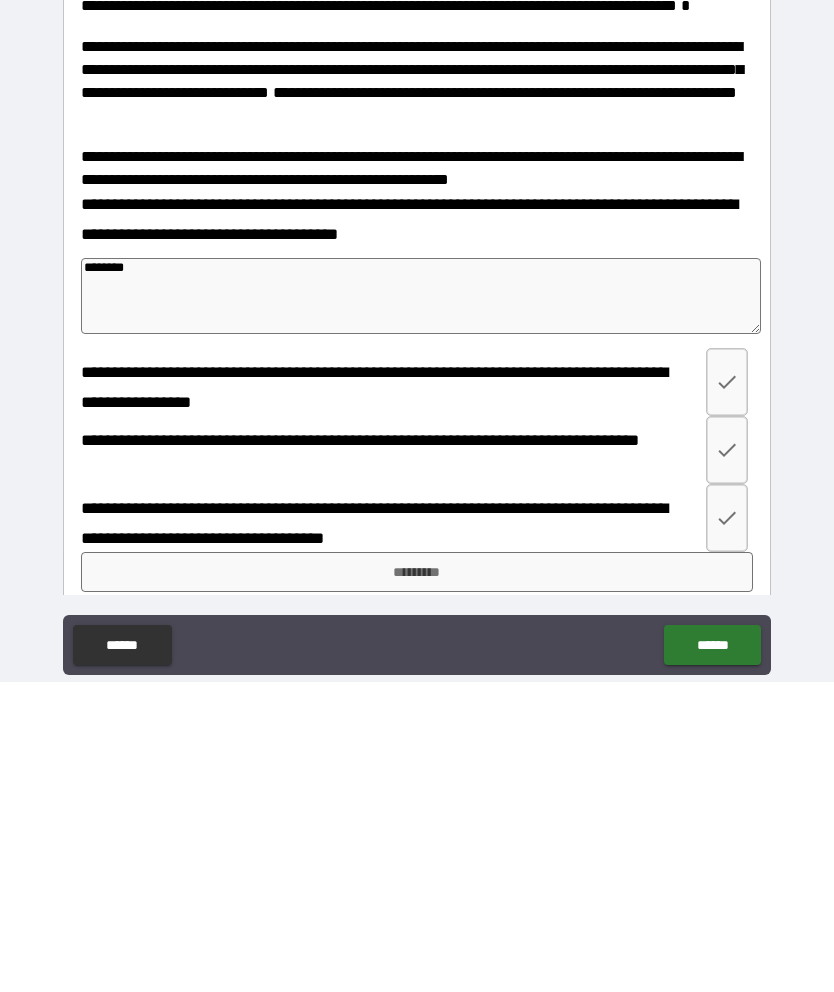 type on "*" 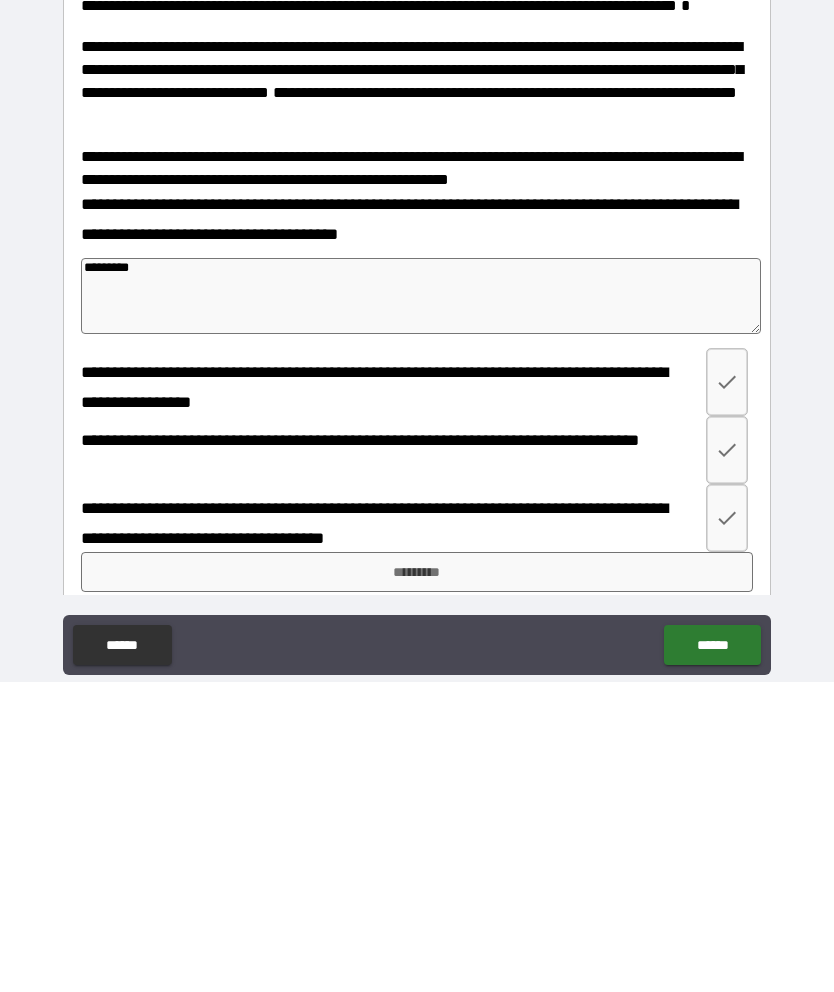 type on "*" 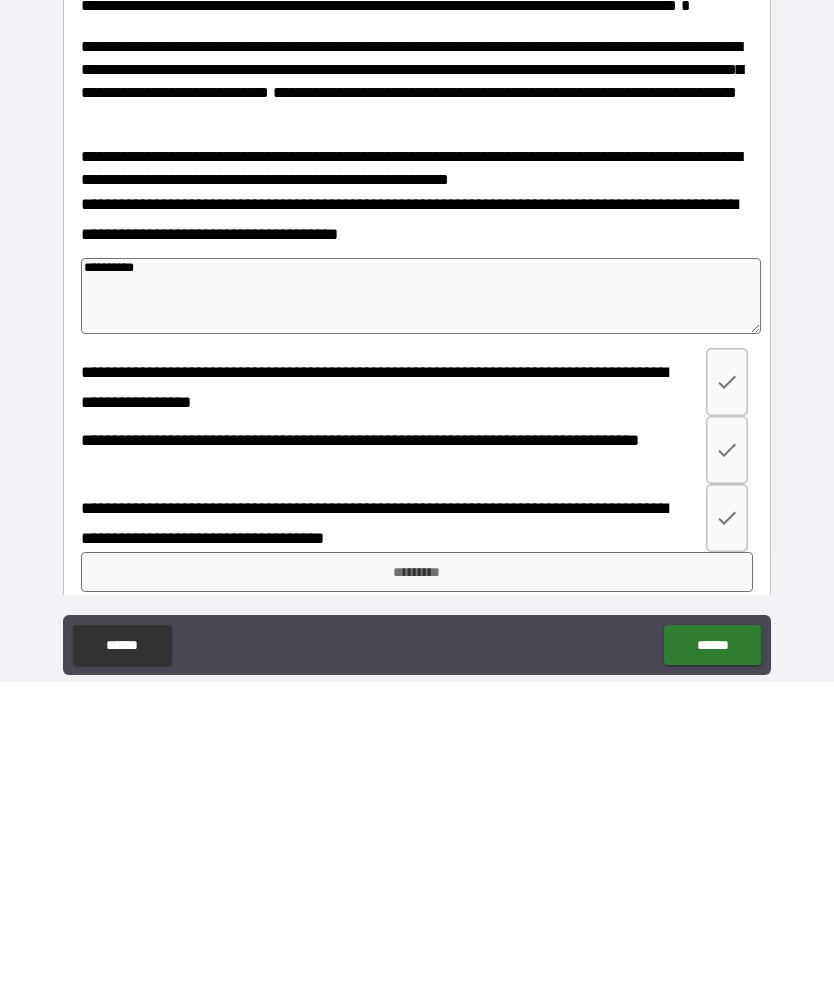 type on "*" 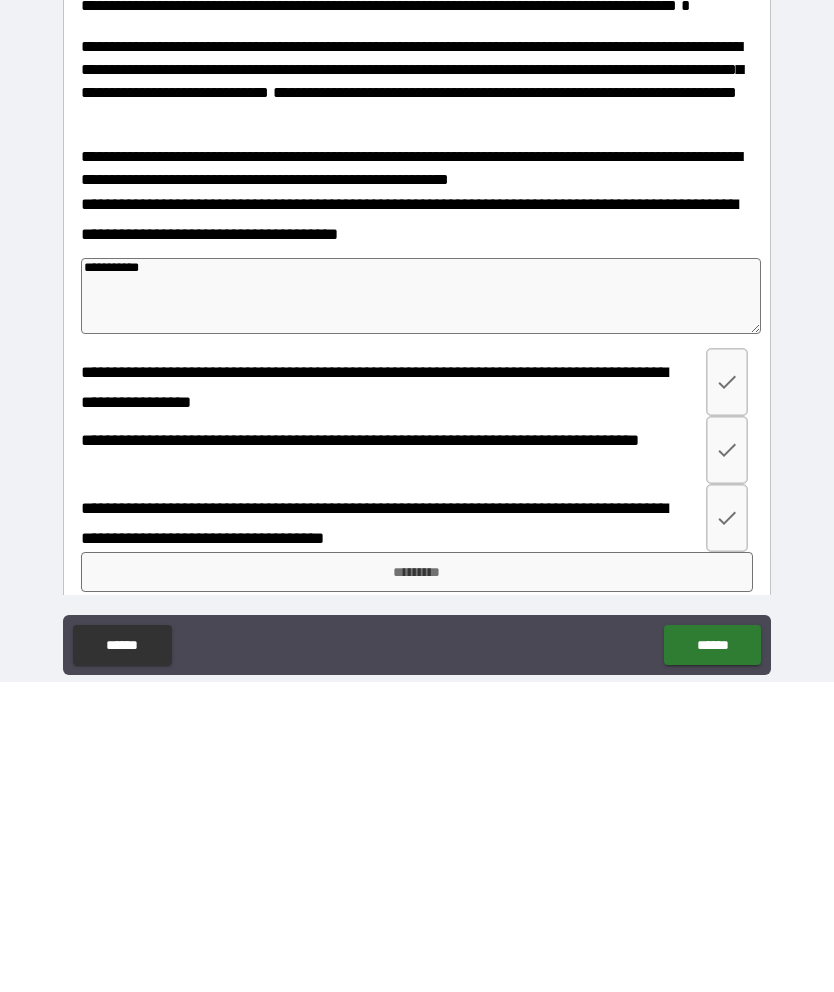 type on "*" 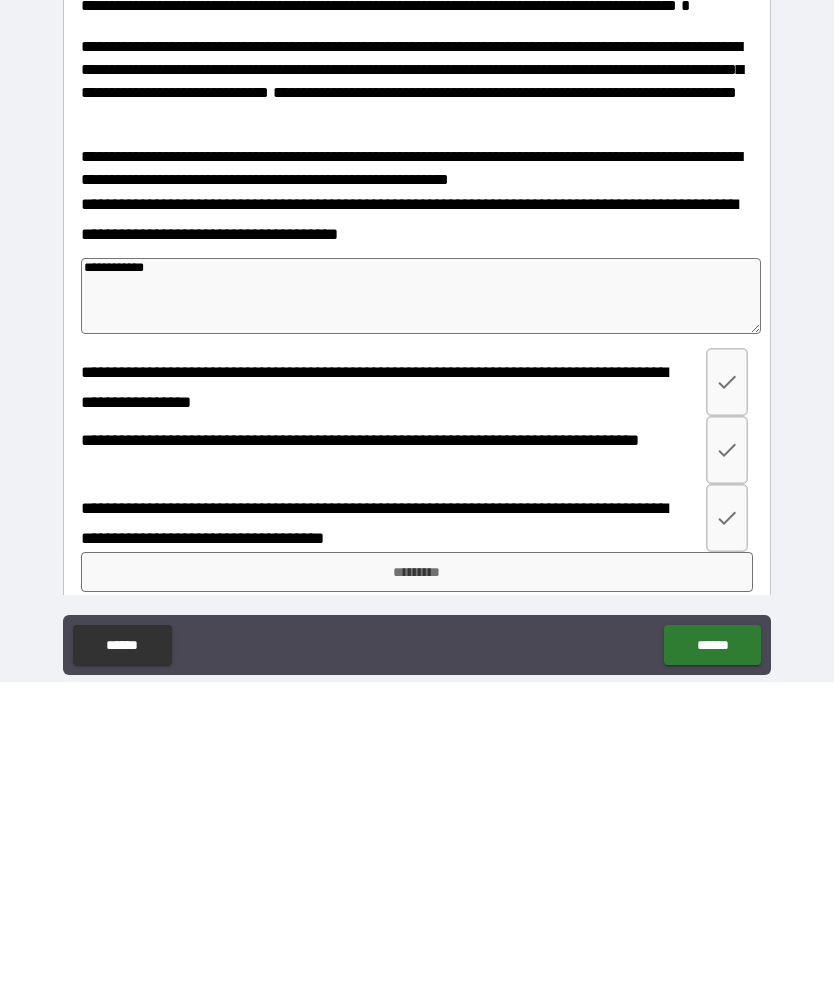type on "*" 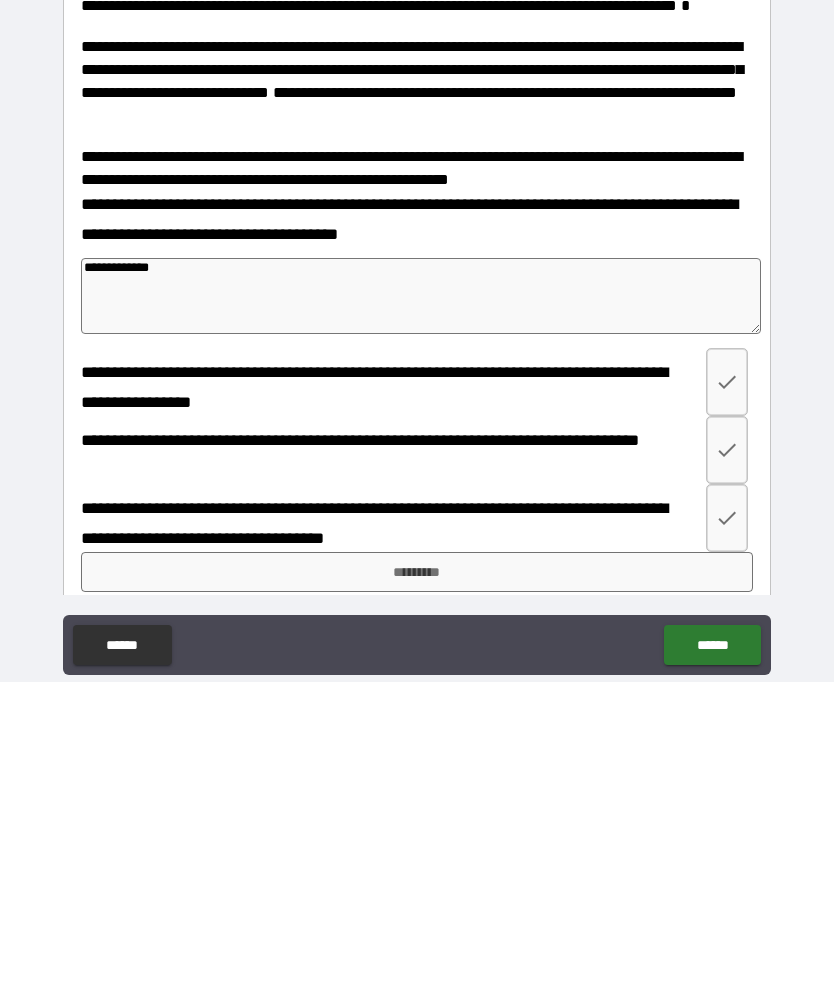 type on "**********" 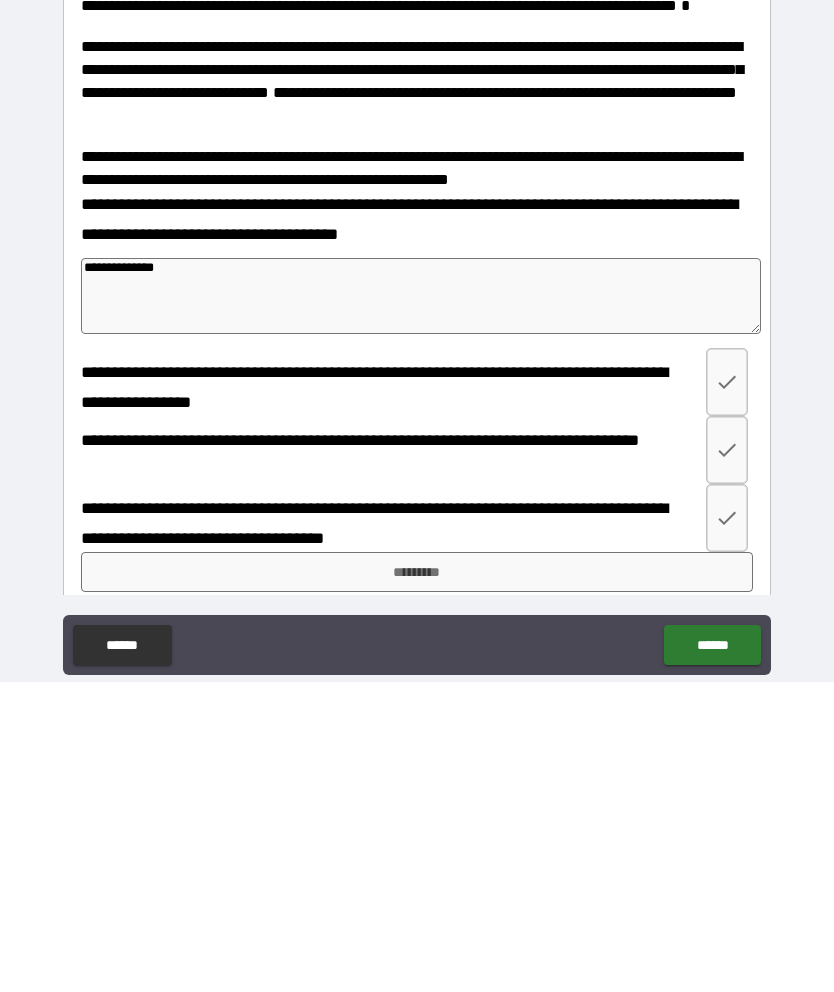 type on "*" 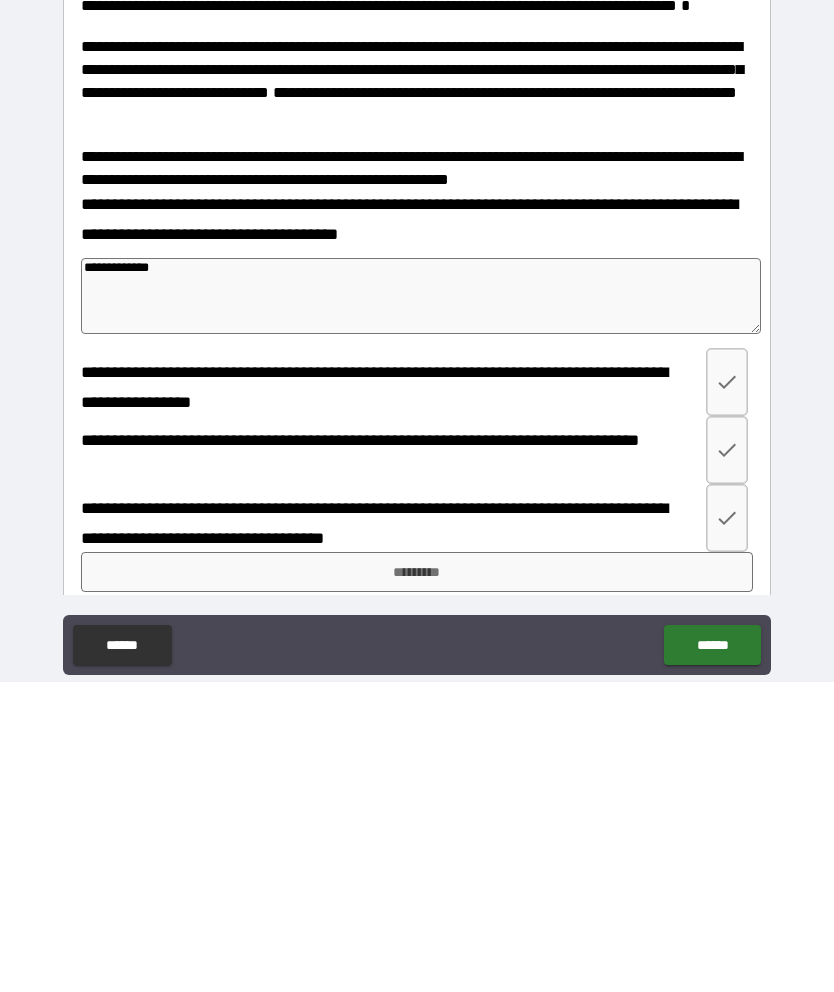 type on "**********" 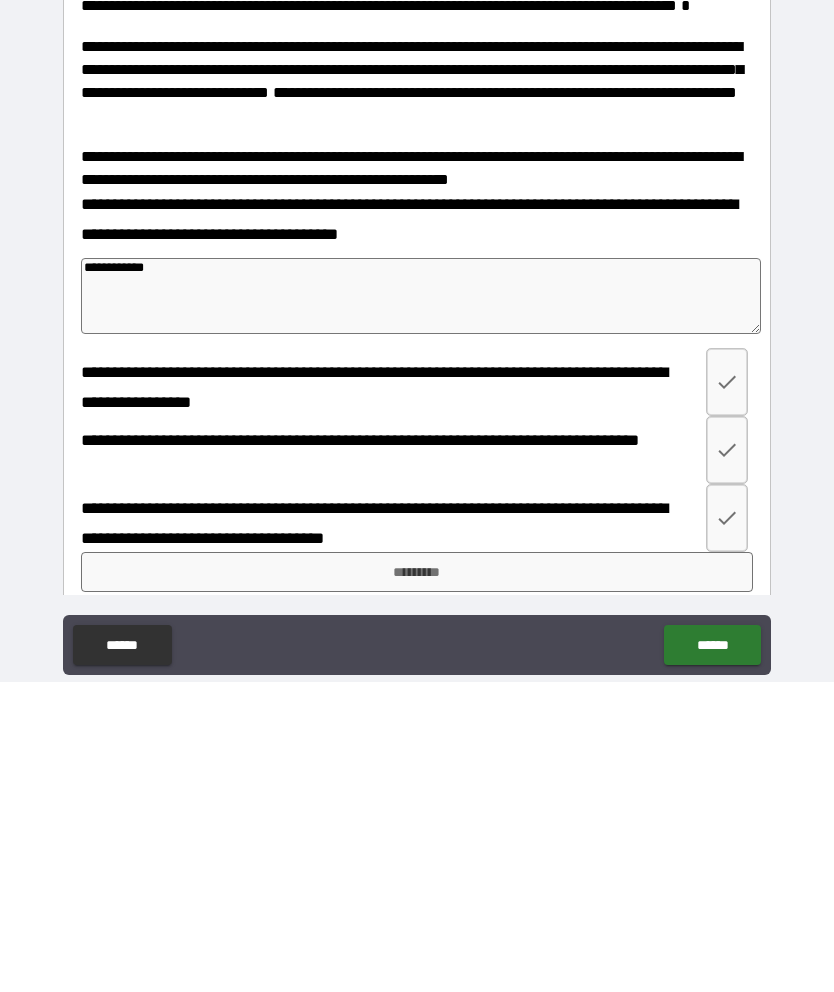 type on "*" 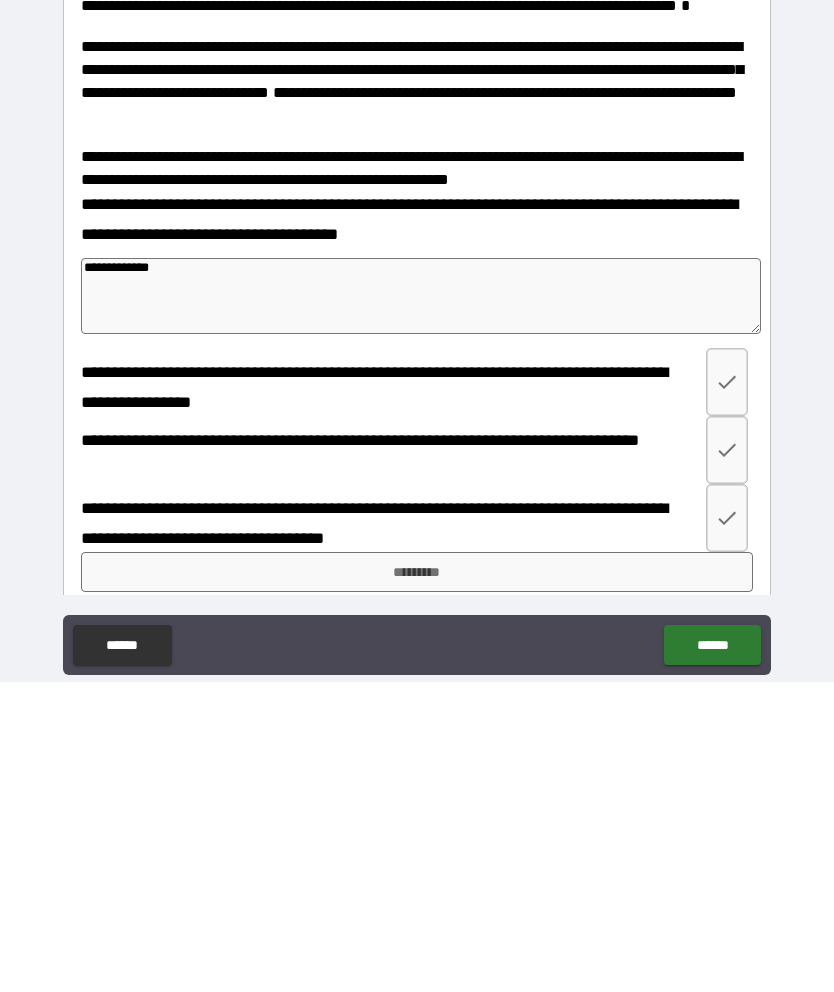 type on "*" 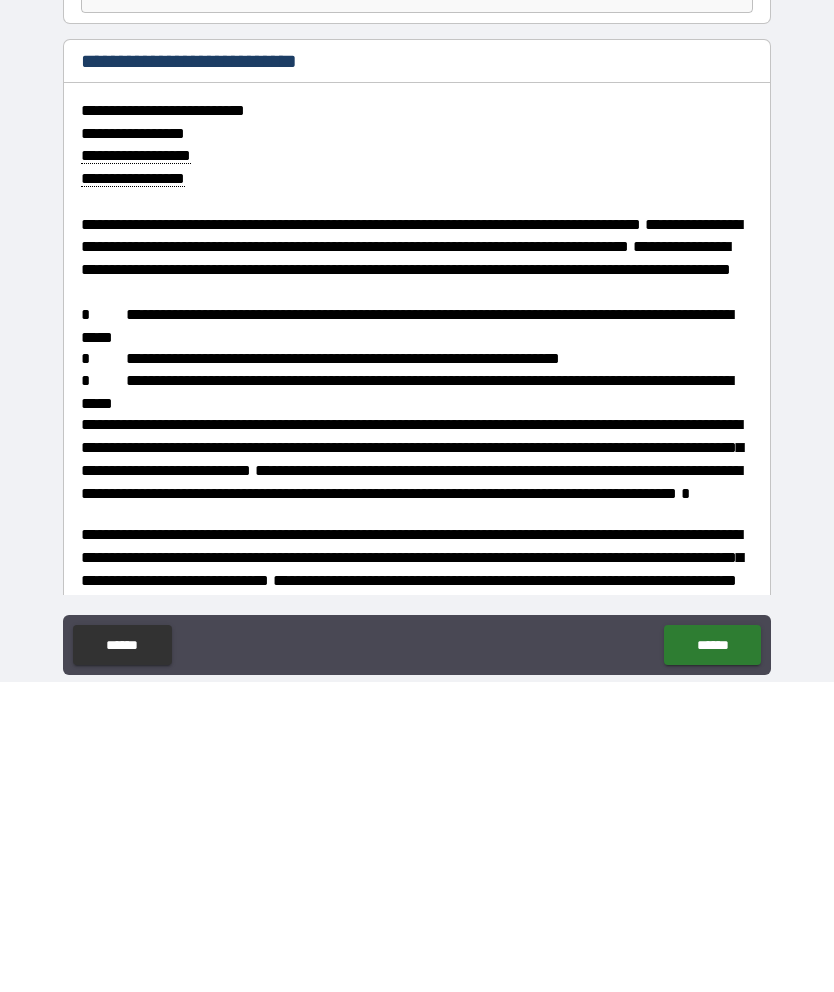 scroll, scrollTop: 0, scrollLeft: 0, axis: both 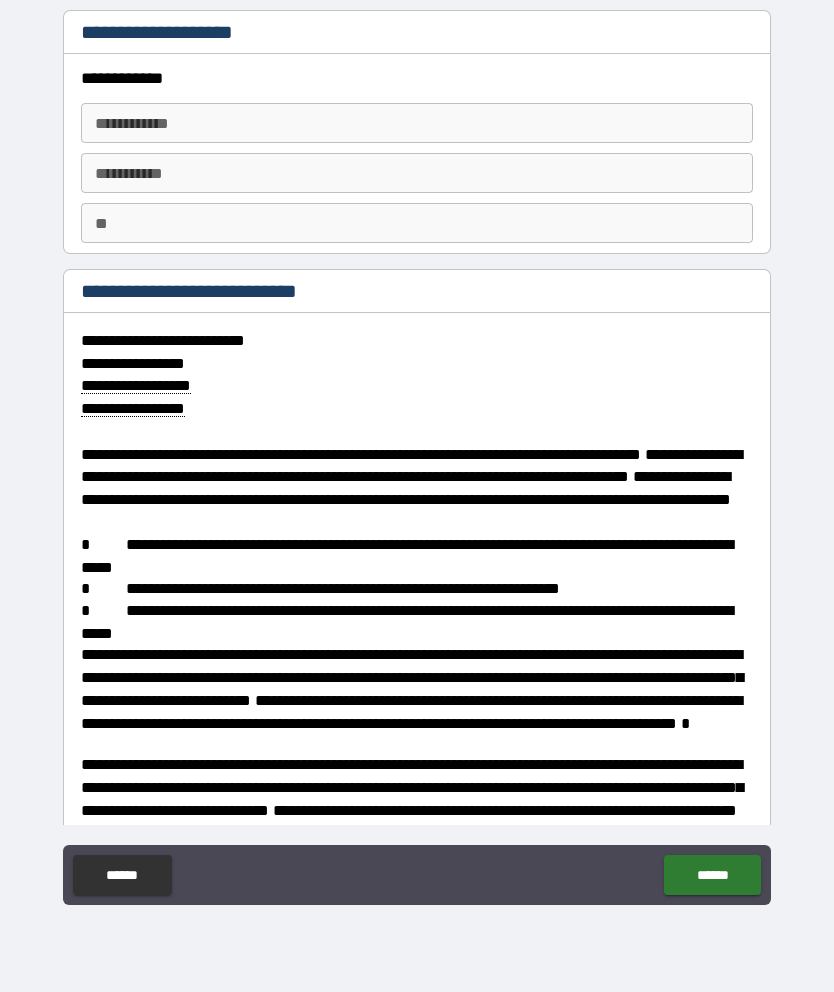 type on "**********" 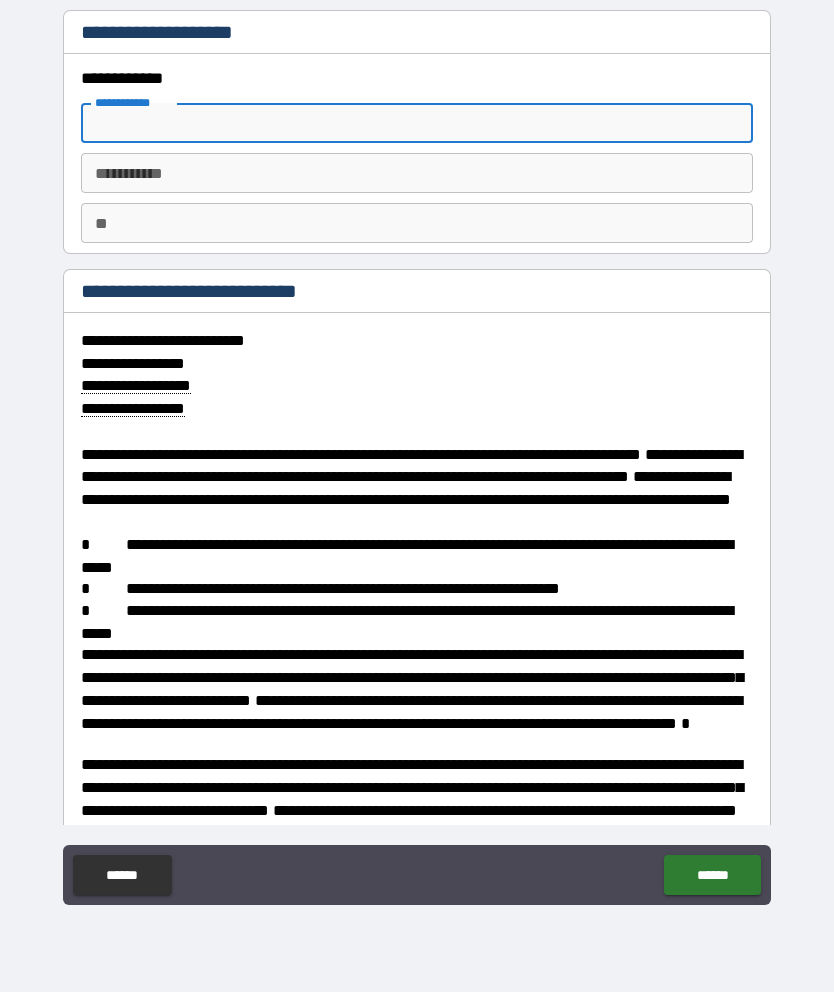 type on "*" 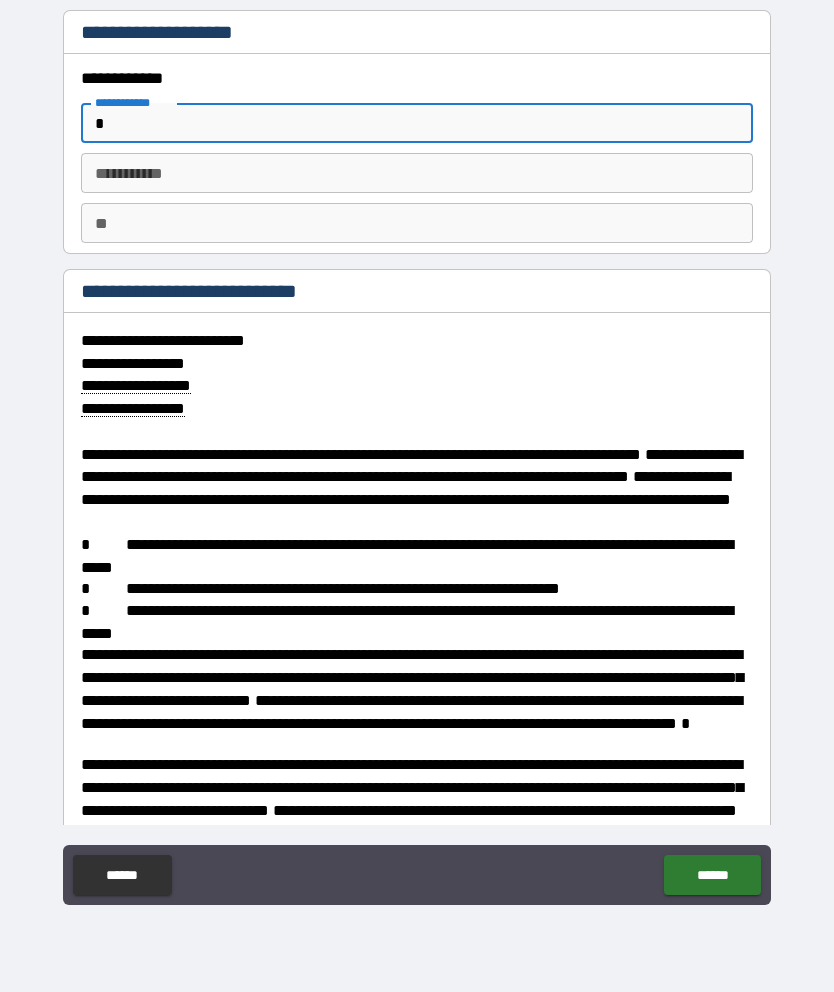 type on "*" 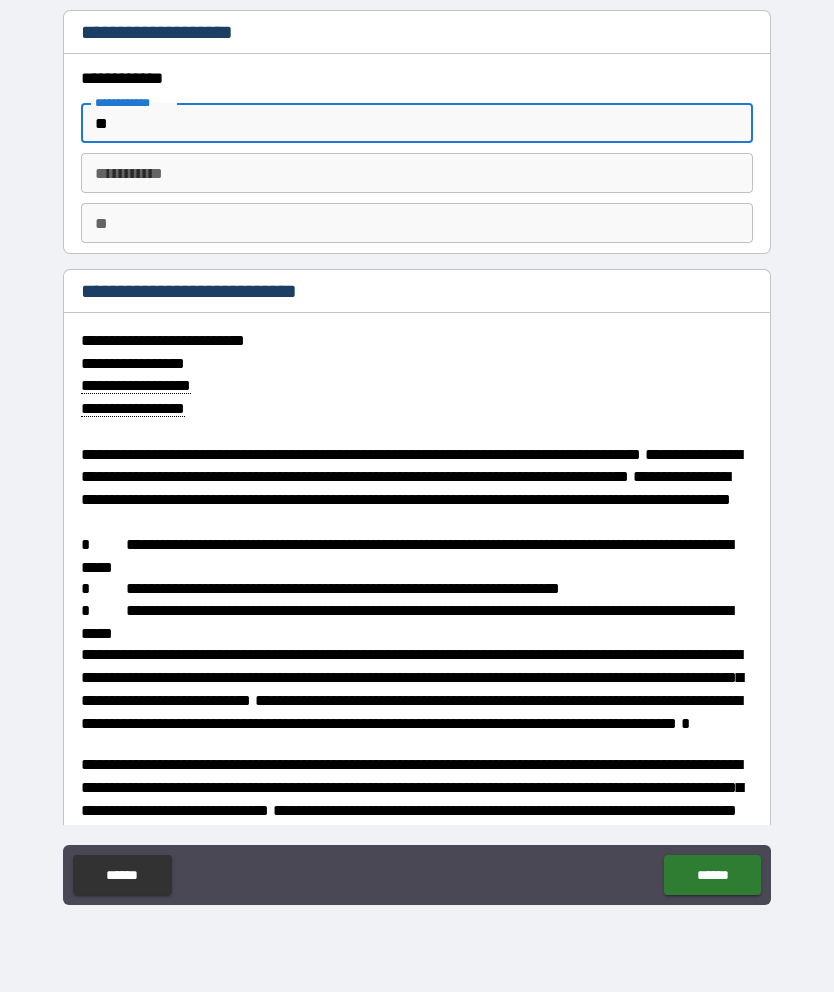 type on "*" 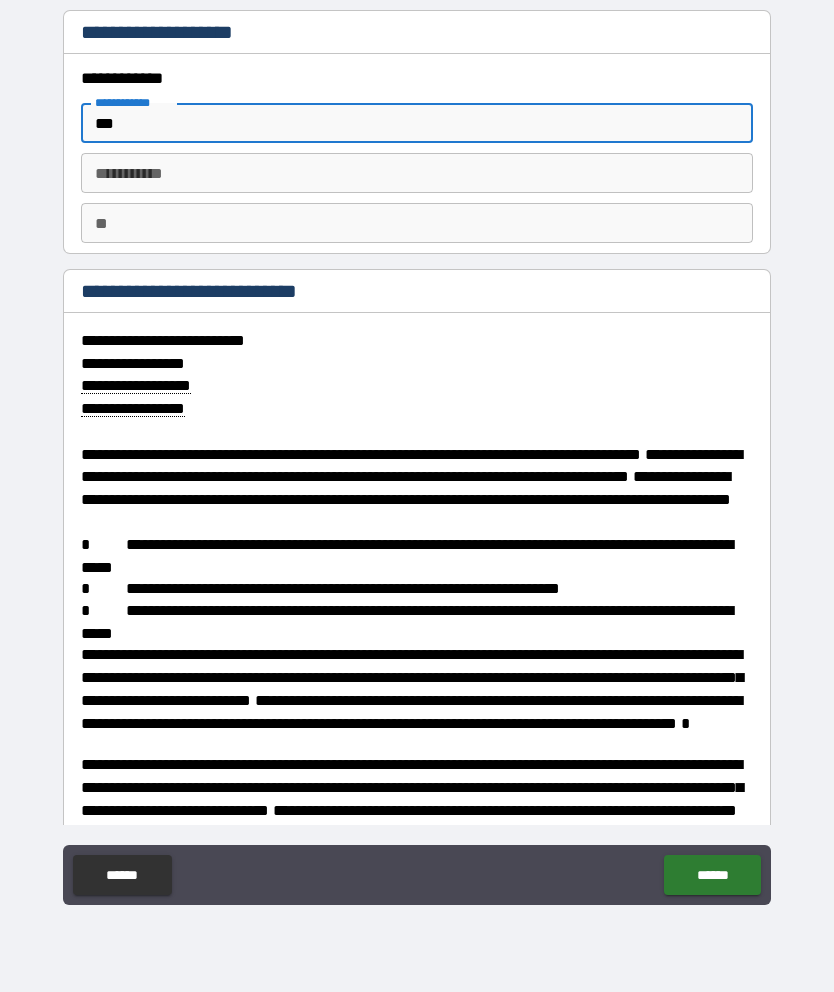 type on "*" 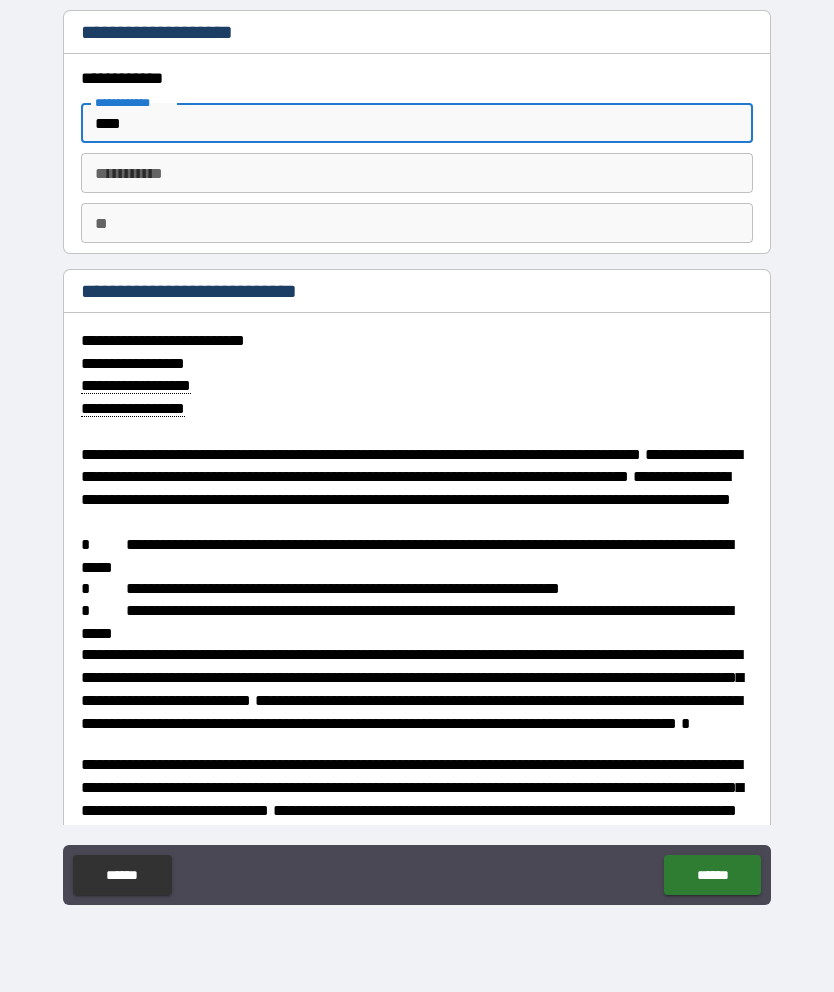 type on "*" 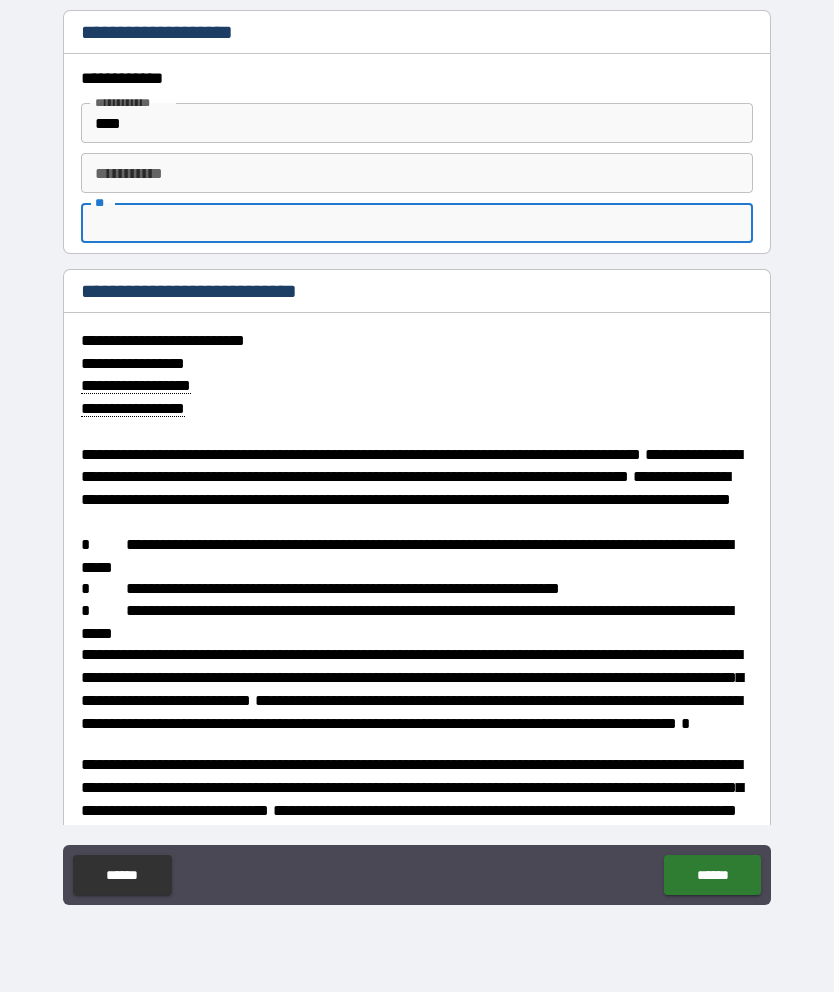 type on "*" 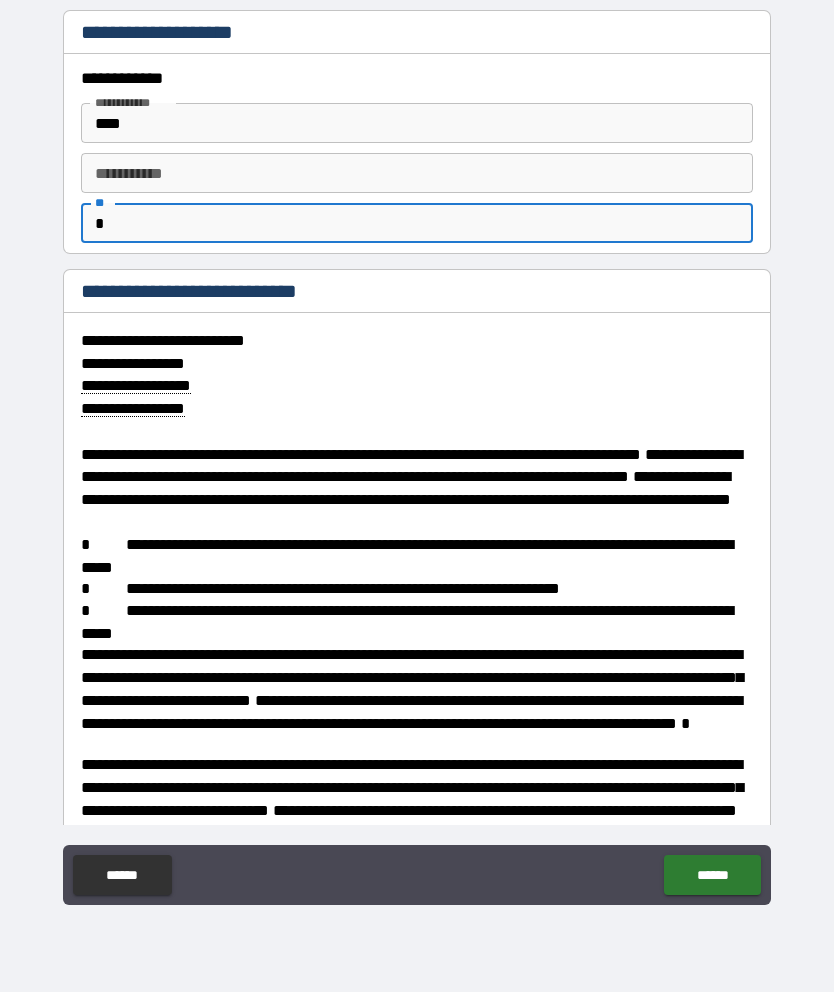 type on "*" 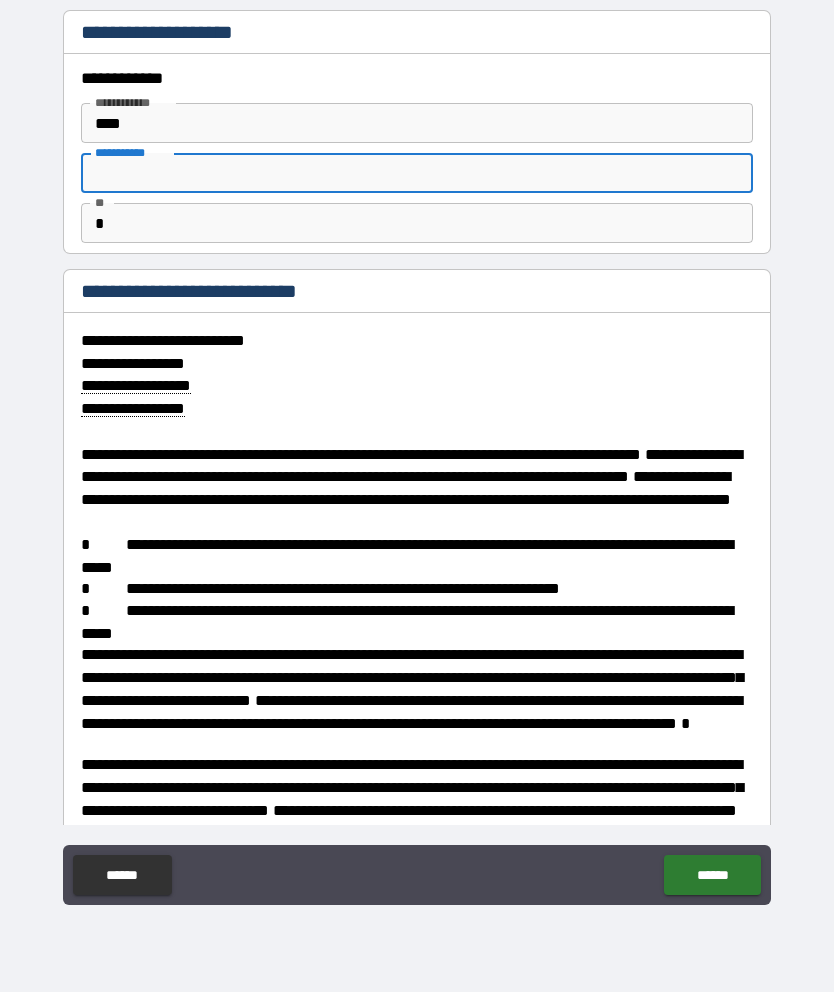 type on "*" 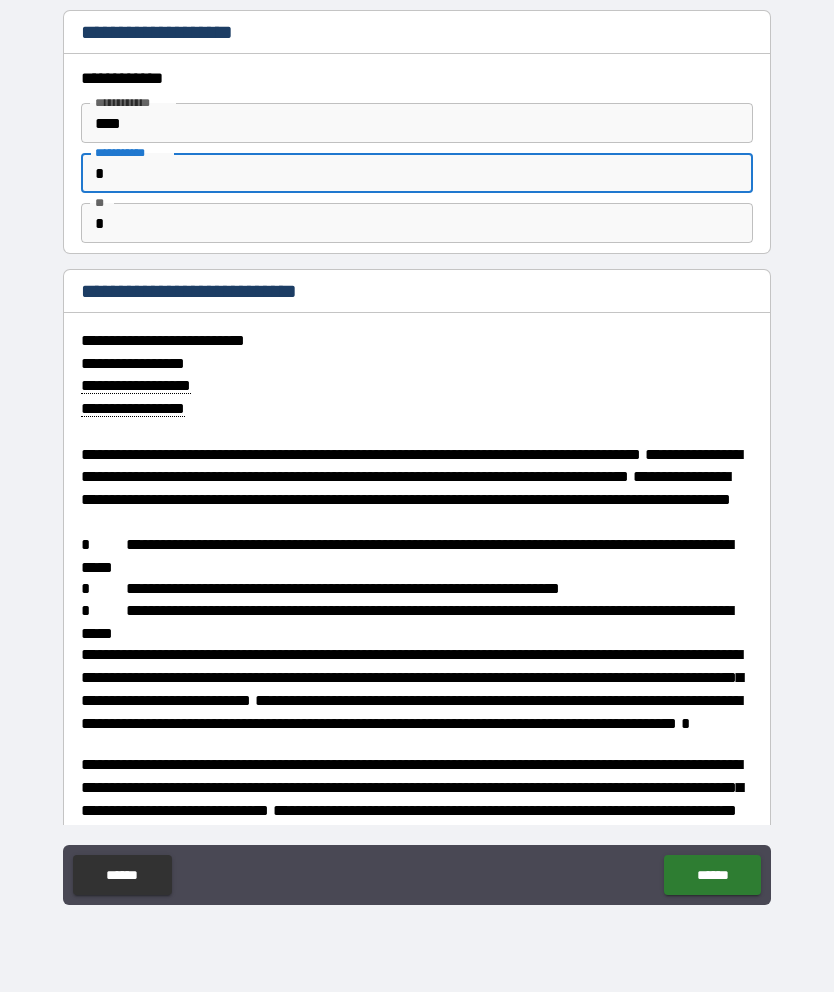 type on "*" 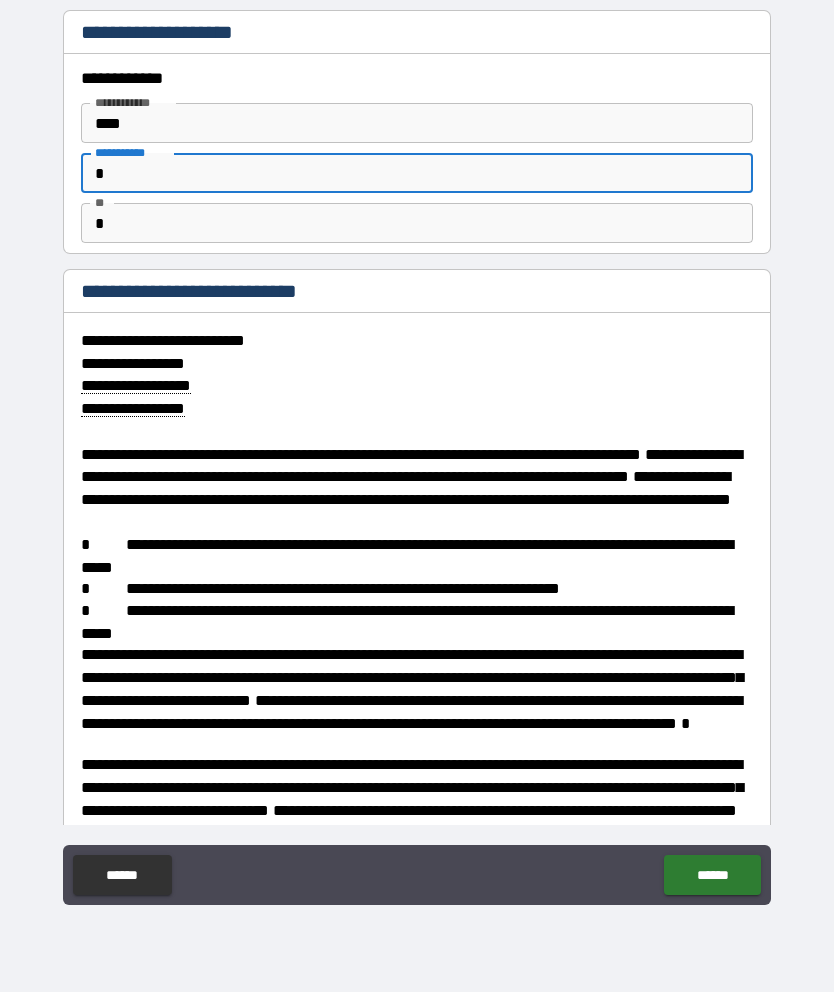 type on "**" 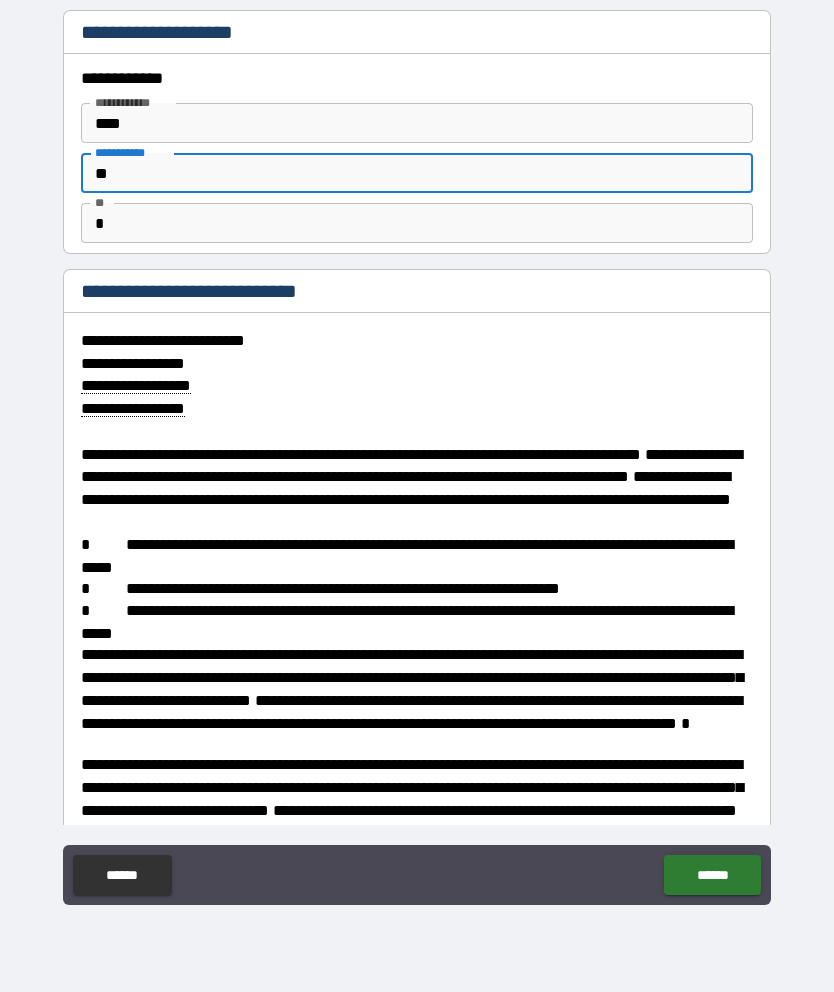type on "***" 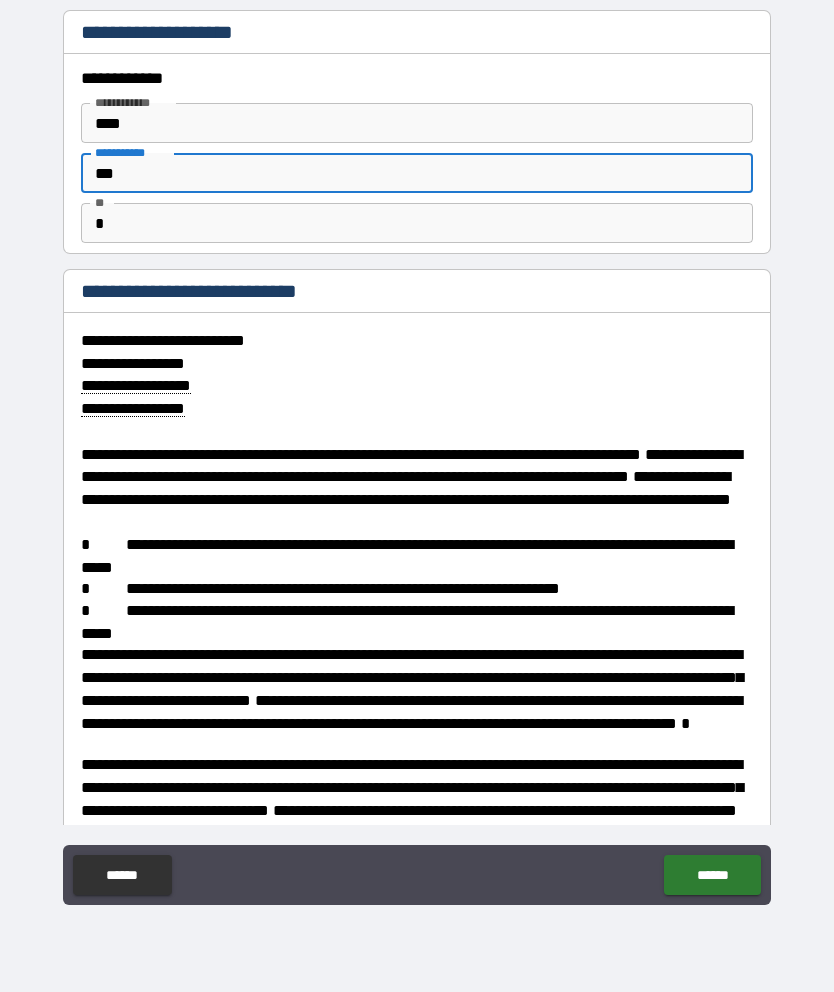 type on "*" 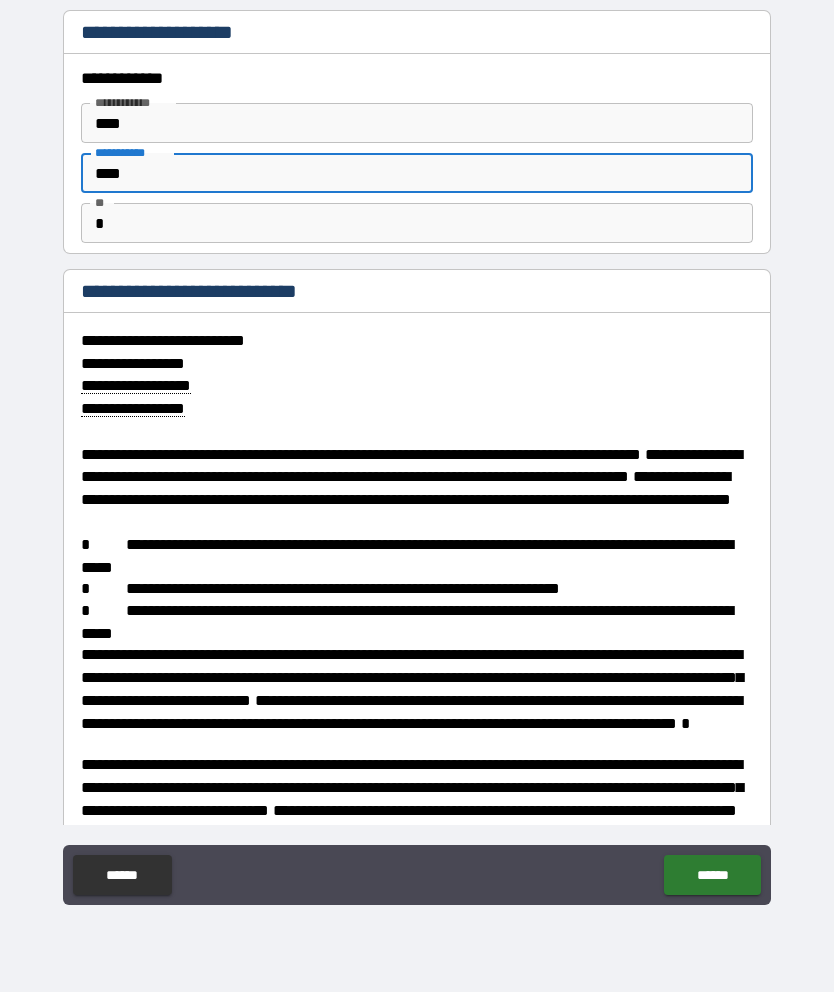 type on "*" 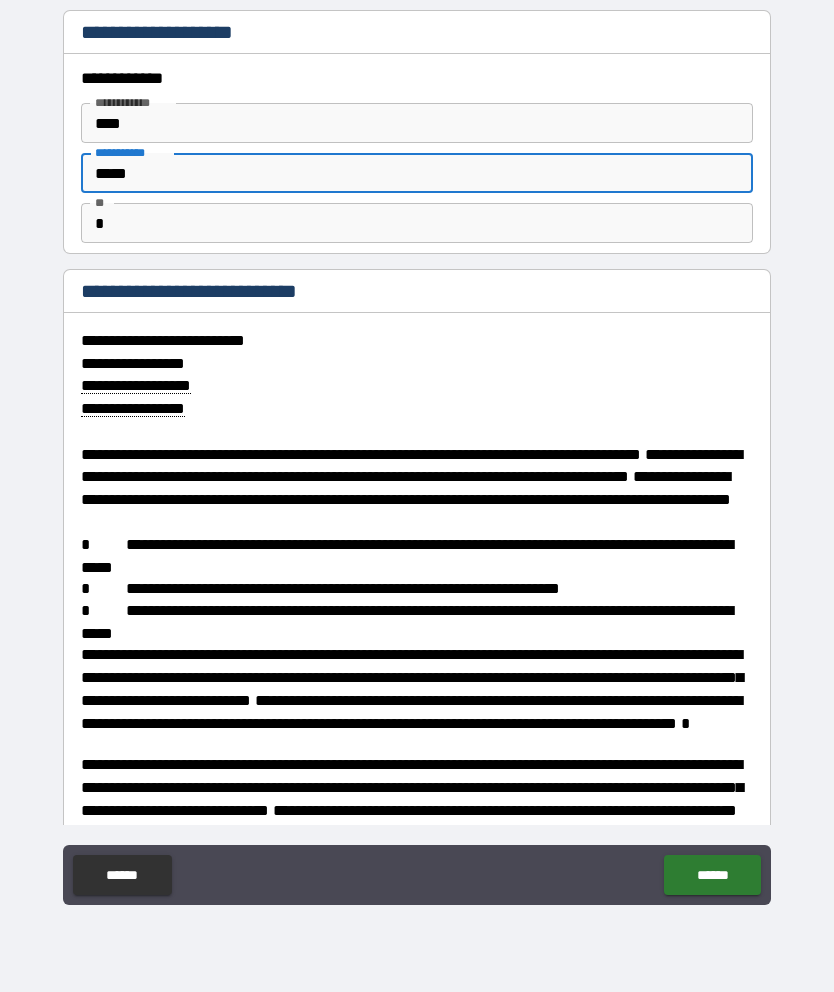 type on "*" 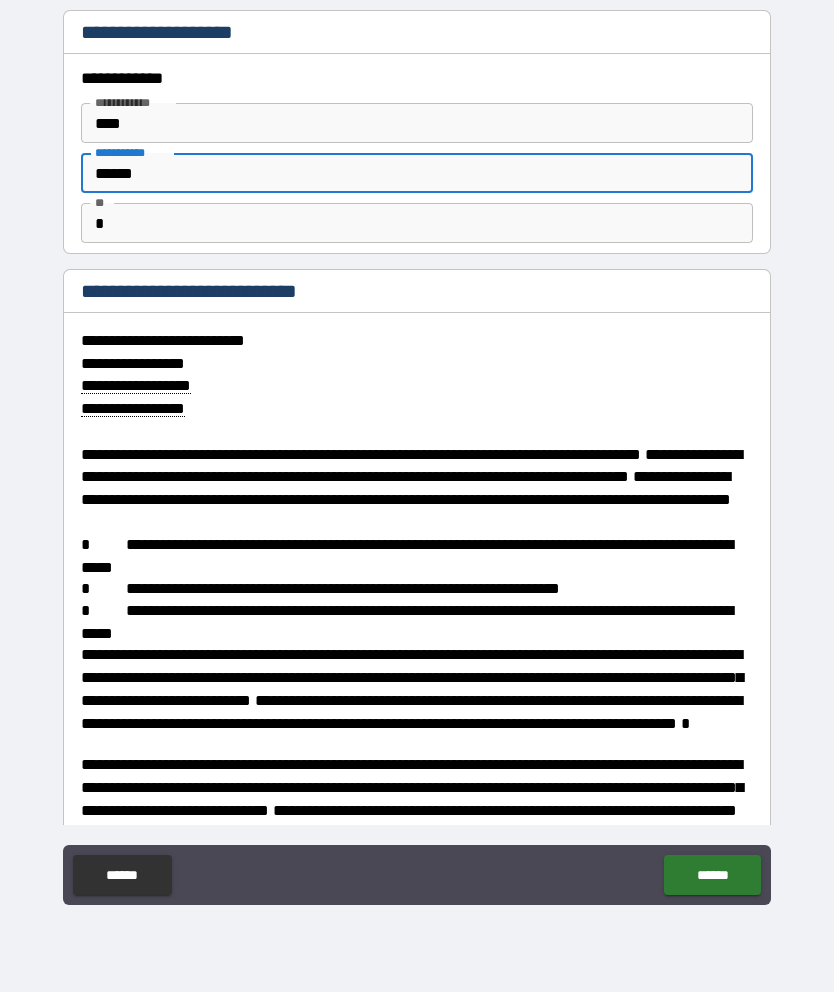 type on "*" 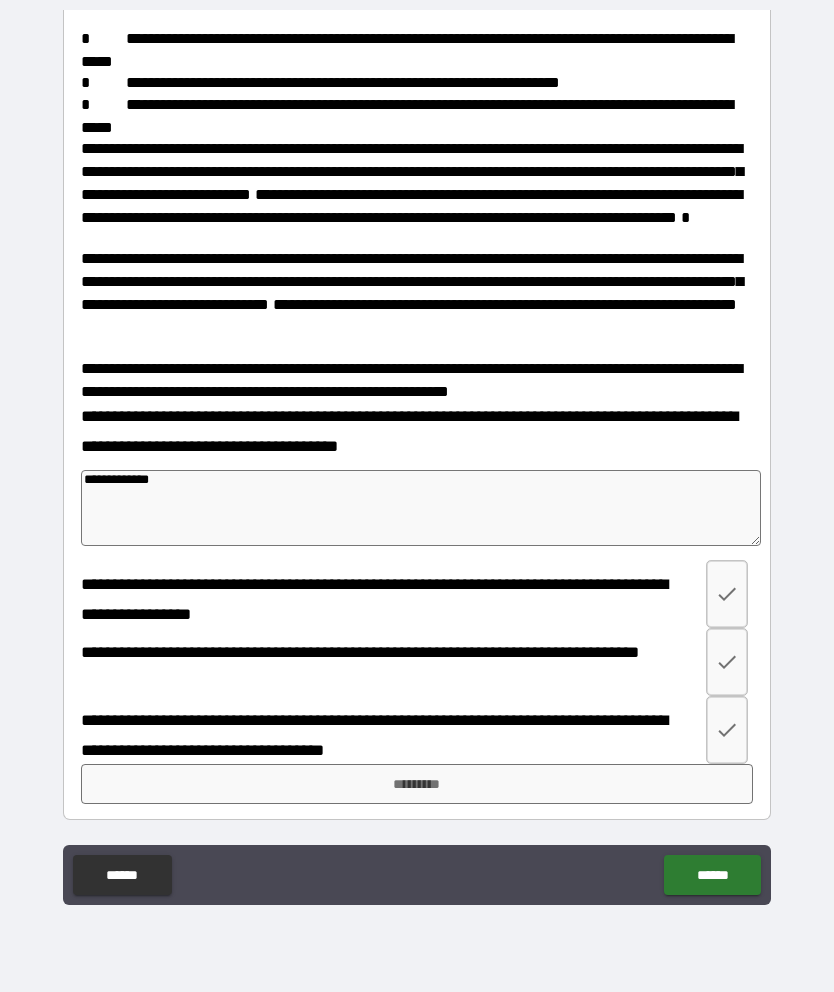 scroll, scrollTop: 522, scrollLeft: 0, axis: vertical 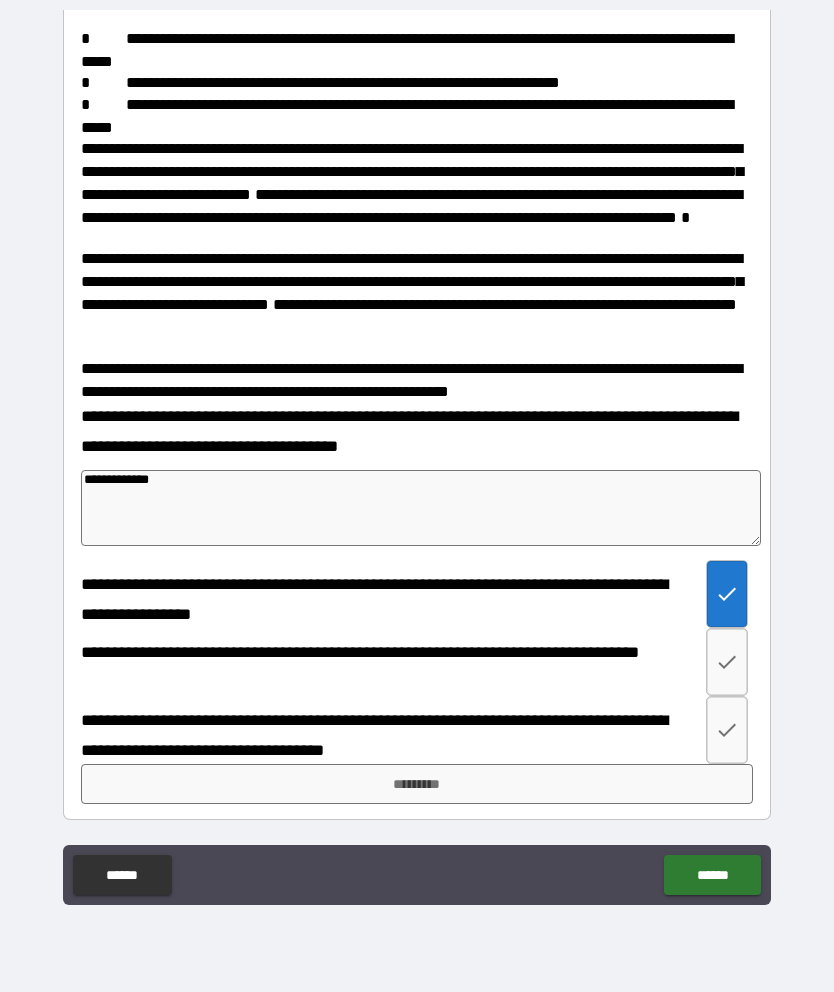 click 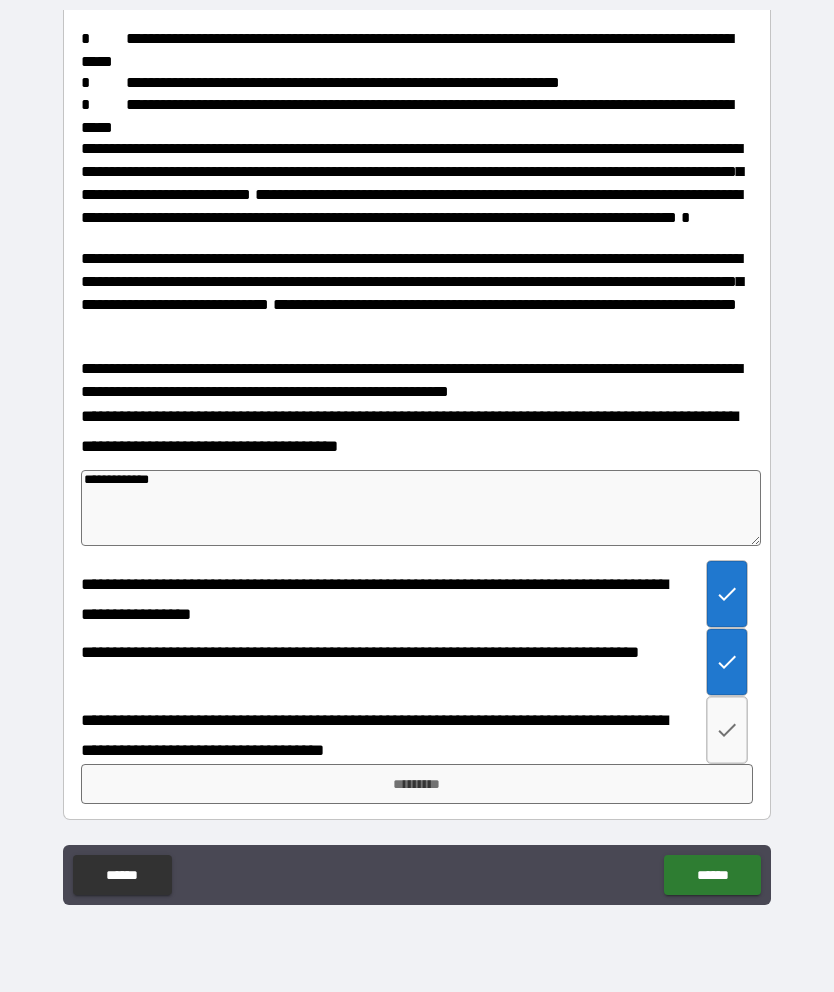 click at bounding box center [727, 730] 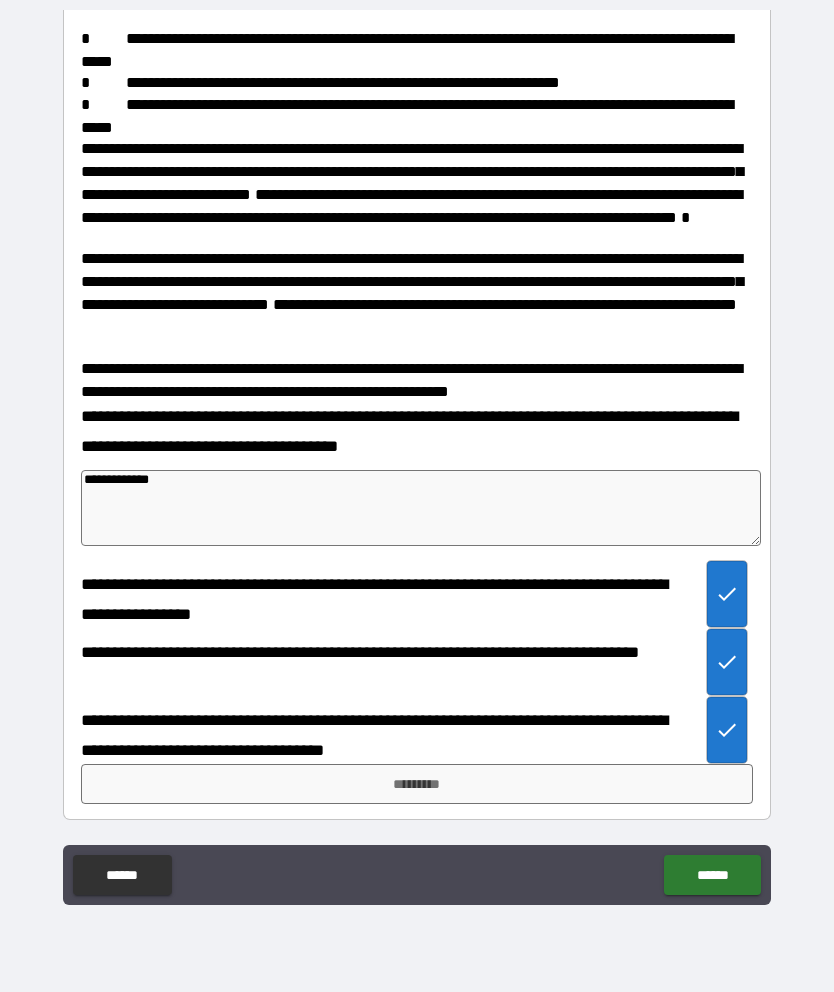 click on "*********" at bounding box center [417, 784] 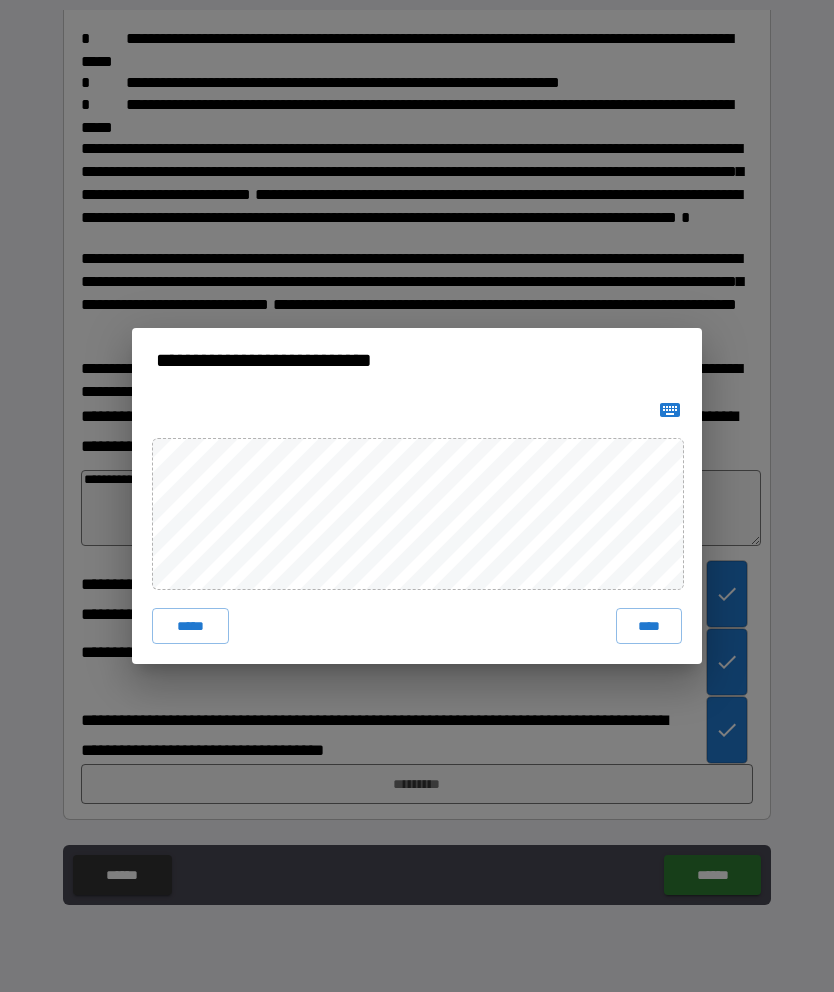 click on "****" at bounding box center (649, 626) 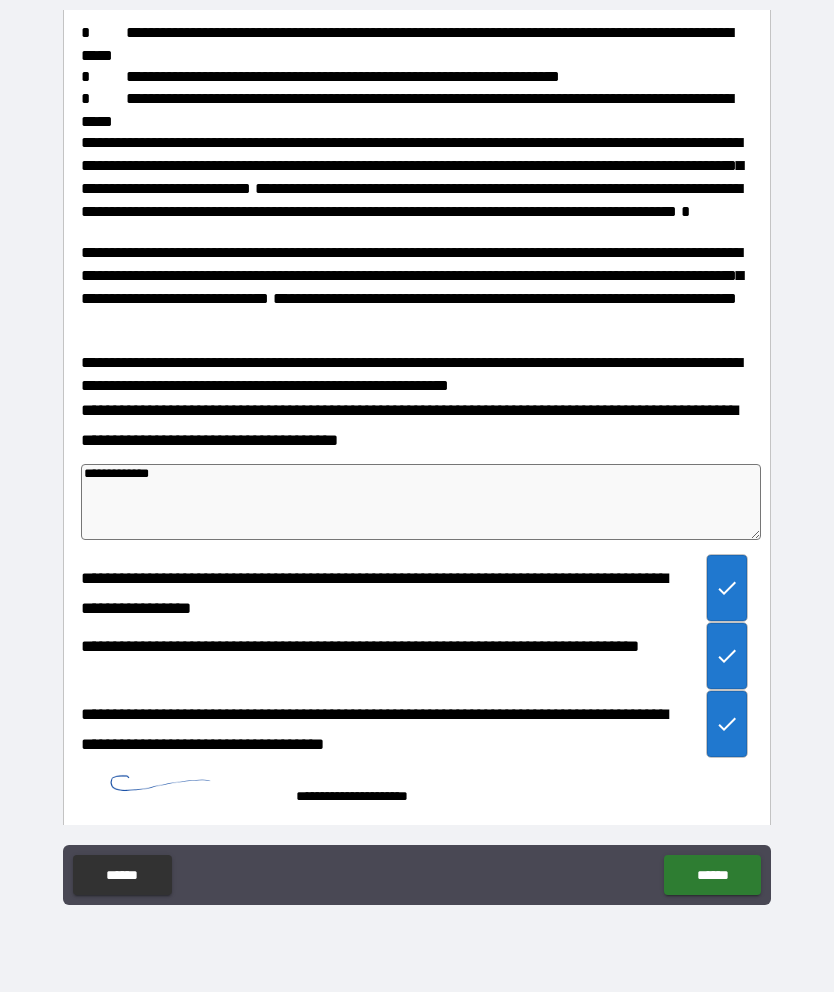 click on "******" at bounding box center [712, 875] 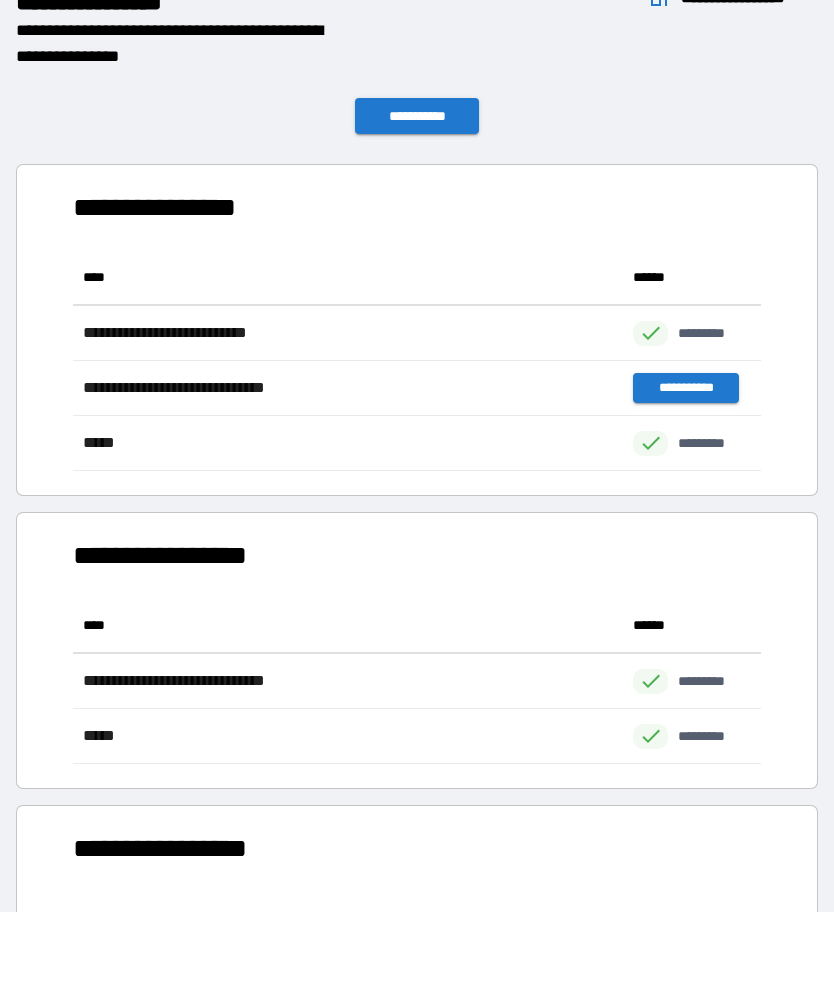 scroll, scrollTop: 1, scrollLeft: 1, axis: both 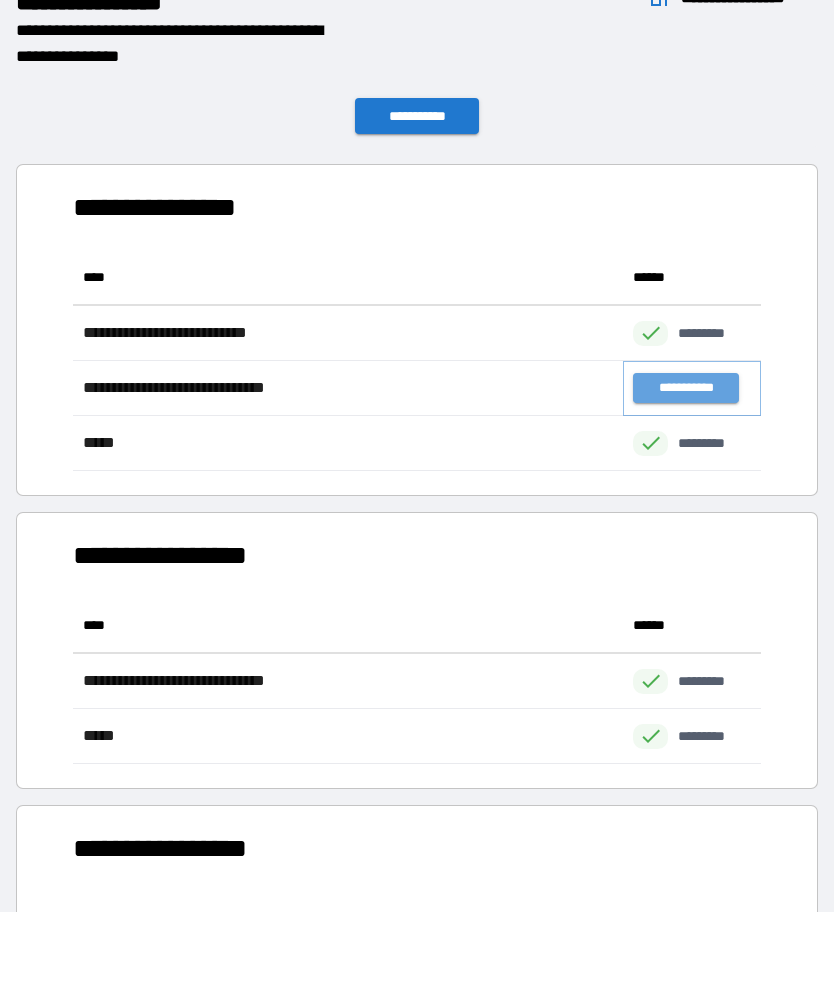 click on "**********" at bounding box center [685, 388] 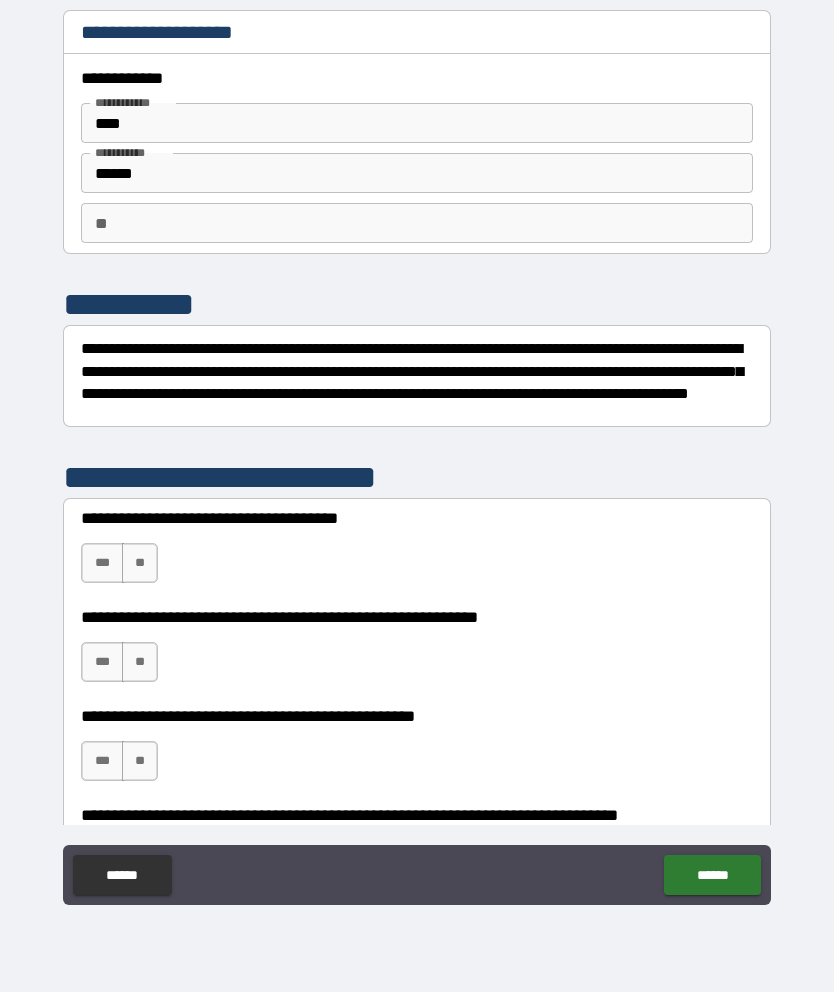scroll, scrollTop: 0, scrollLeft: 0, axis: both 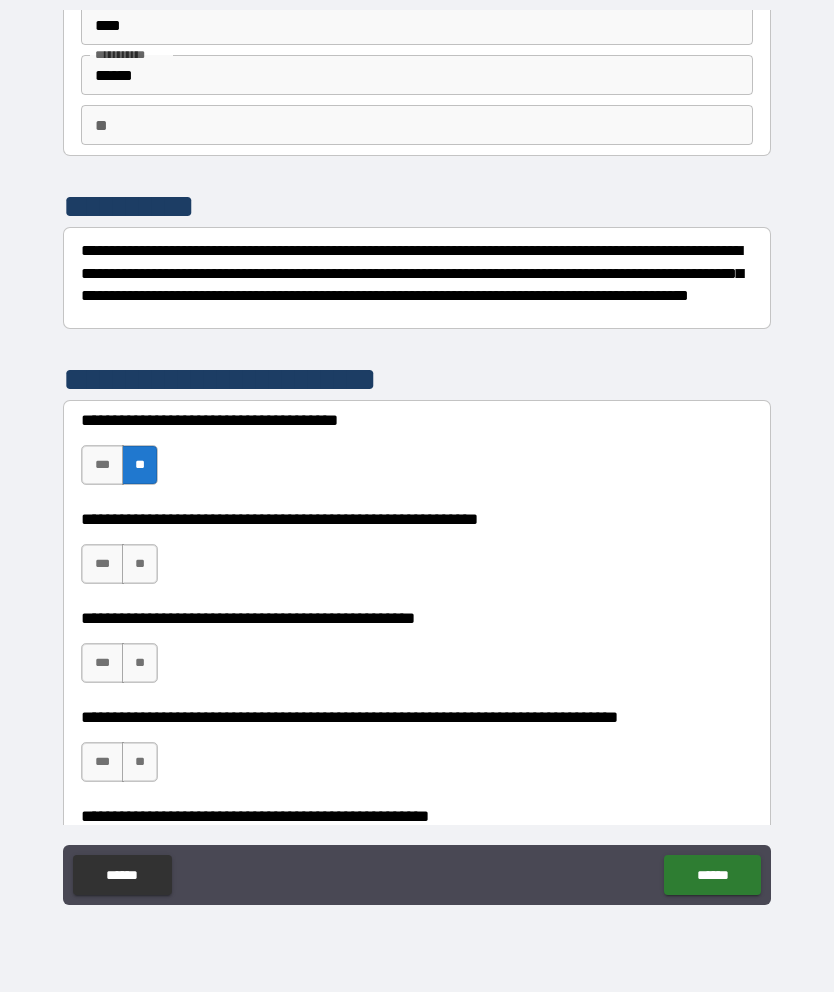 click on "**" at bounding box center (140, 564) 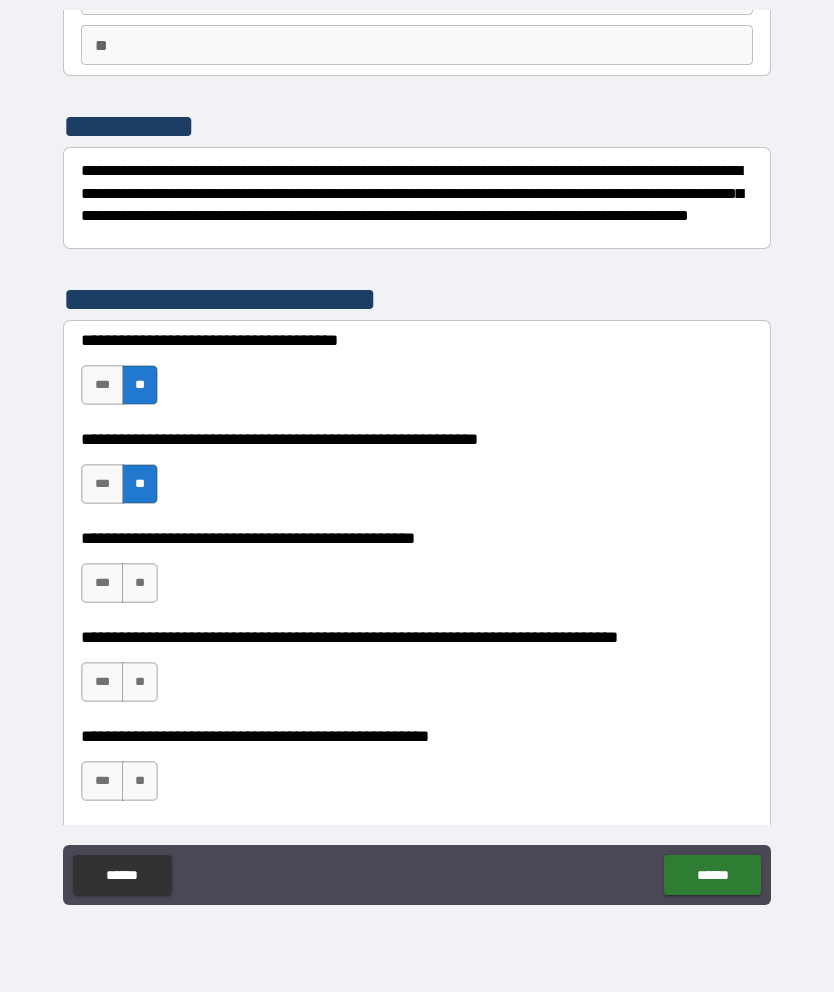 scroll, scrollTop: 182, scrollLeft: 0, axis: vertical 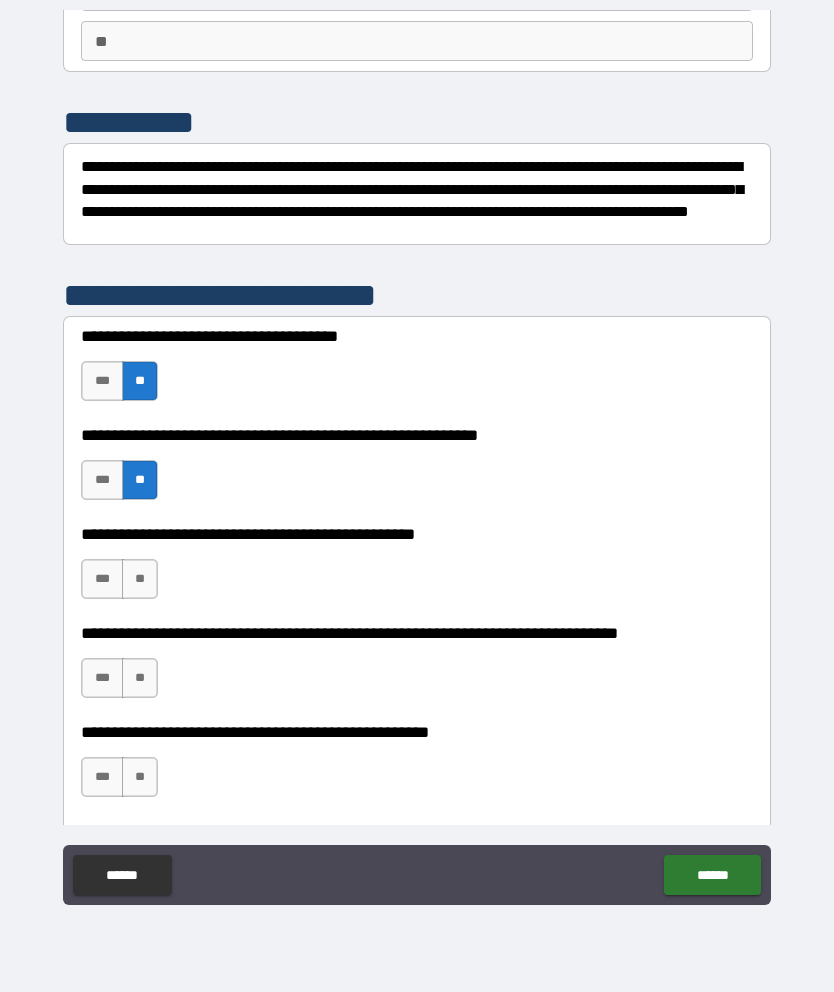 click on "**" at bounding box center (140, 579) 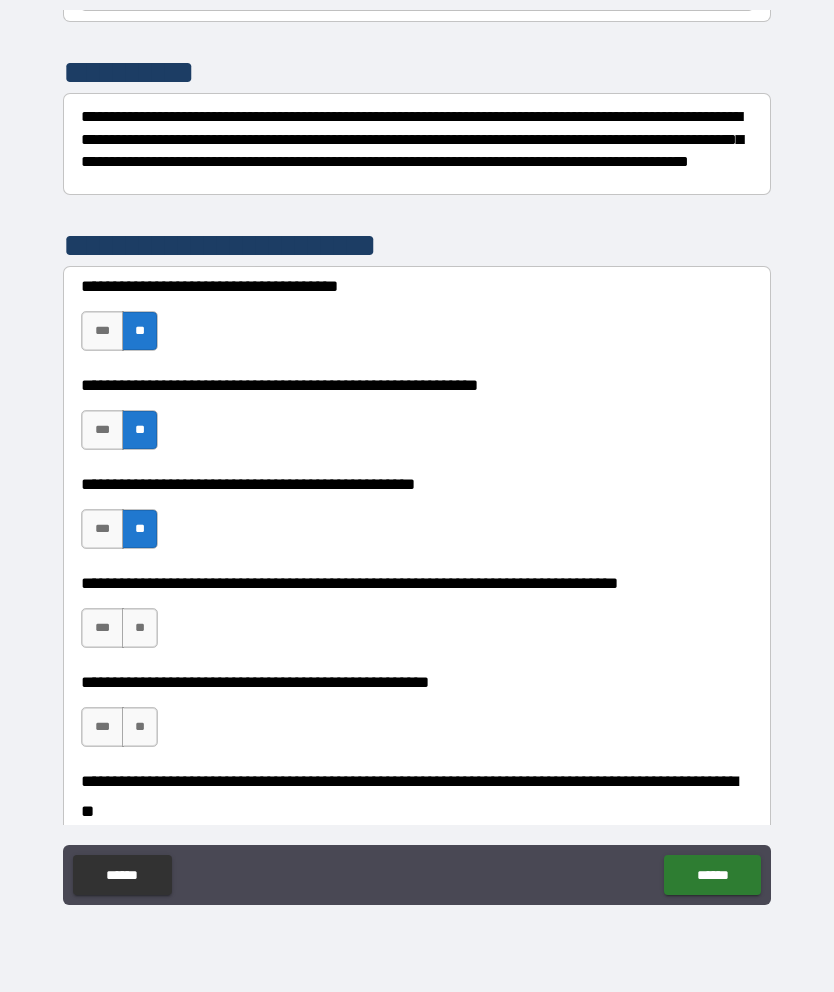 scroll, scrollTop: 257, scrollLeft: 0, axis: vertical 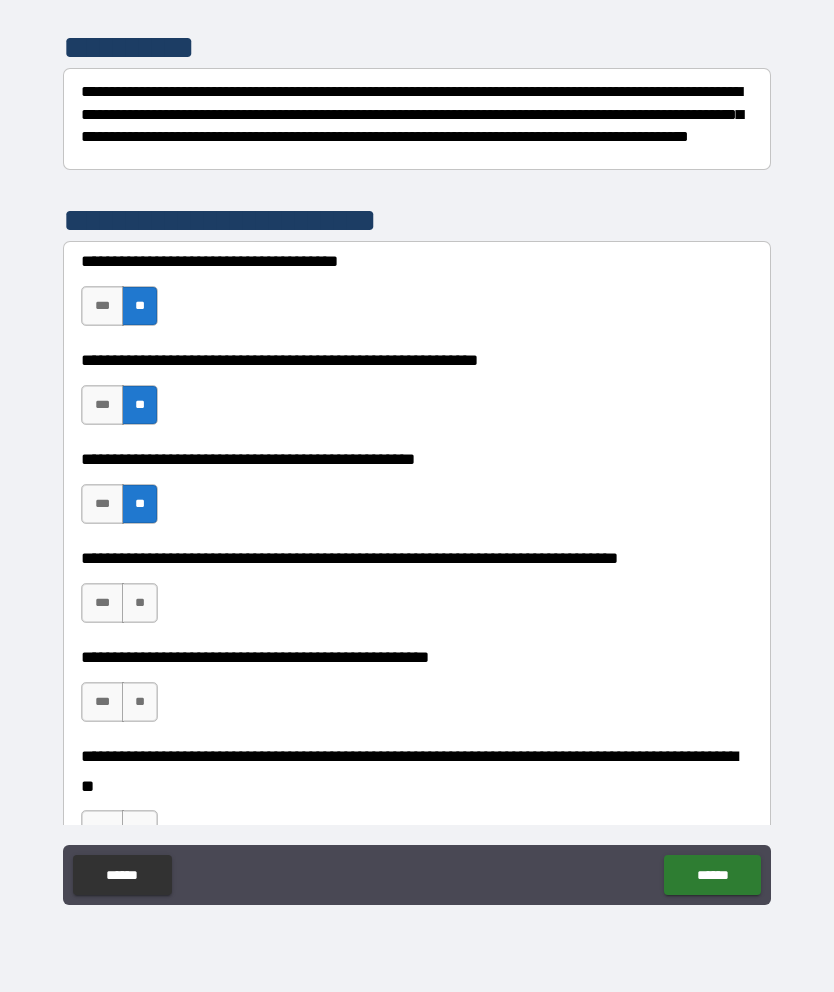 click on "**" at bounding box center [140, 603] 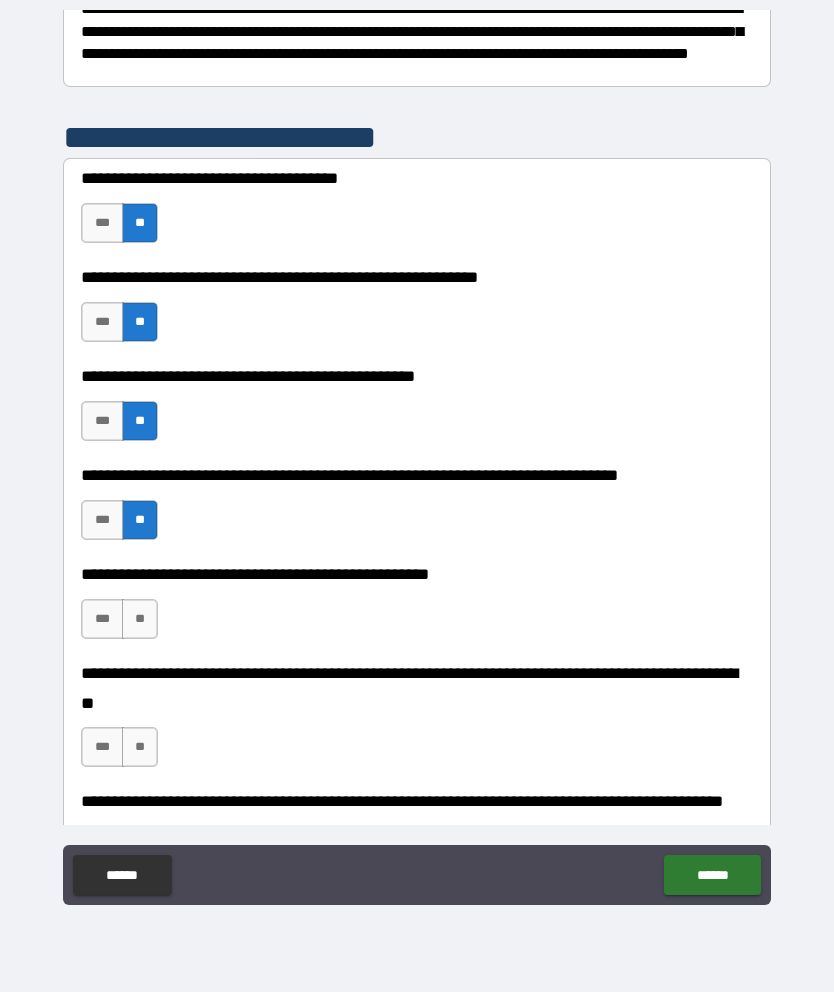 scroll, scrollTop: 341, scrollLeft: 0, axis: vertical 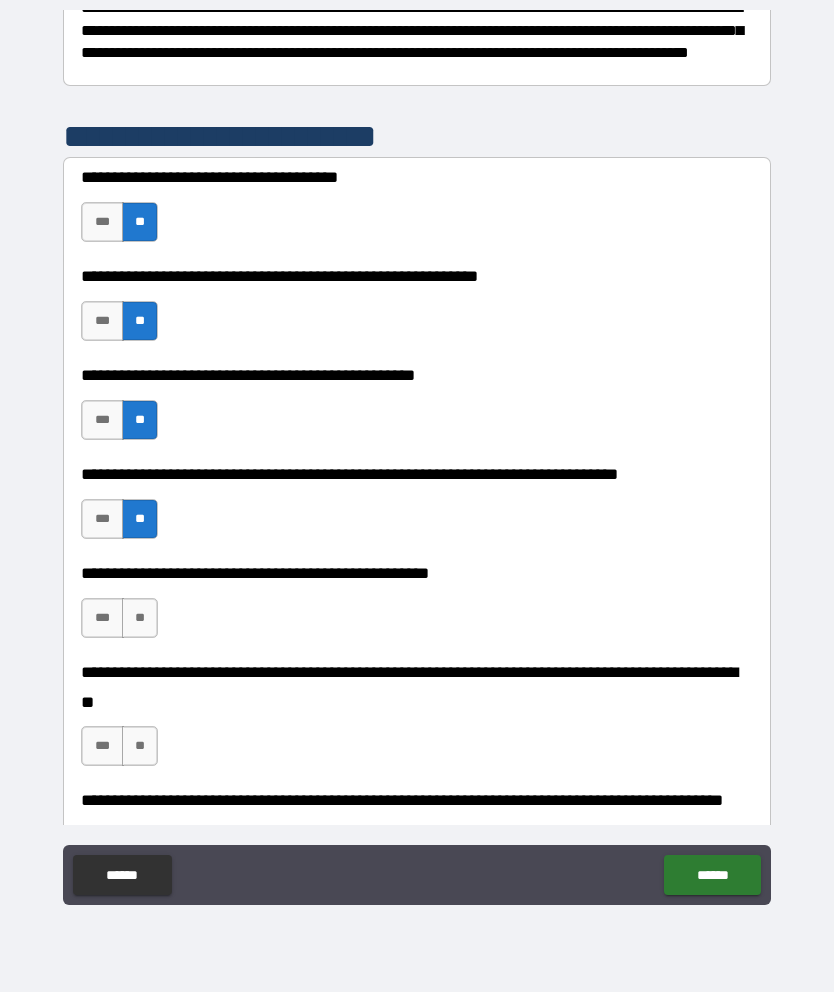 click on "**" at bounding box center (140, 618) 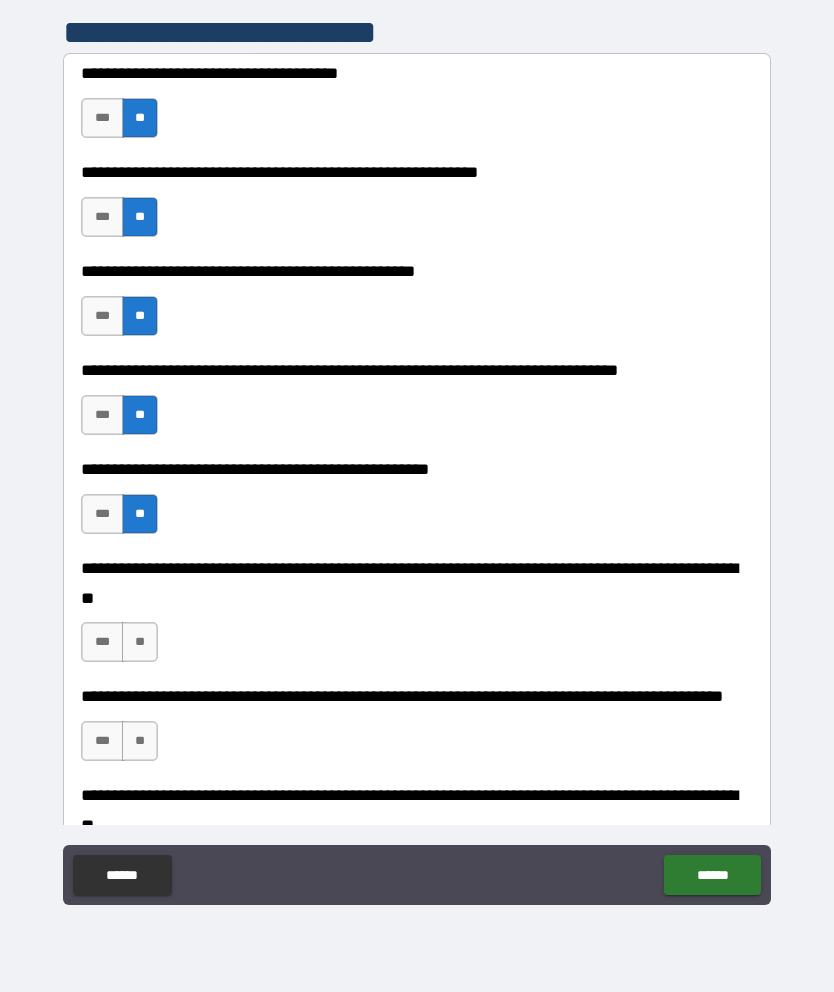 scroll, scrollTop: 446, scrollLeft: 0, axis: vertical 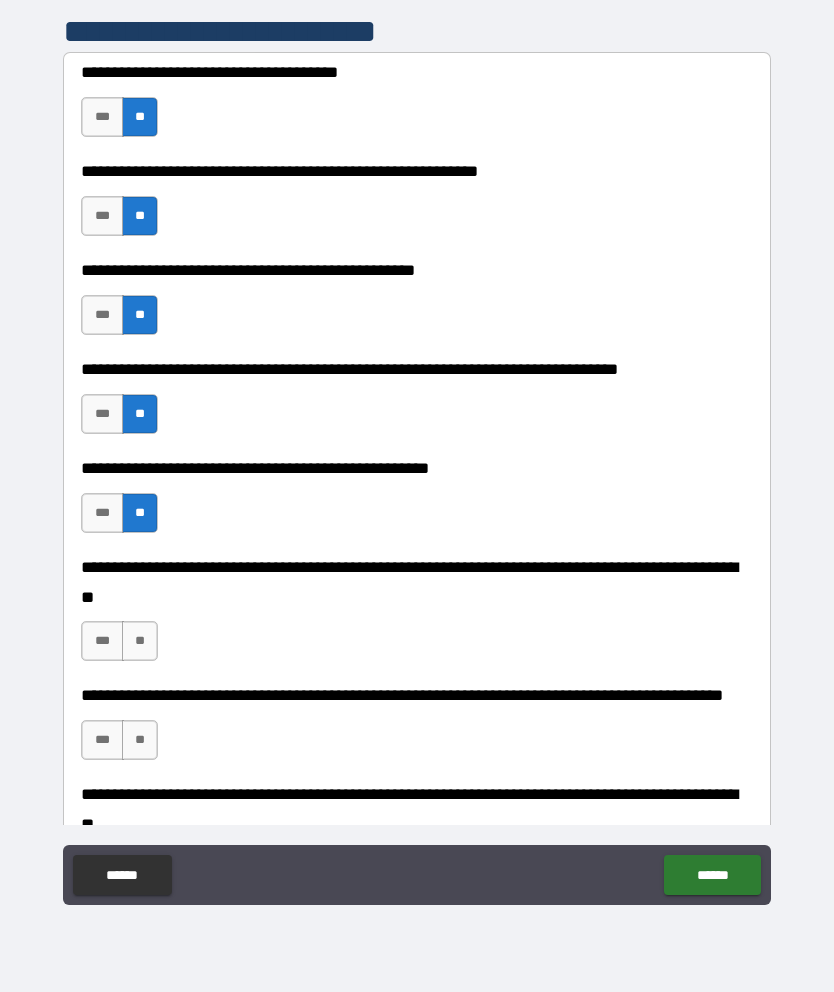 click on "**" at bounding box center [140, 641] 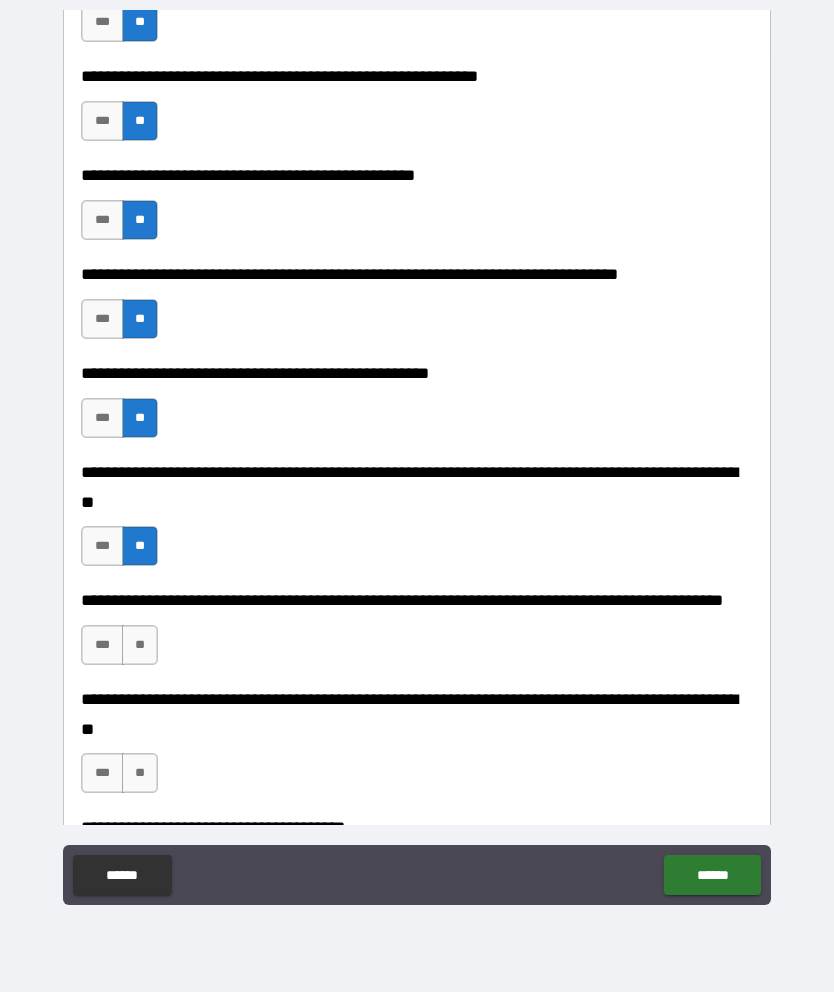 scroll, scrollTop: 546, scrollLeft: 0, axis: vertical 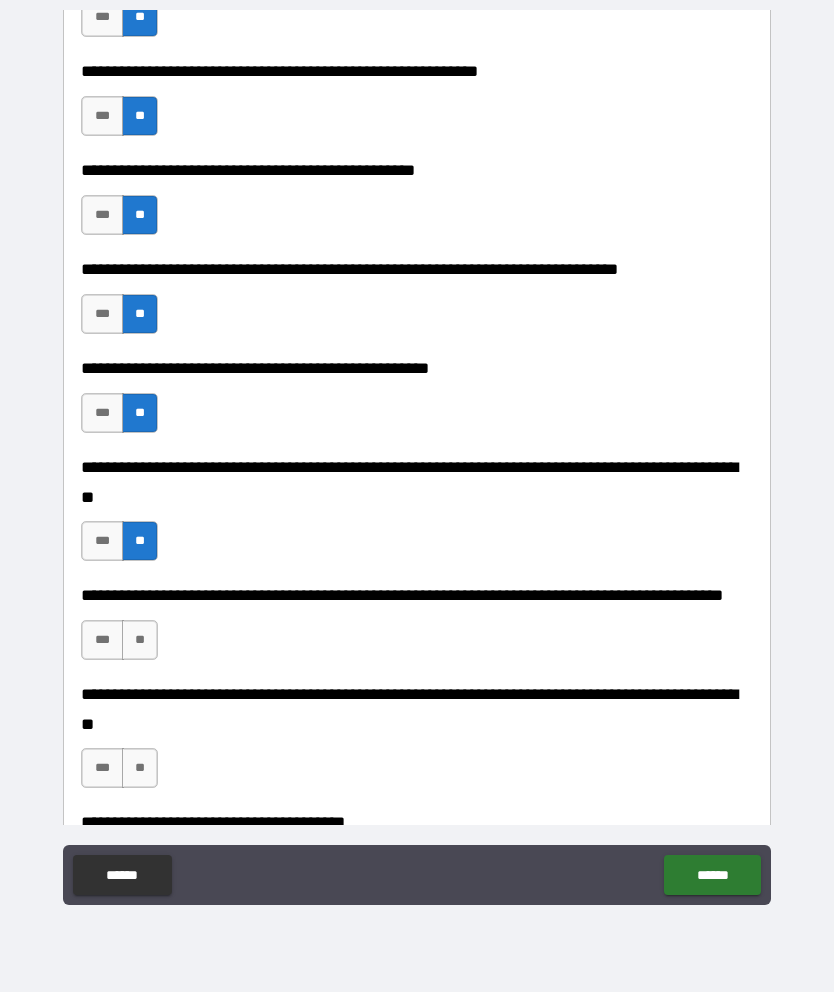 click on "**" at bounding box center (140, 640) 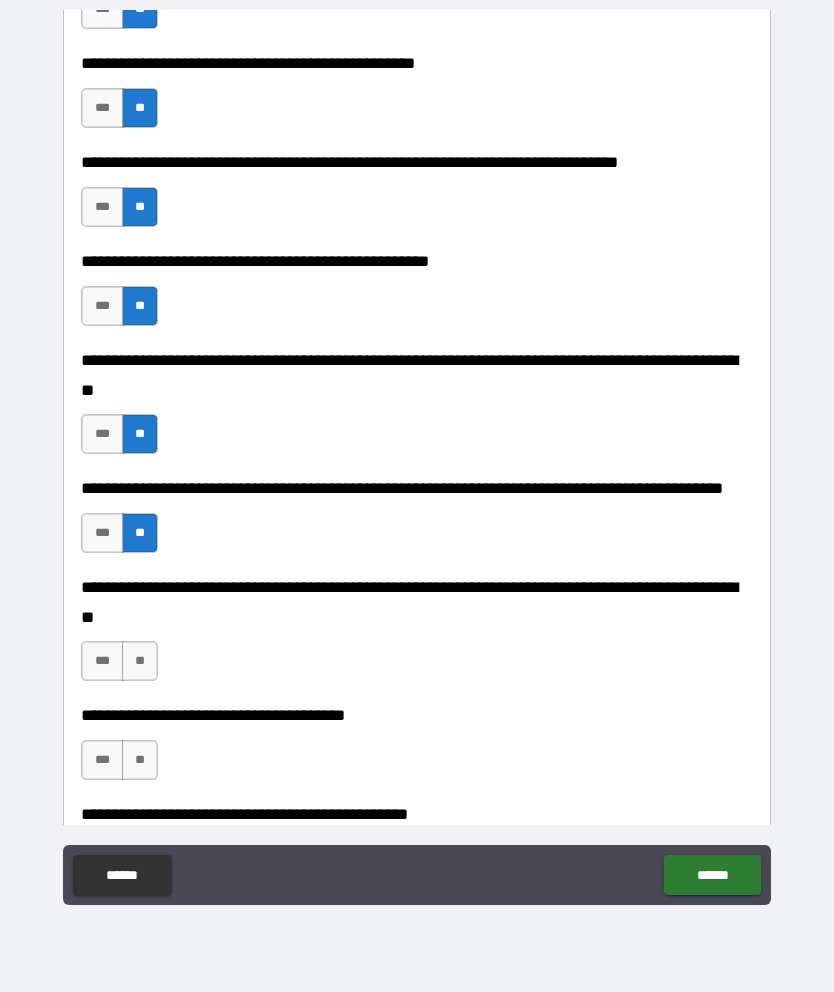 scroll, scrollTop: 654, scrollLeft: 0, axis: vertical 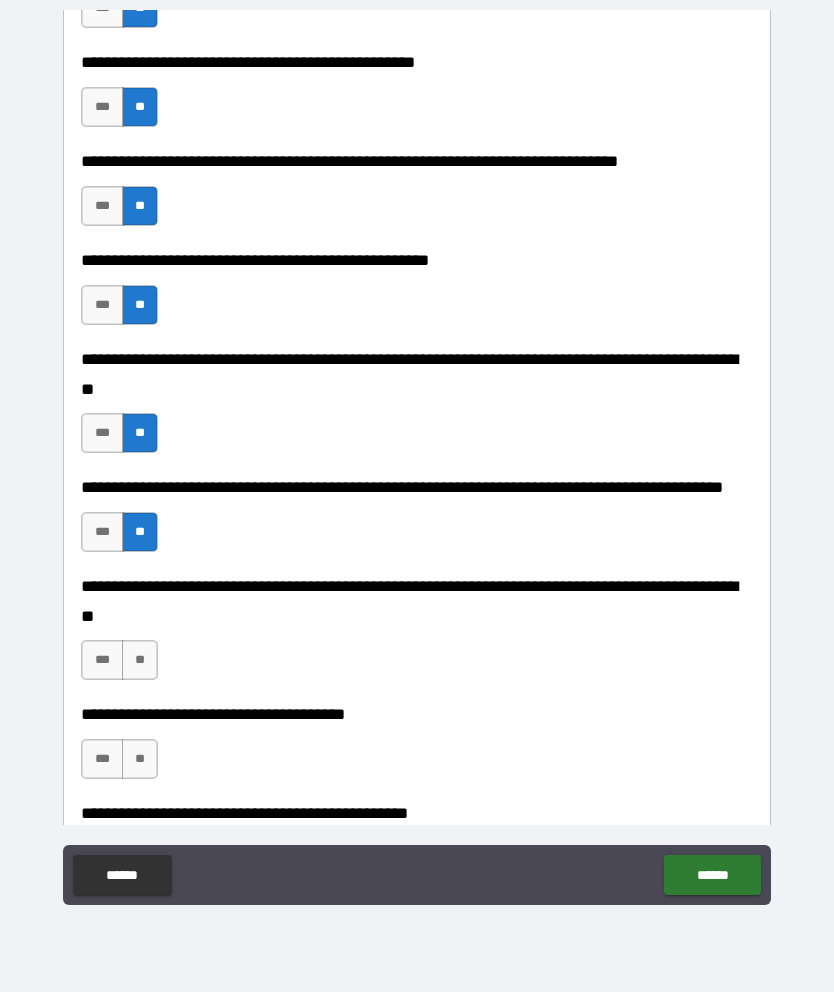 click on "**" at bounding box center [140, 660] 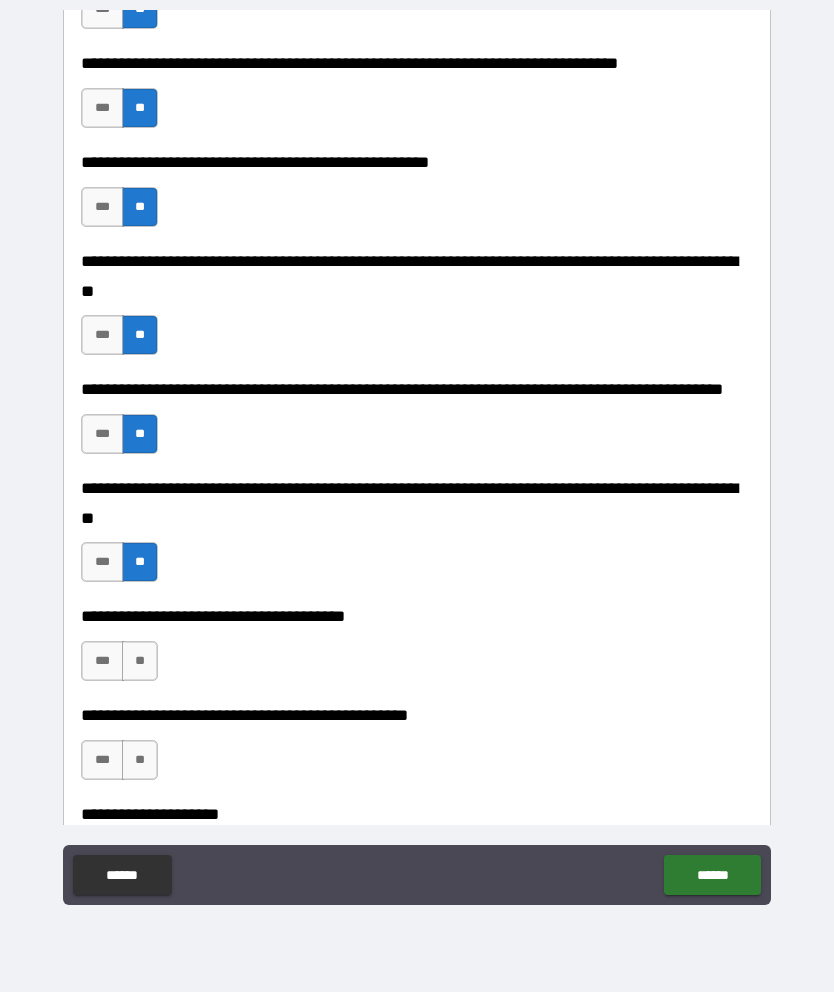 scroll, scrollTop: 753, scrollLeft: 0, axis: vertical 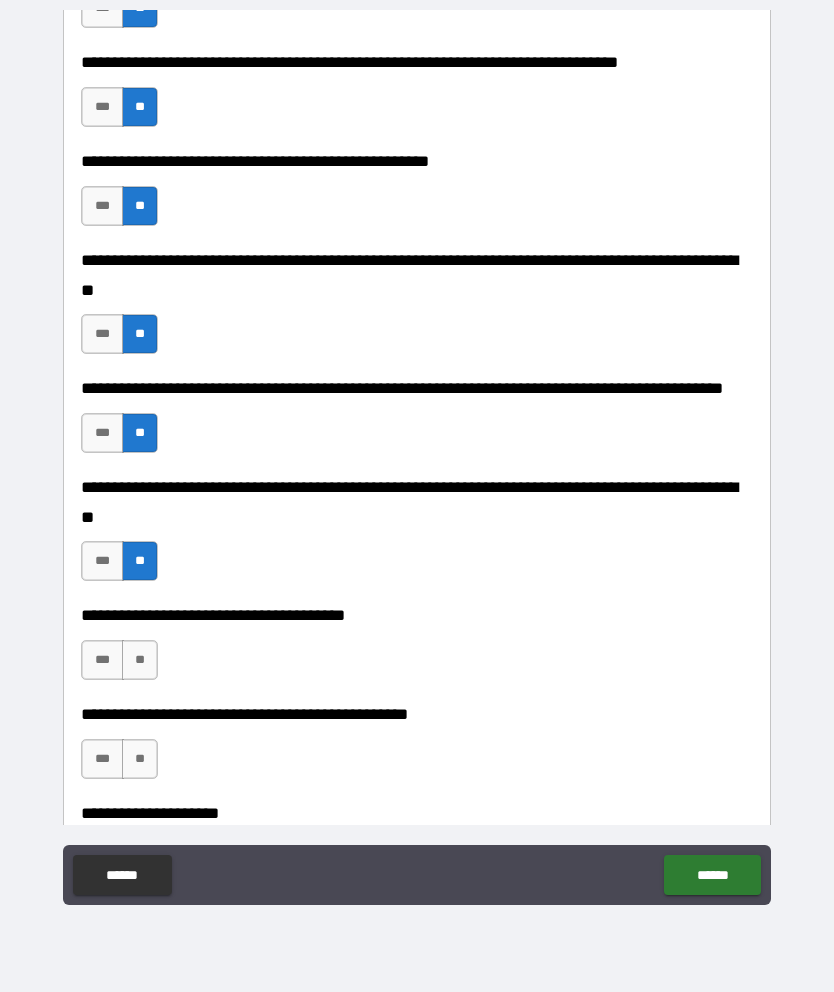 click on "**" at bounding box center [140, 660] 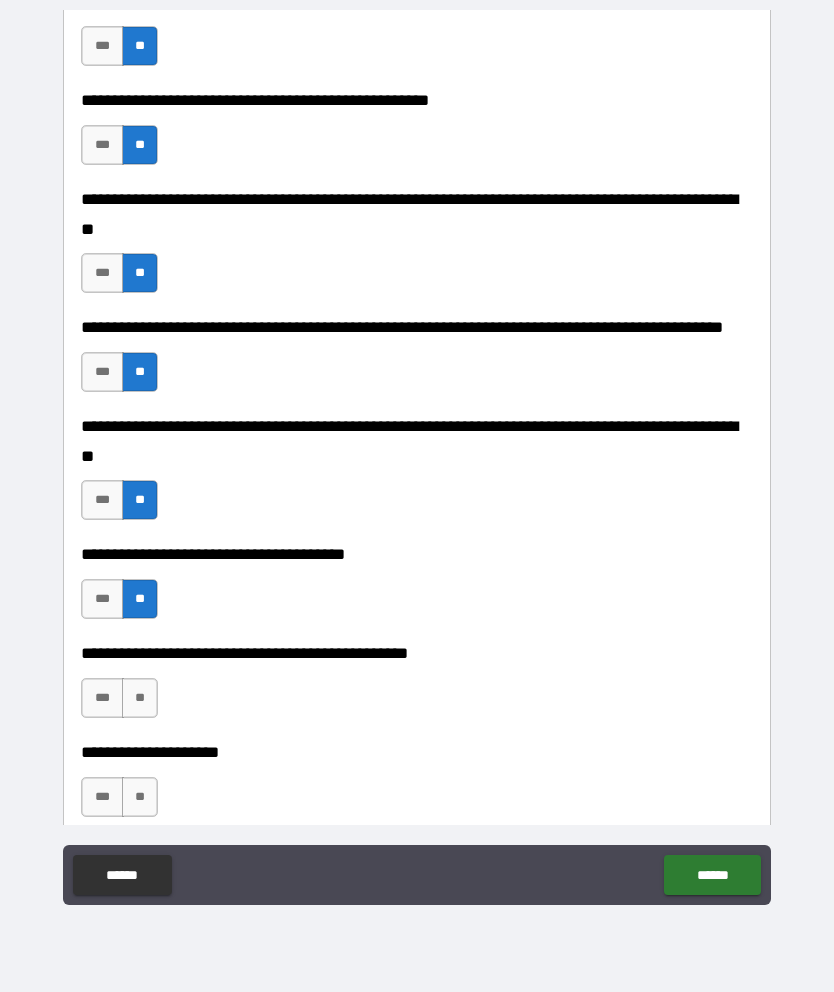 scroll, scrollTop: 815, scrollLeft: 0, axis: vertical 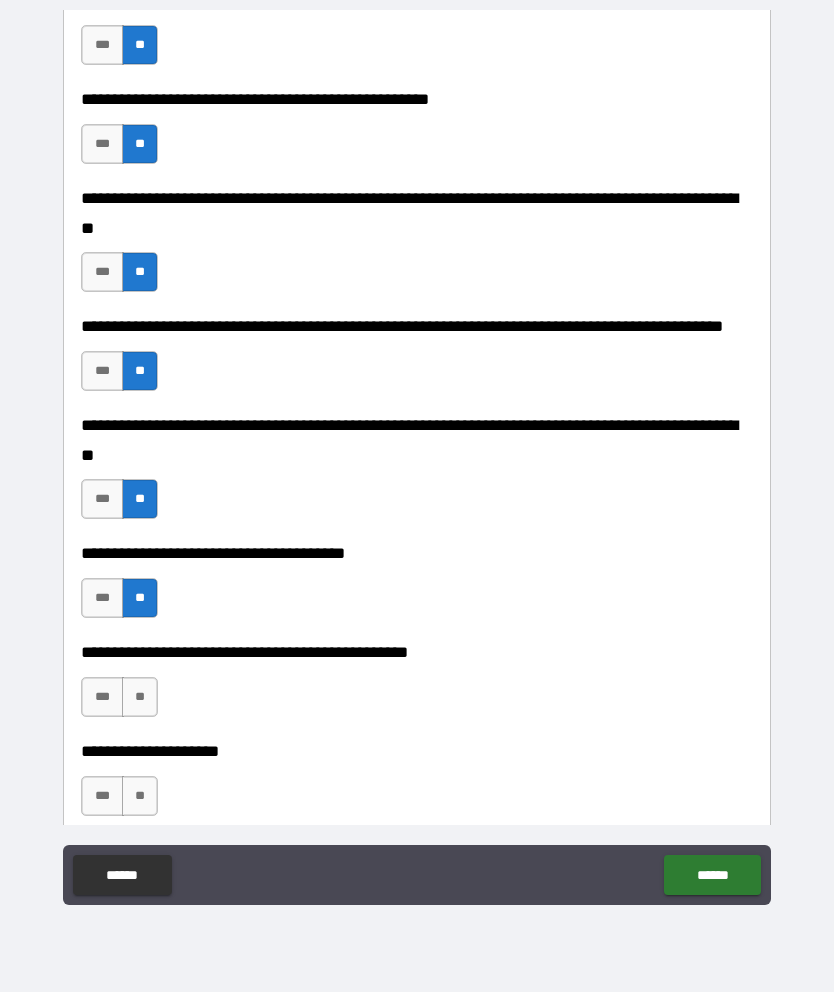 click on "***" at bounding box center [102, 697] 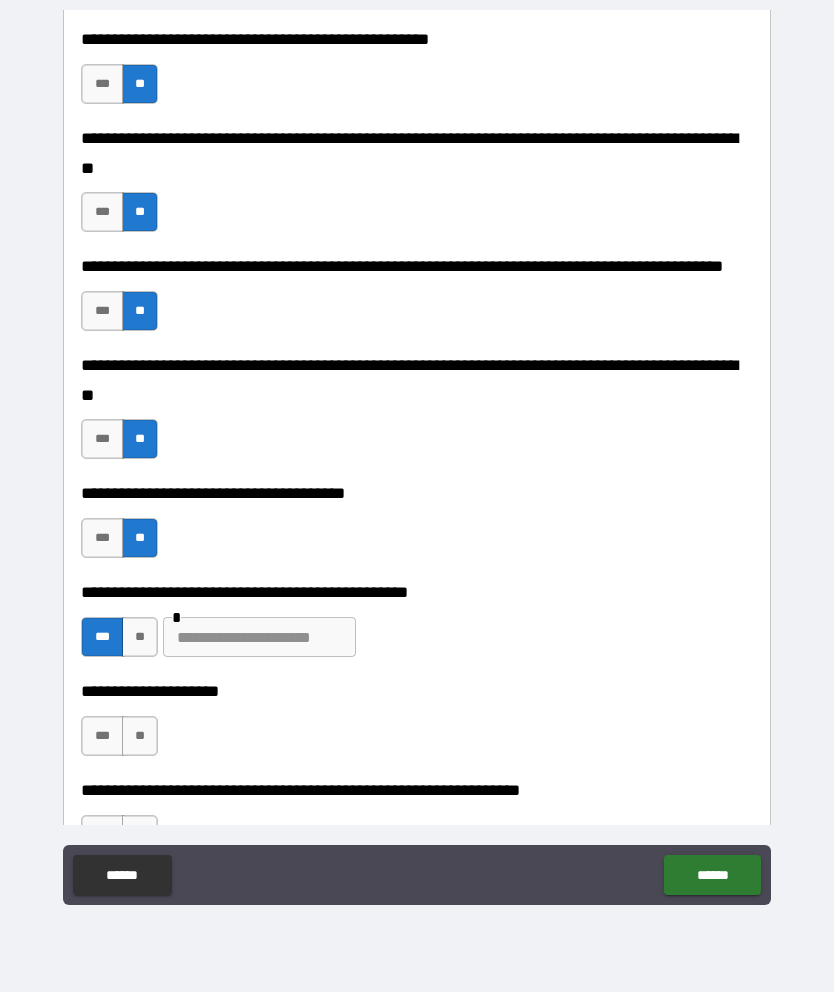 scroll, scrollTop: 890, scrollLeft: 0, axis: vertical 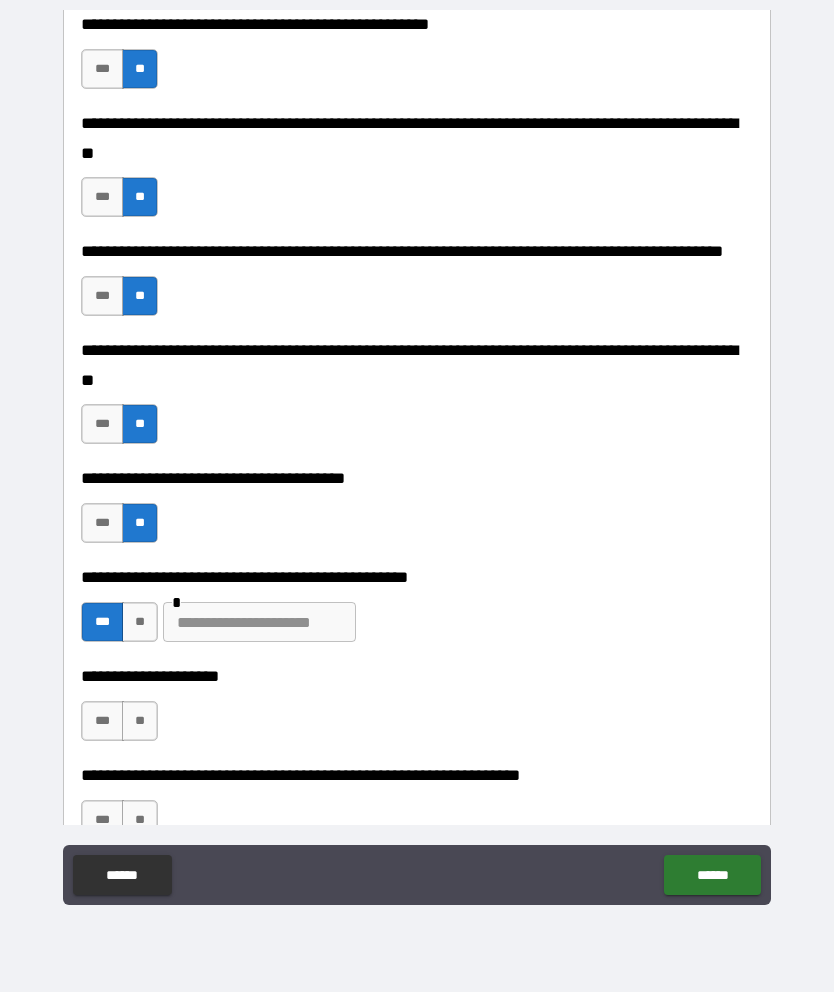 click at bounding box center (259, 622) 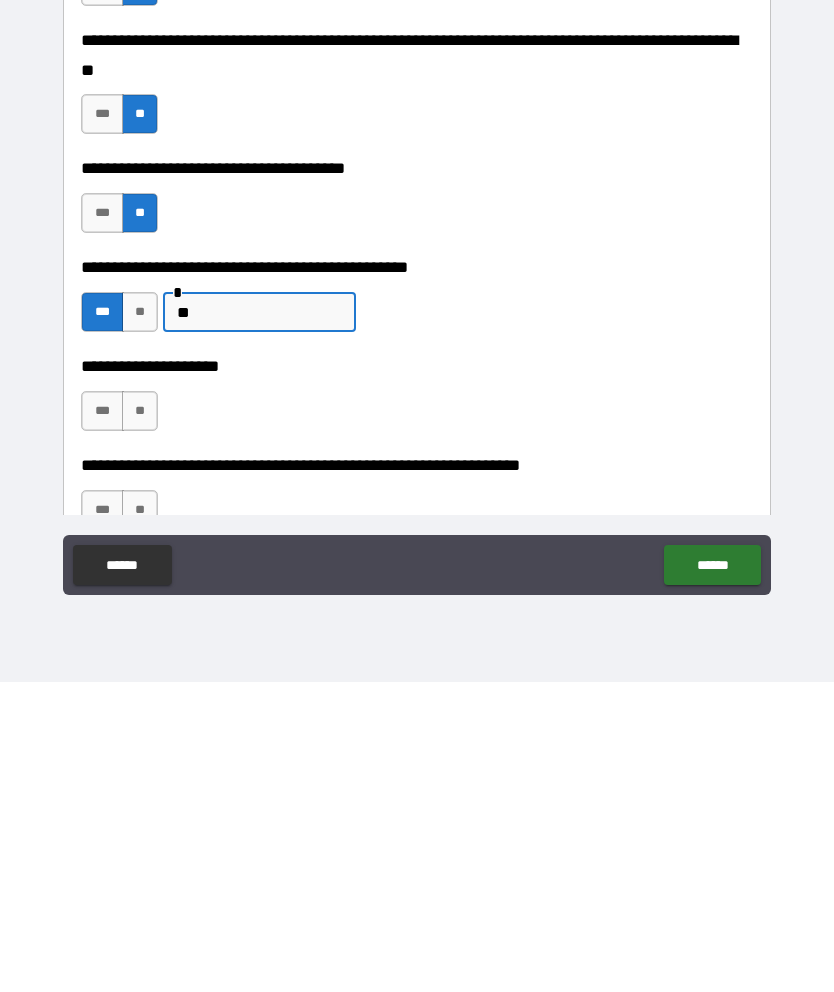 type on "**" 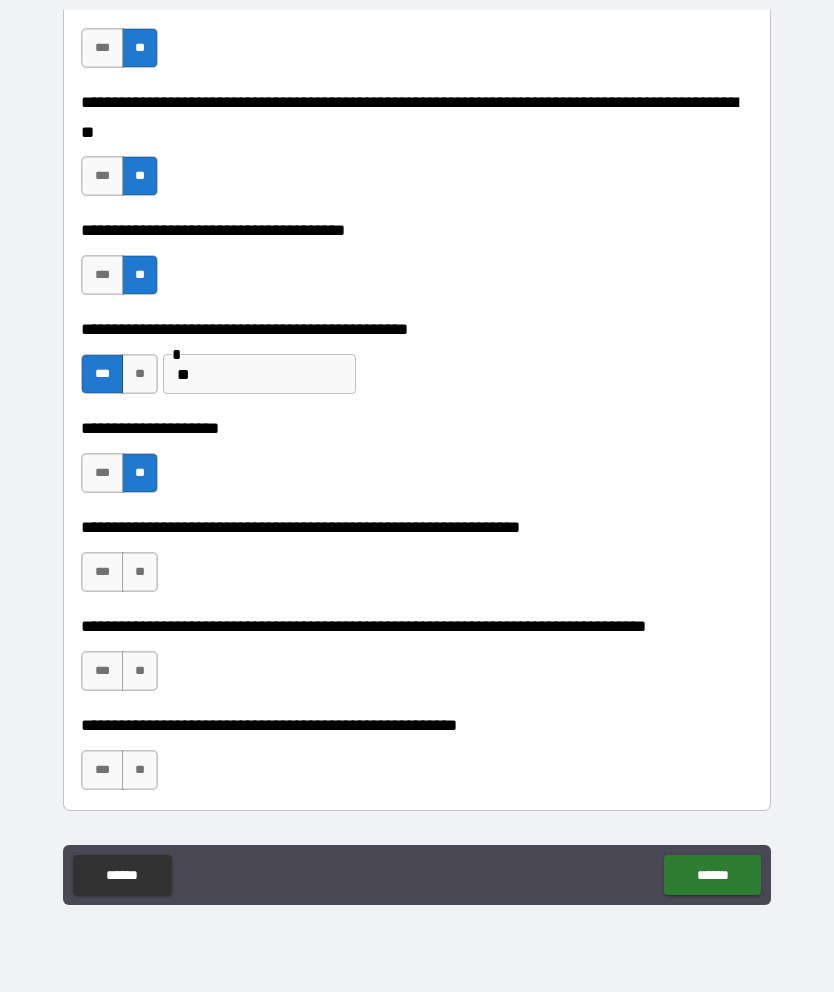 scroll, scrollTop: 1141, scrollLeft: 0, axis: vertical 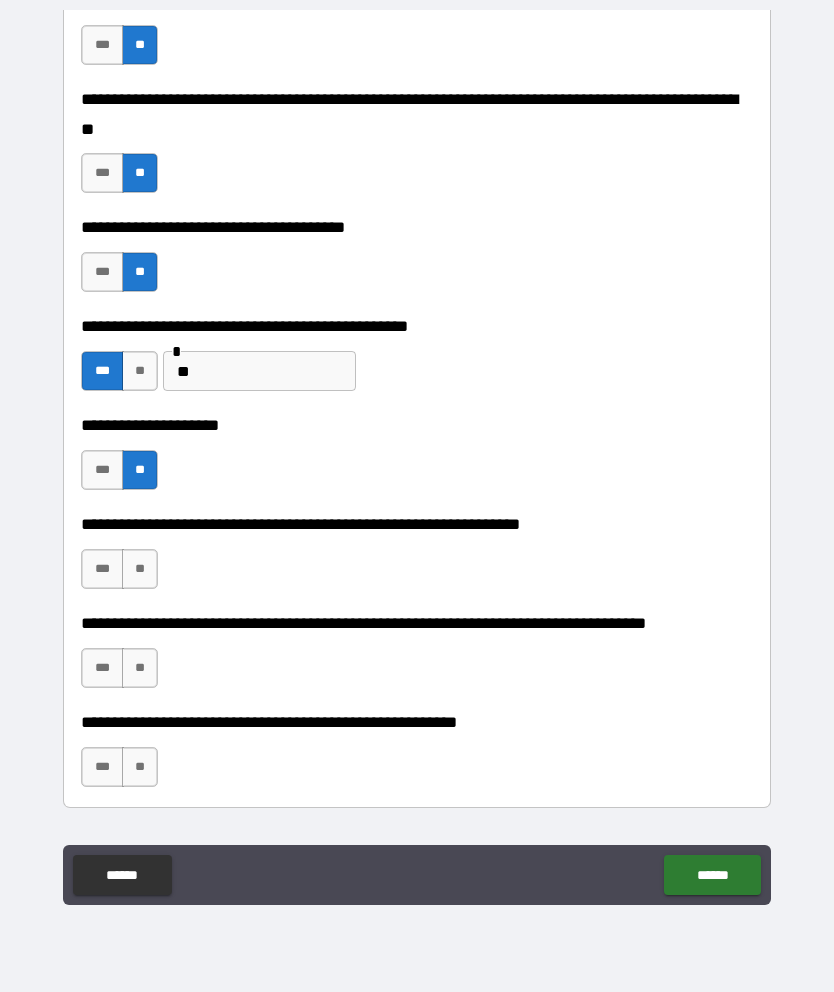 click on "**" at bounding box center (140, 569) 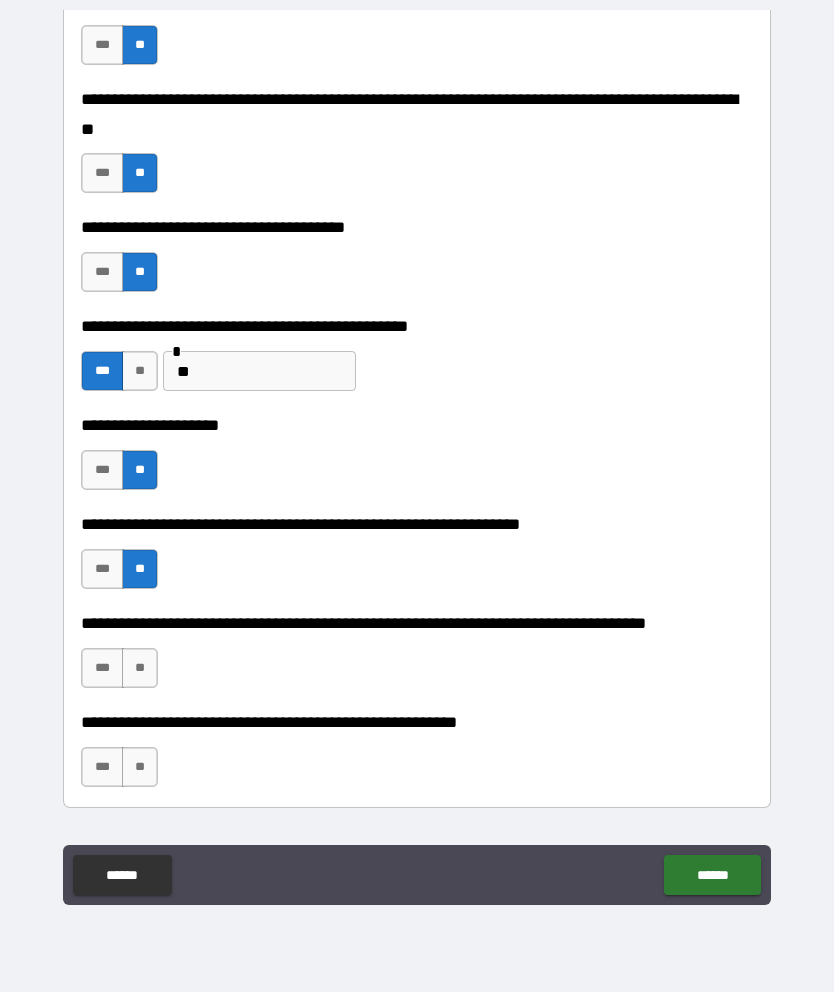 click on "**" at bounding box center (140, 668) 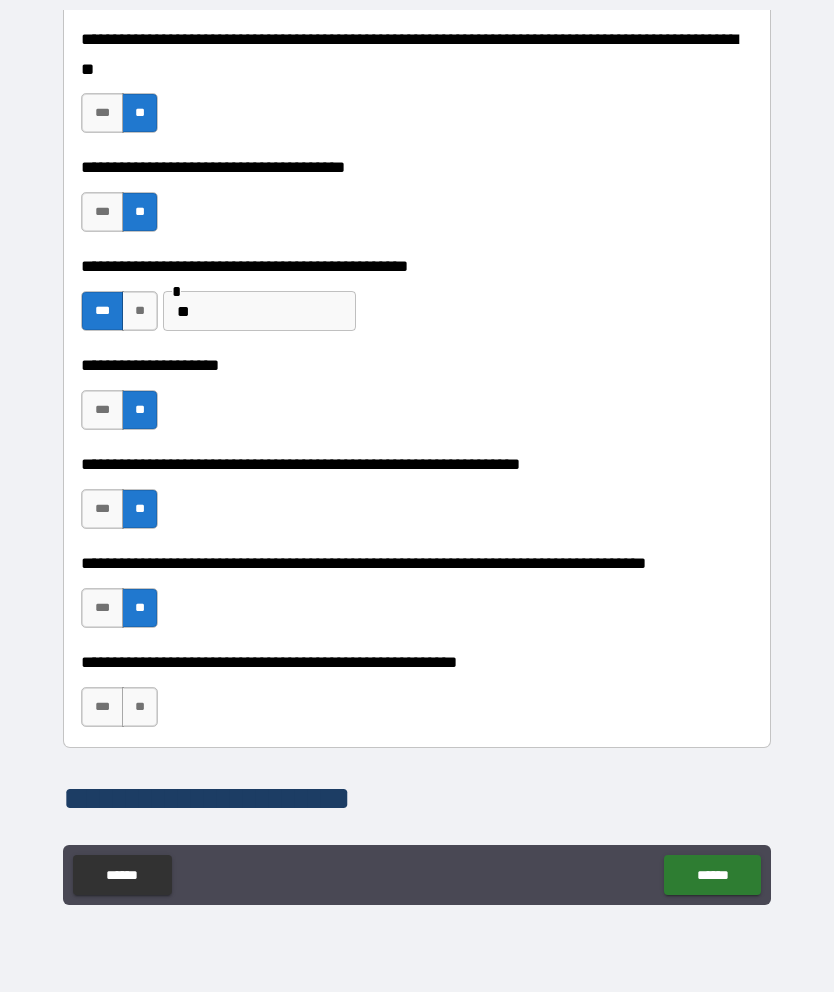 scroll, scrollTop: 1209, scrollLeft: 0, axis: vertical 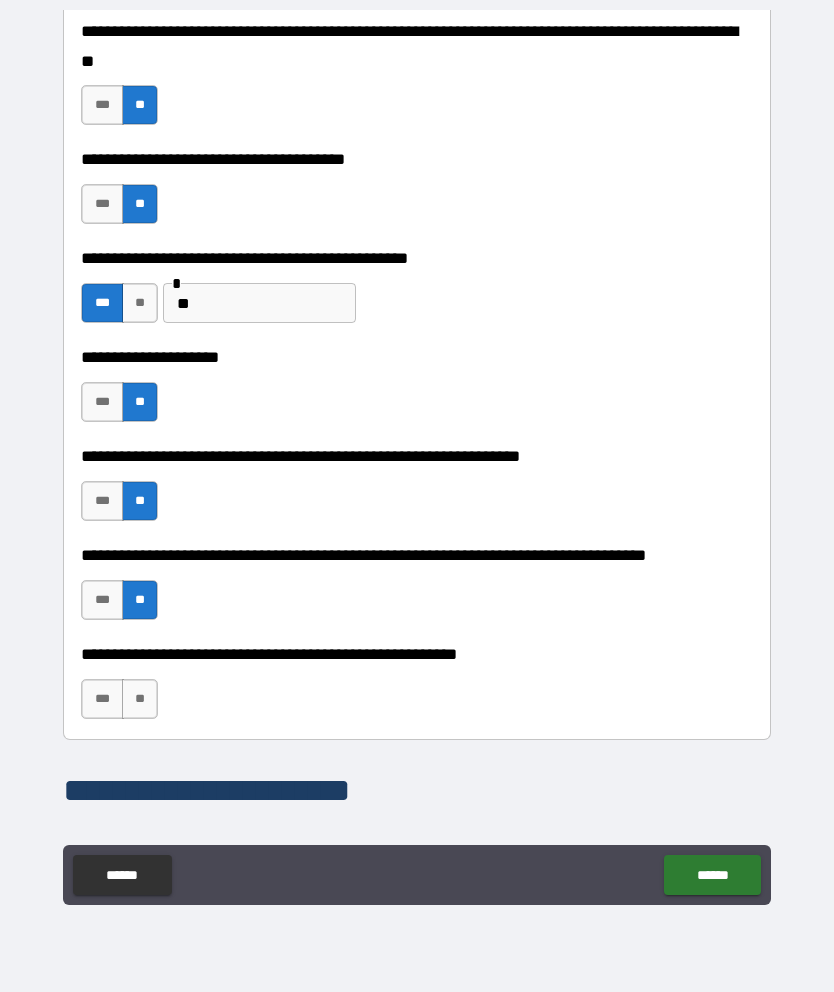 click on "**" at bounding box center [140, 699] 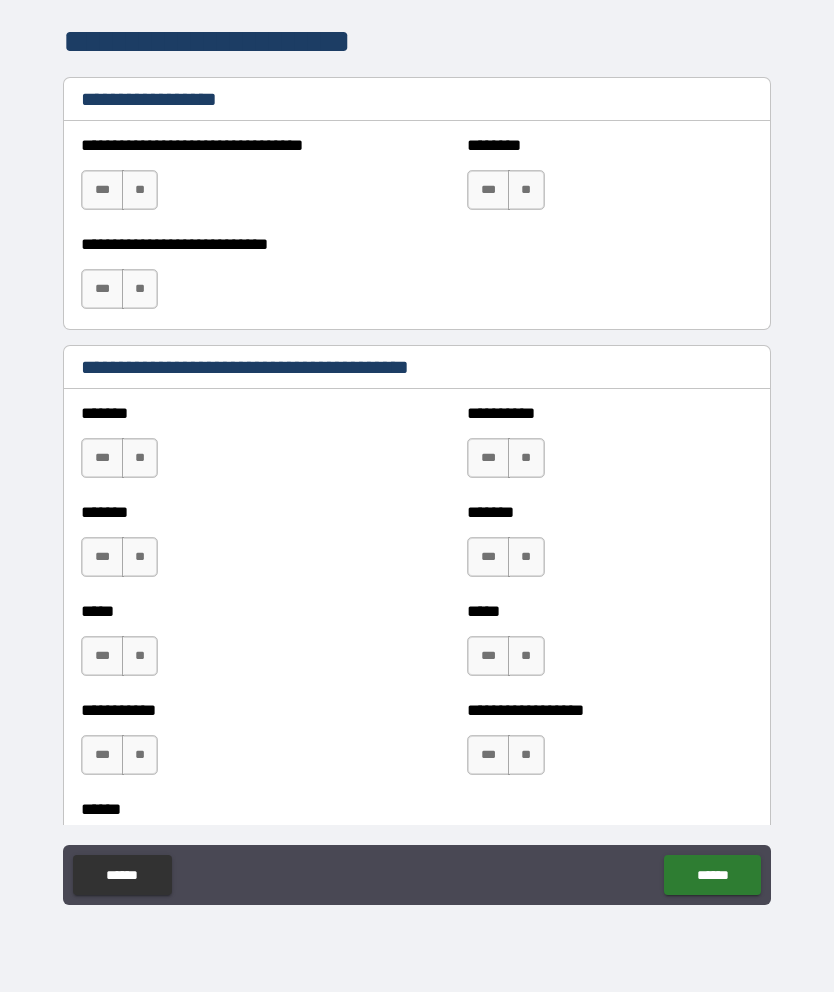 scroll, scrollTop: 1964, scrollLeft: 0, axis: vertical 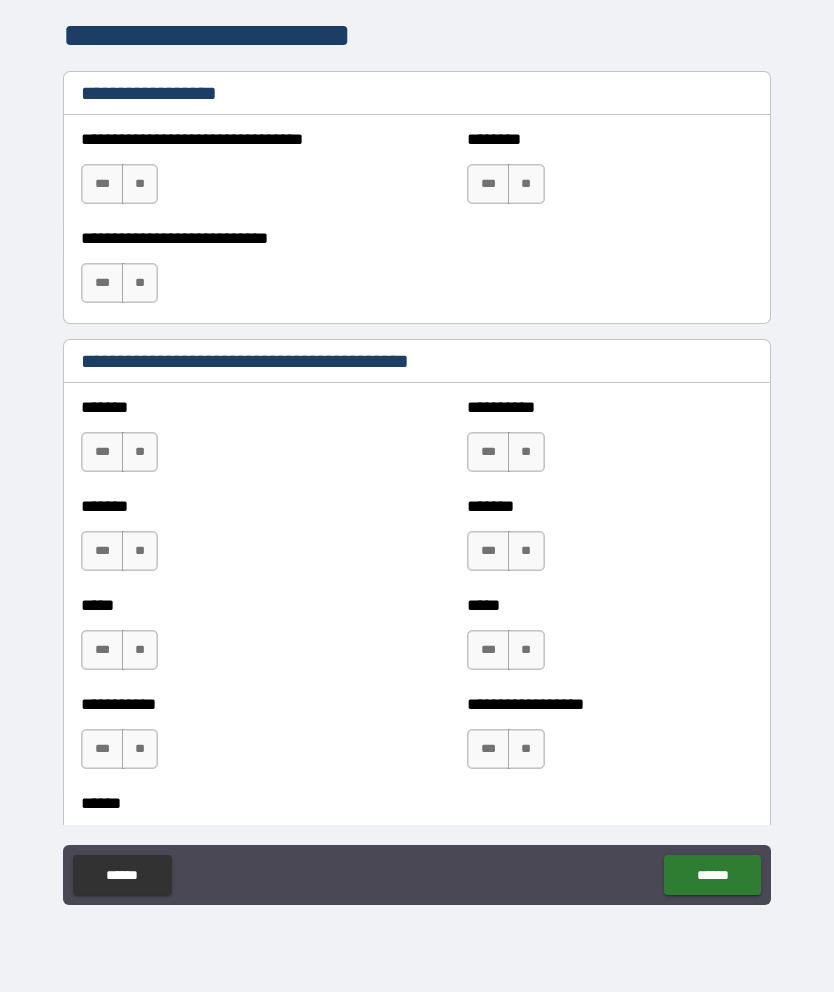 click on "**" at bounding box center [526, 452] 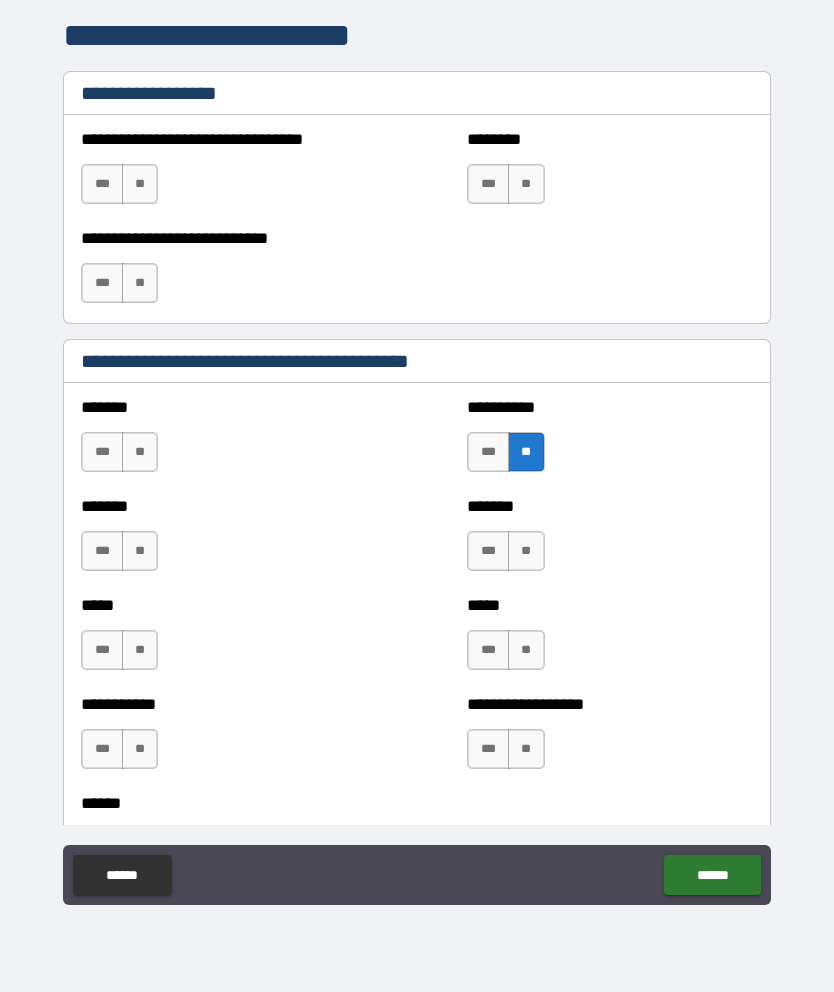 click on "**" at bounding box center [140, 452] 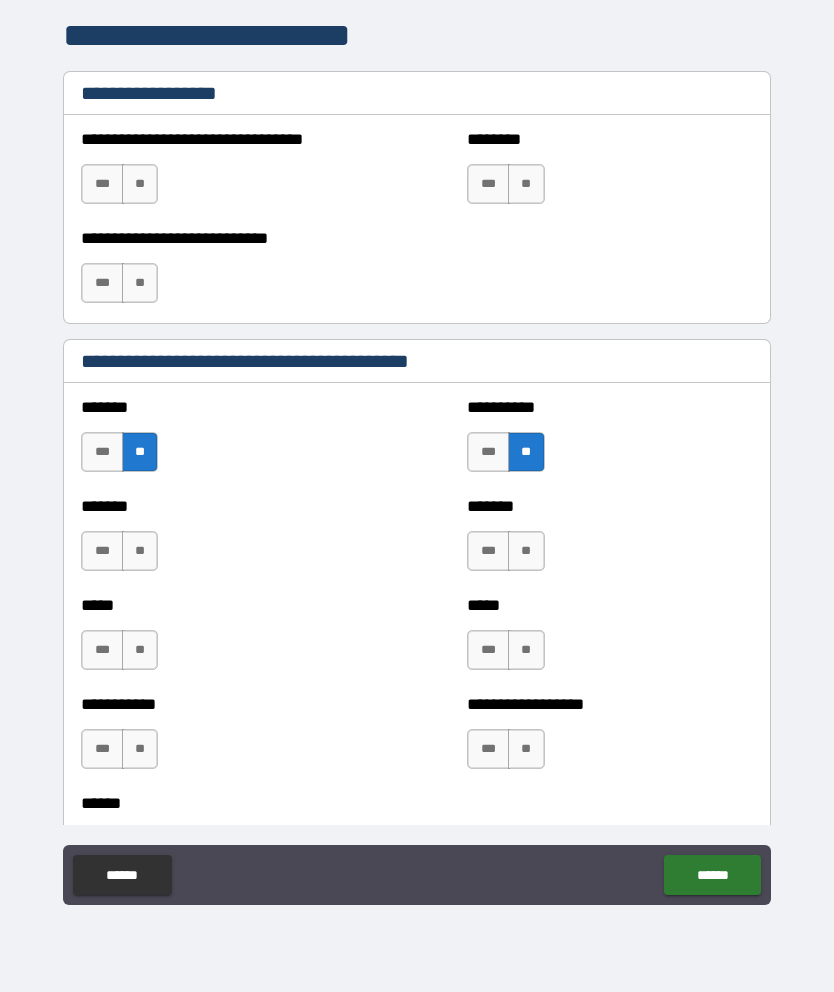 click on "**" at bounding box center (140, 551) 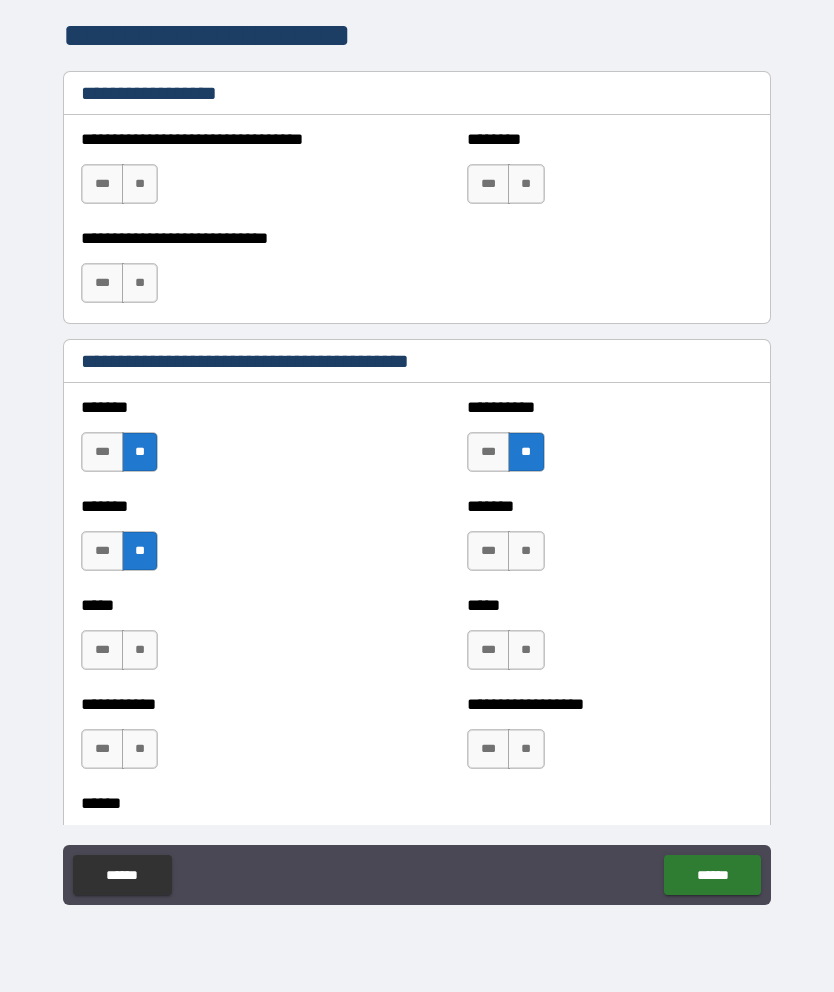 click on "**" at bounding box center [526, 551] 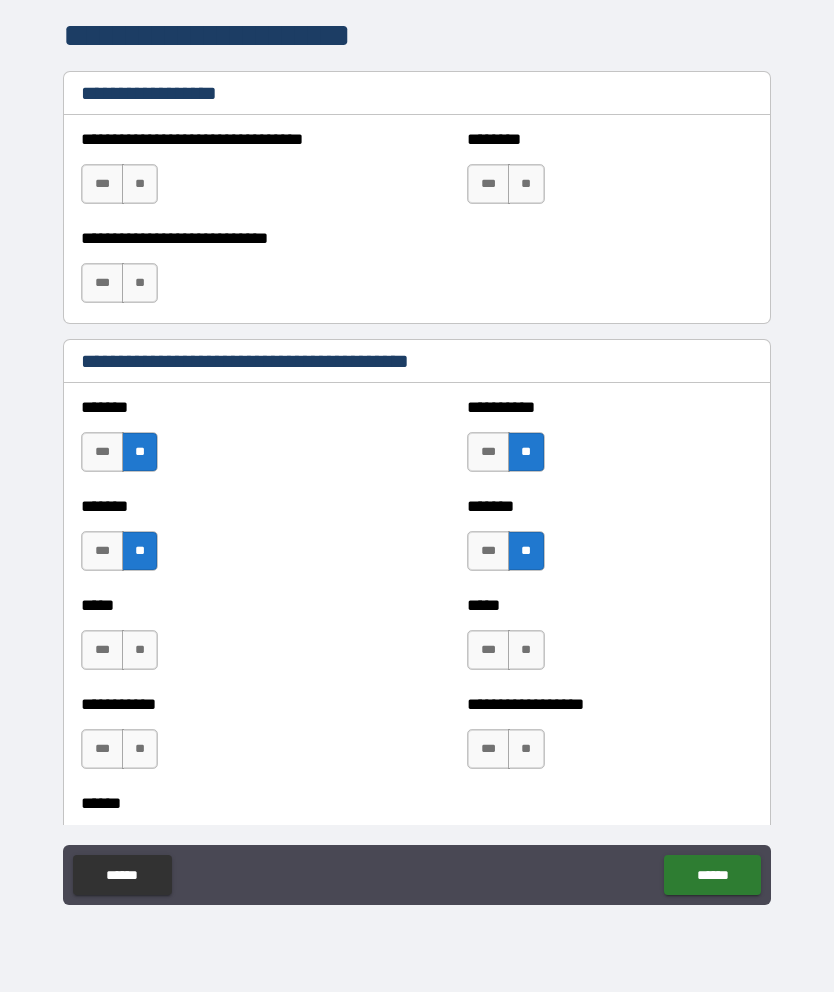 click on "**" at bounding box center [140, 650] 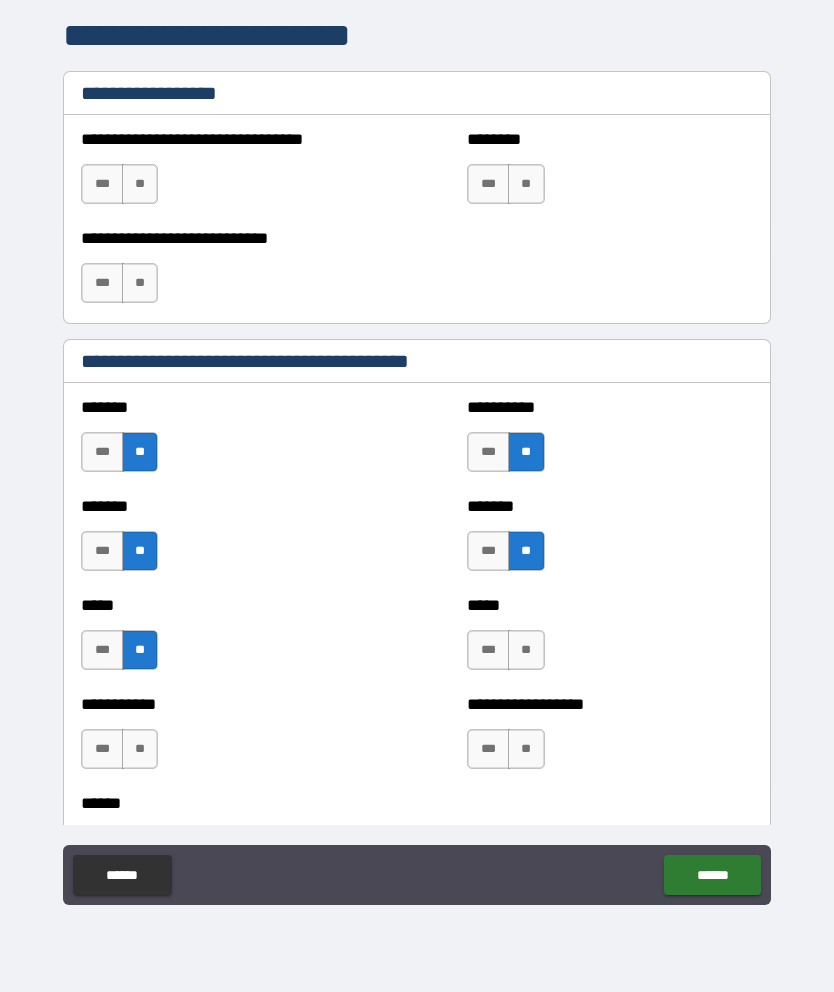 click on "**" at bounding box center (526, 650) 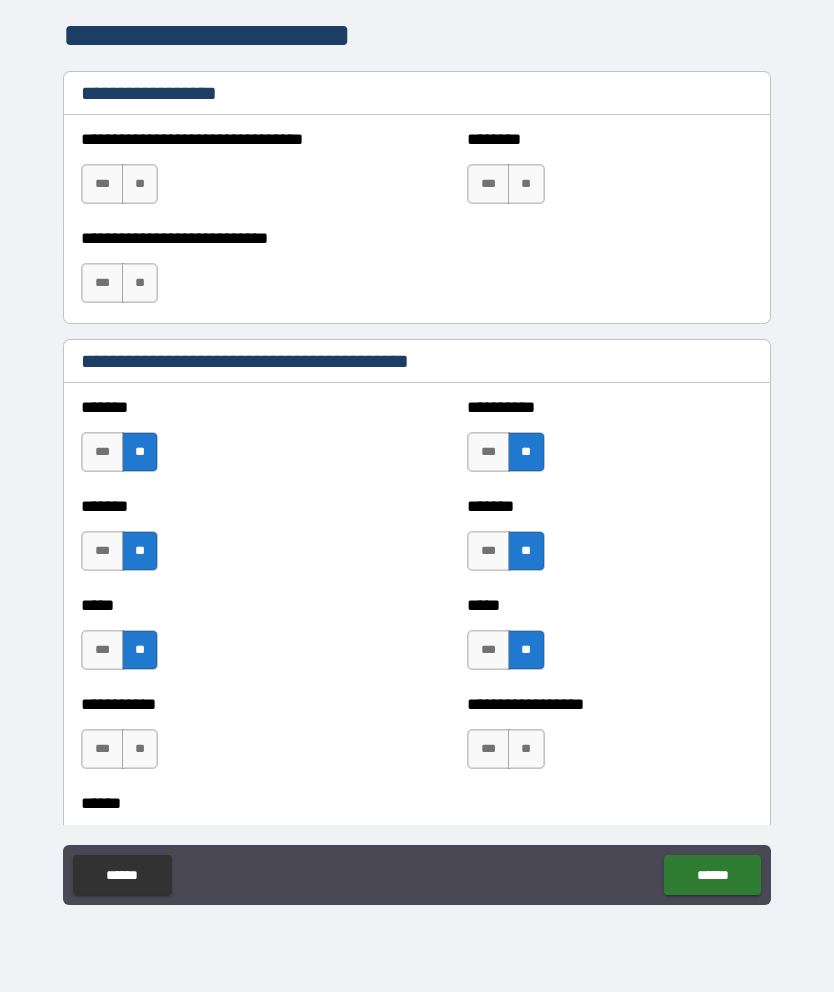 click on "**" at bounding box center (140, 749) 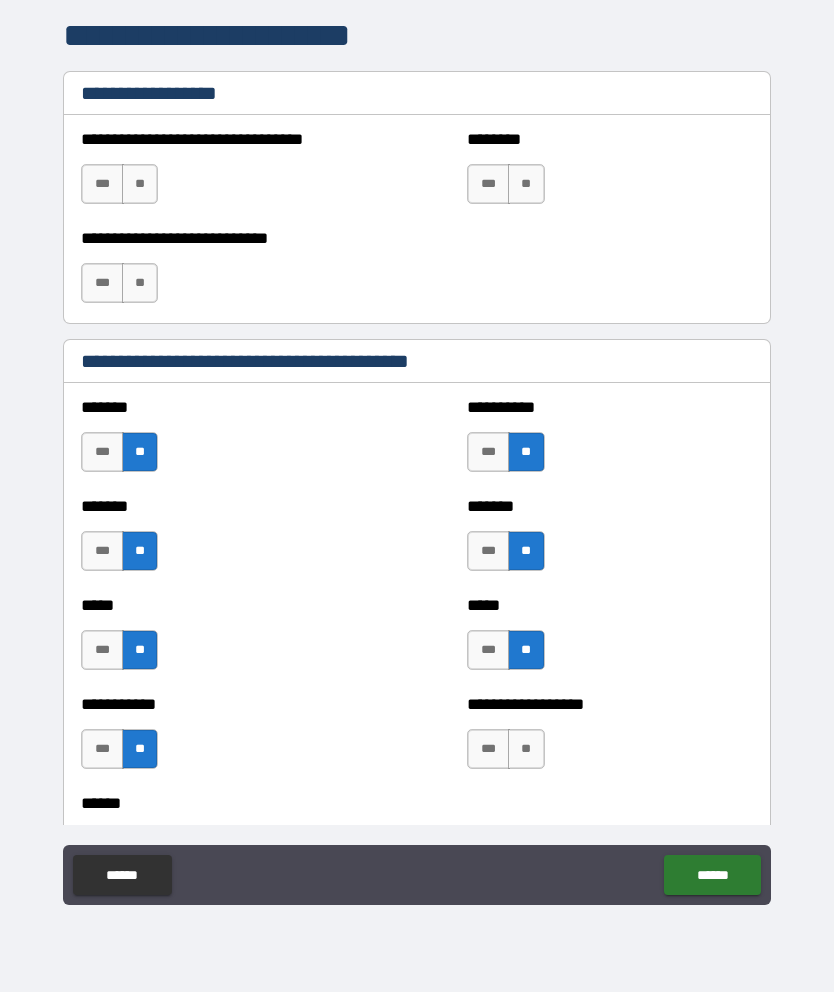 click on "**" at bounding box center [526, 749] 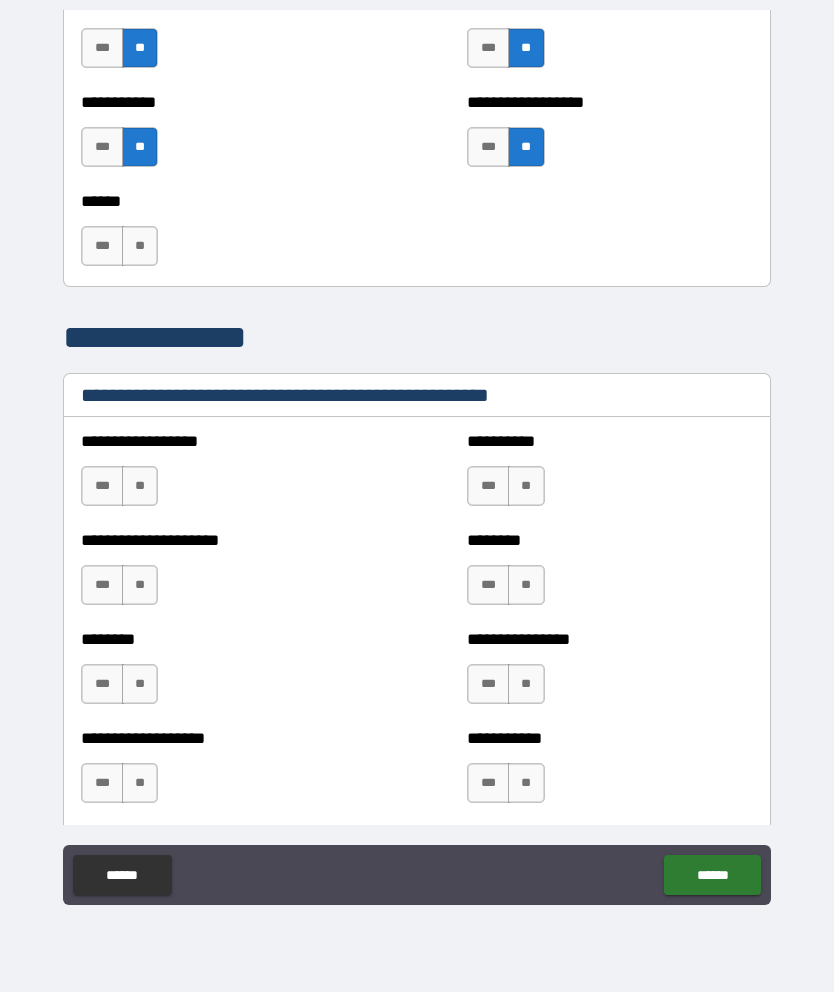 scroll, scrollTop: 2568, scrollLeft: 0, axis: vertical 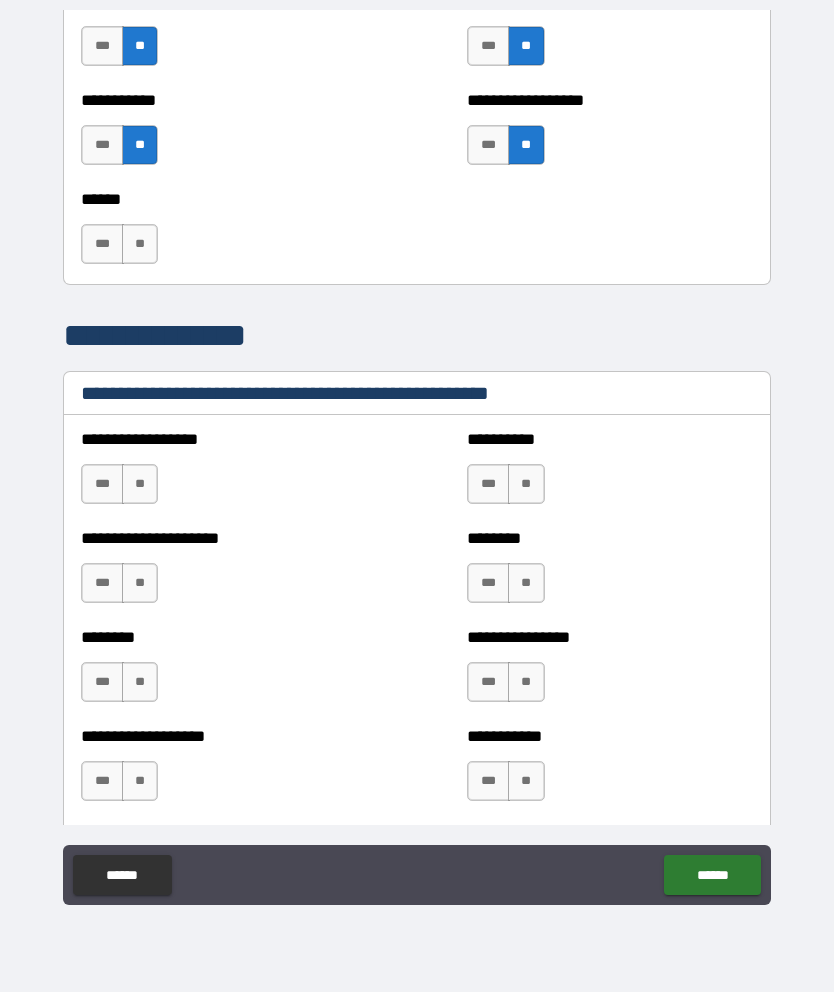 click on "**" at bounding box center [140, 244] 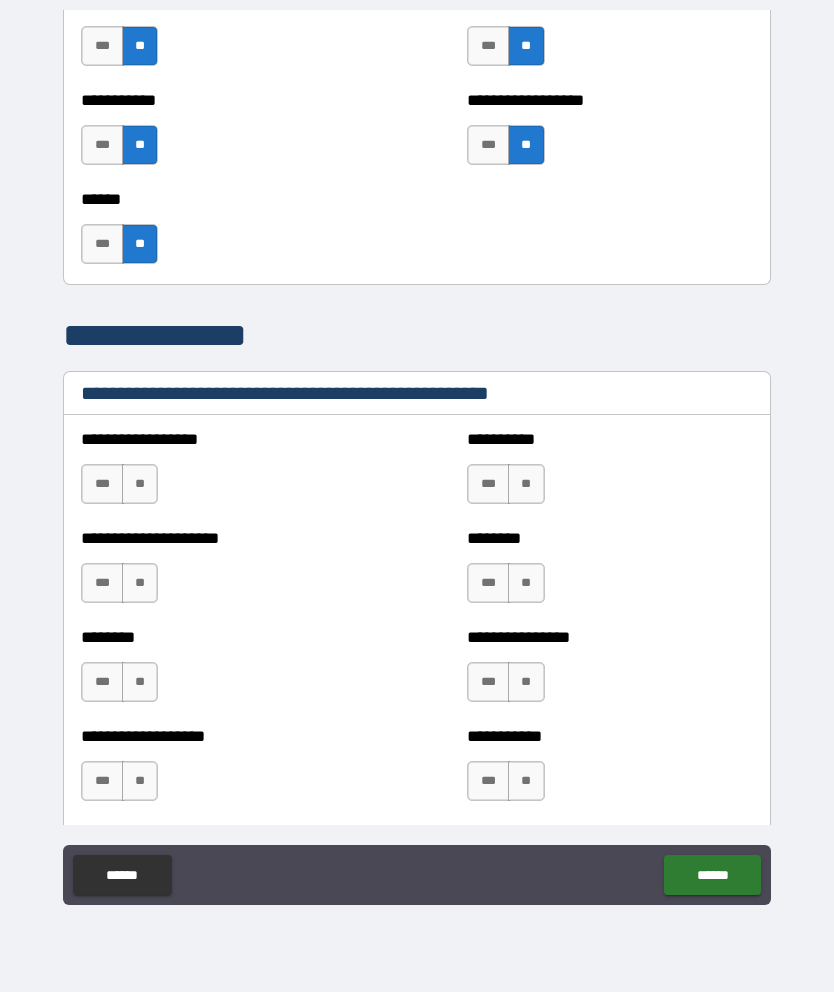 click on "**" at bounding box center [140, 484] 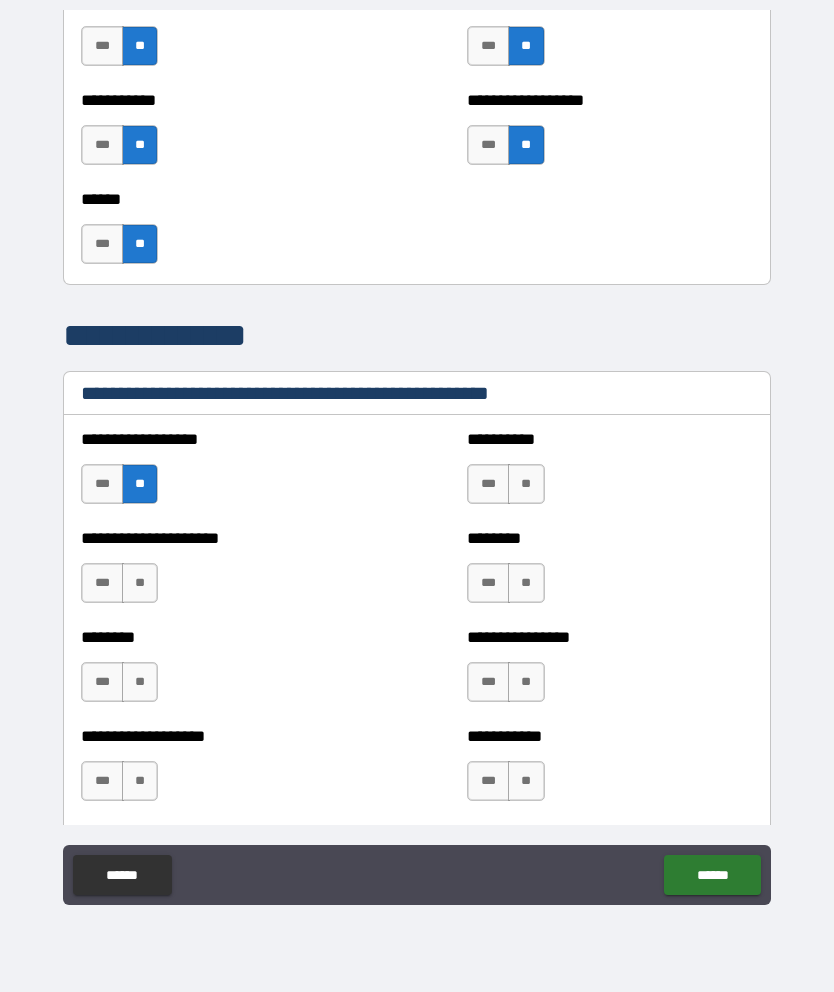 click on "**" at bounding box center (526, 484) 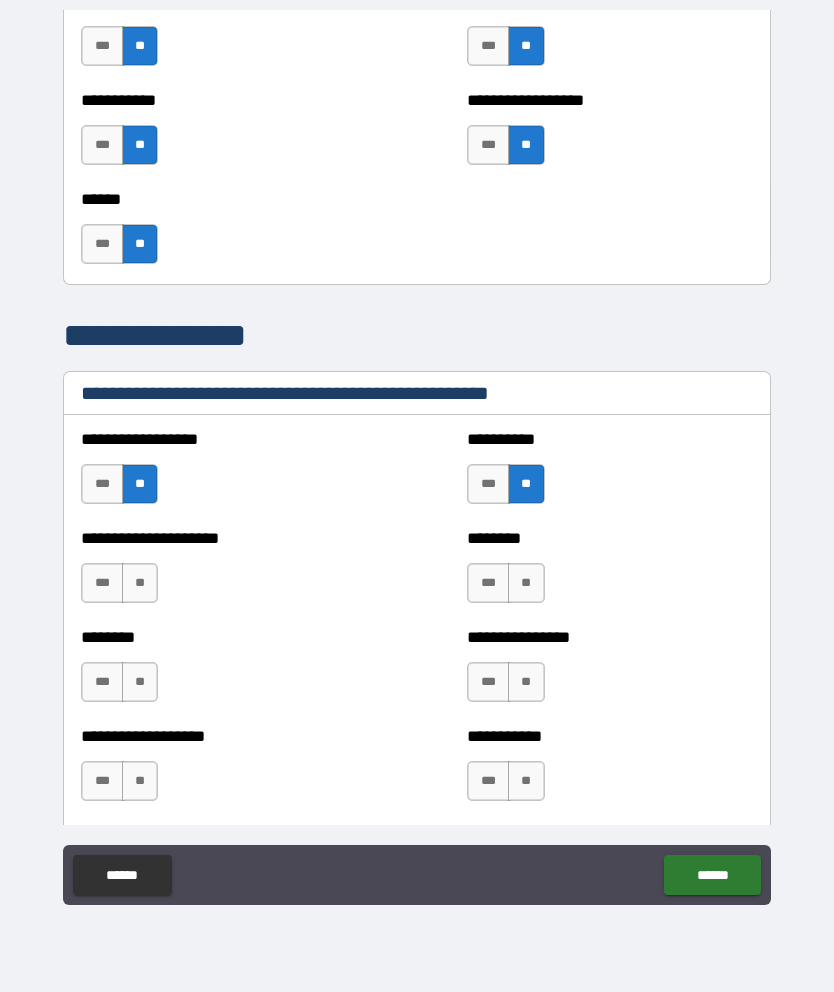 click on "**" at bounding box center (140, 583) 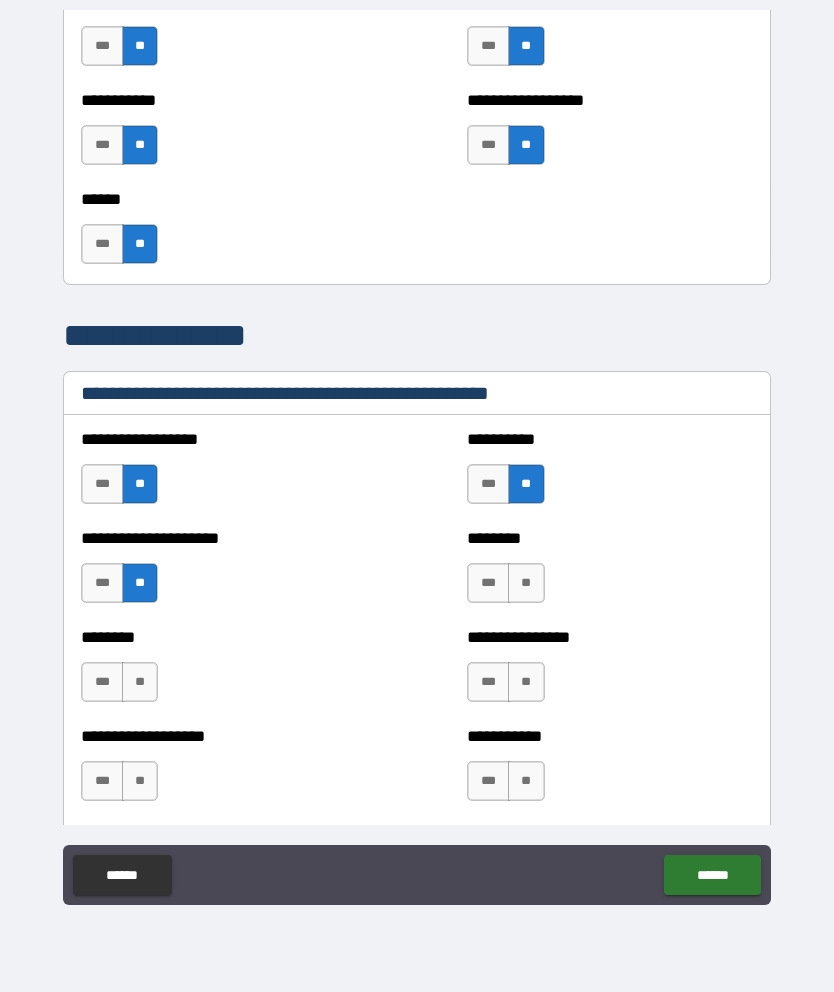 click on "**" at bounding box center [526, 583] 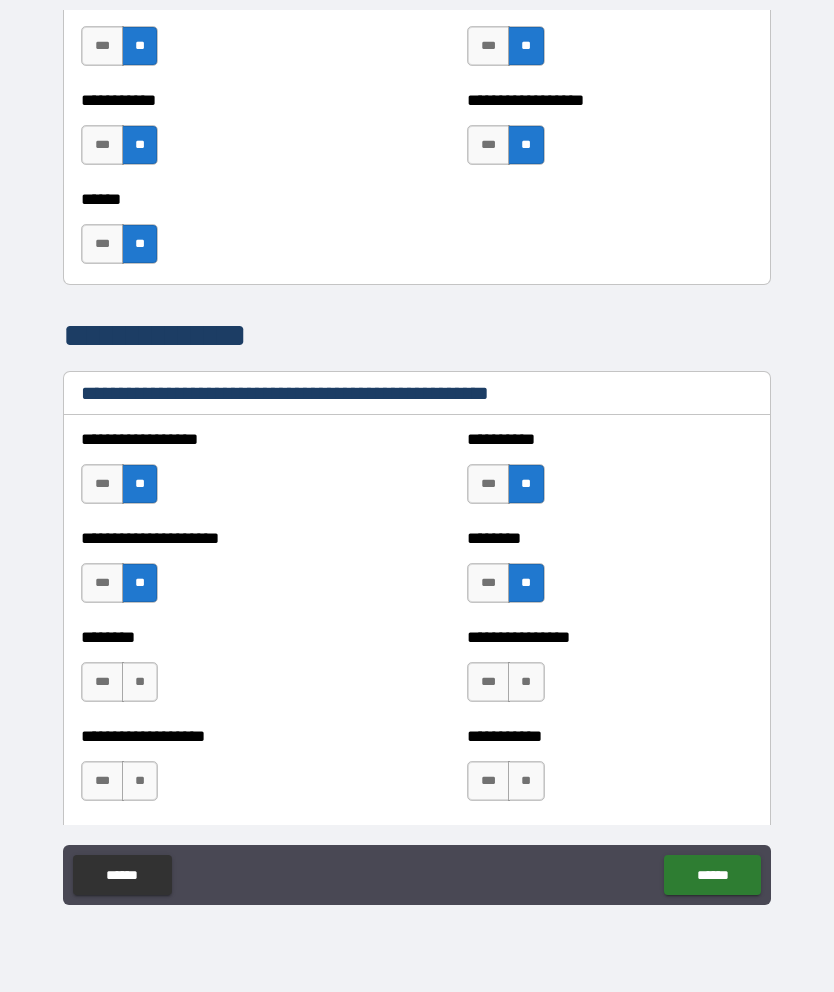 click on "**" at bounding box center [140, 682] 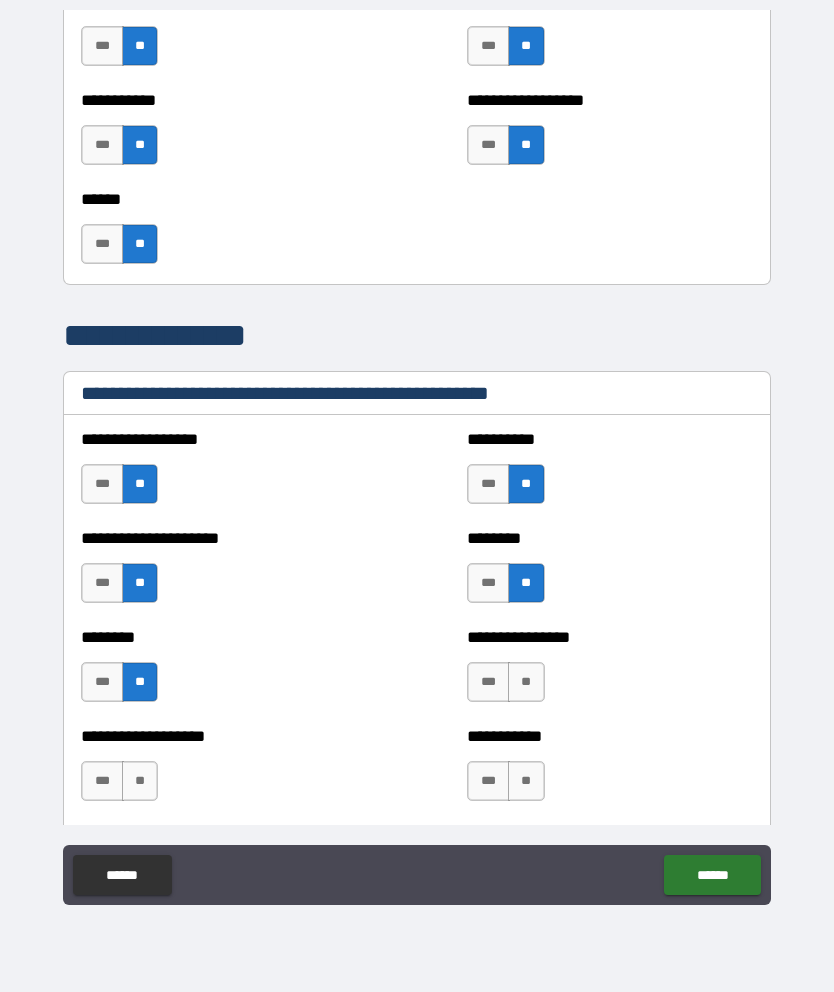 click on "**" at bounding box center [526, 682] 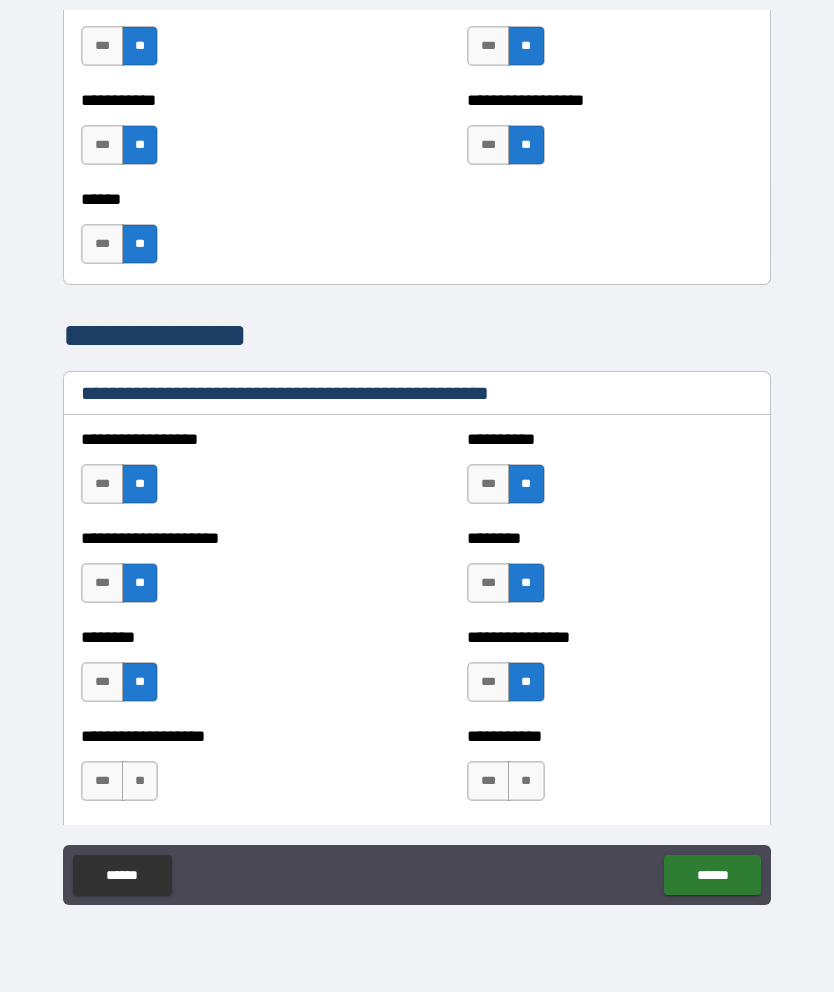 click on "**" at bounding box center [140, 781] 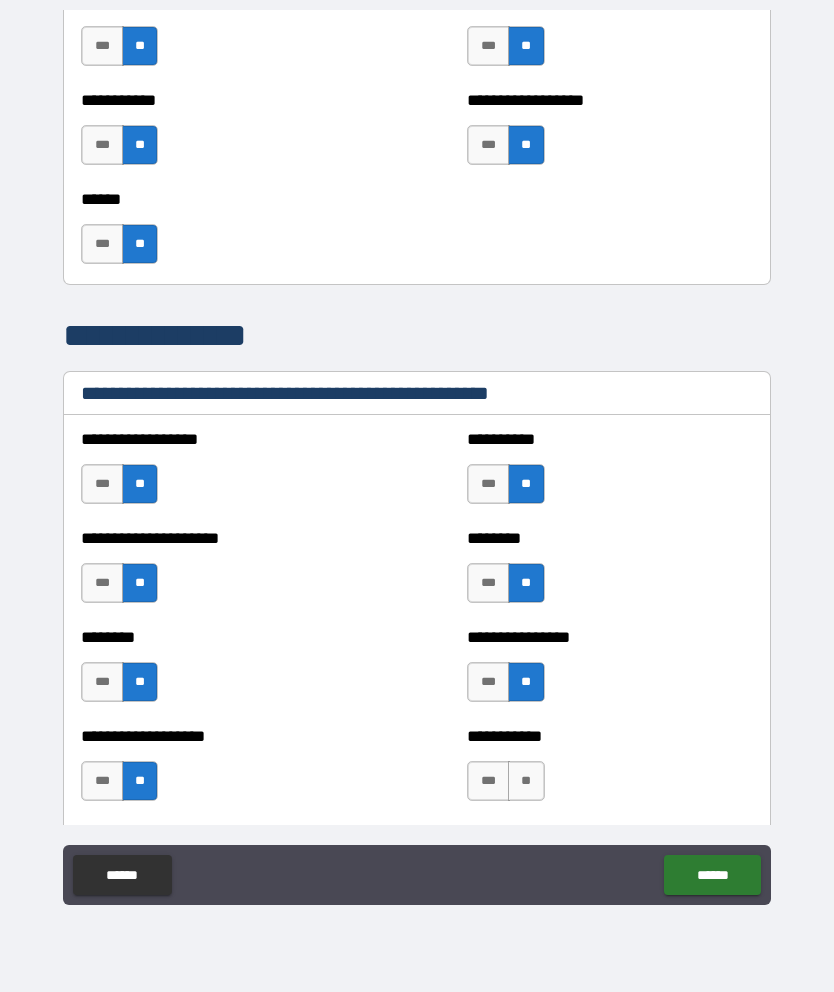click on "**" at bounding box center [526, 781] 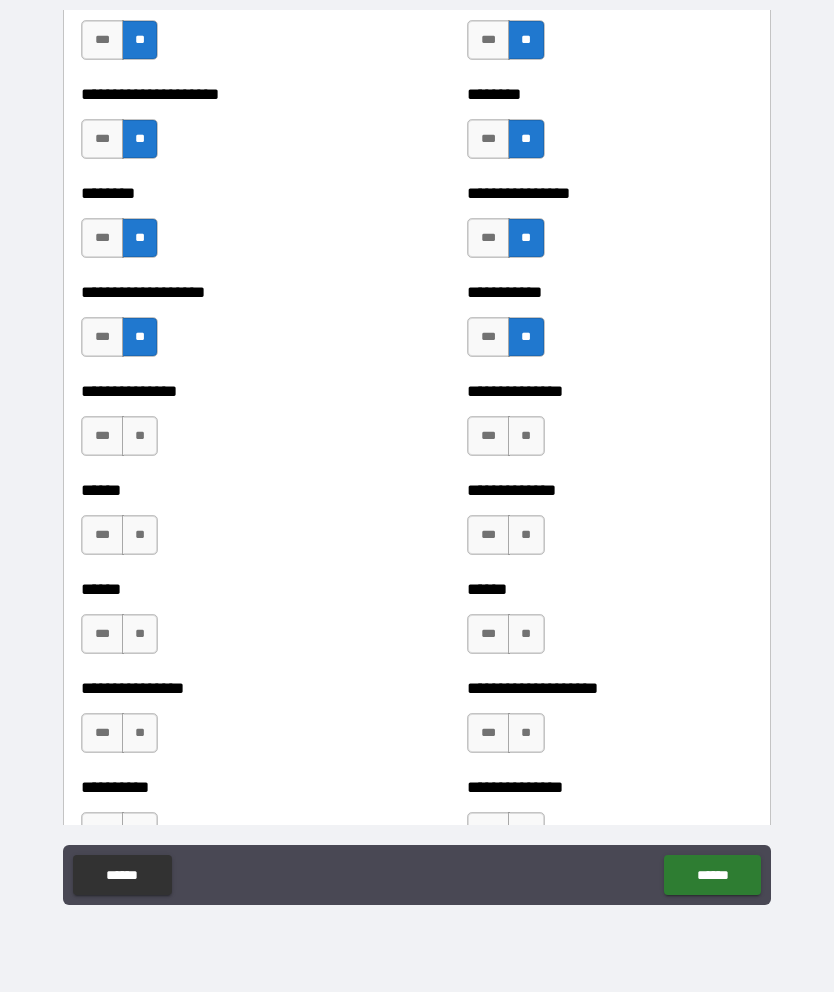 scroll, scrollTop: 3018, scrollLeft: 0, axis: vertical 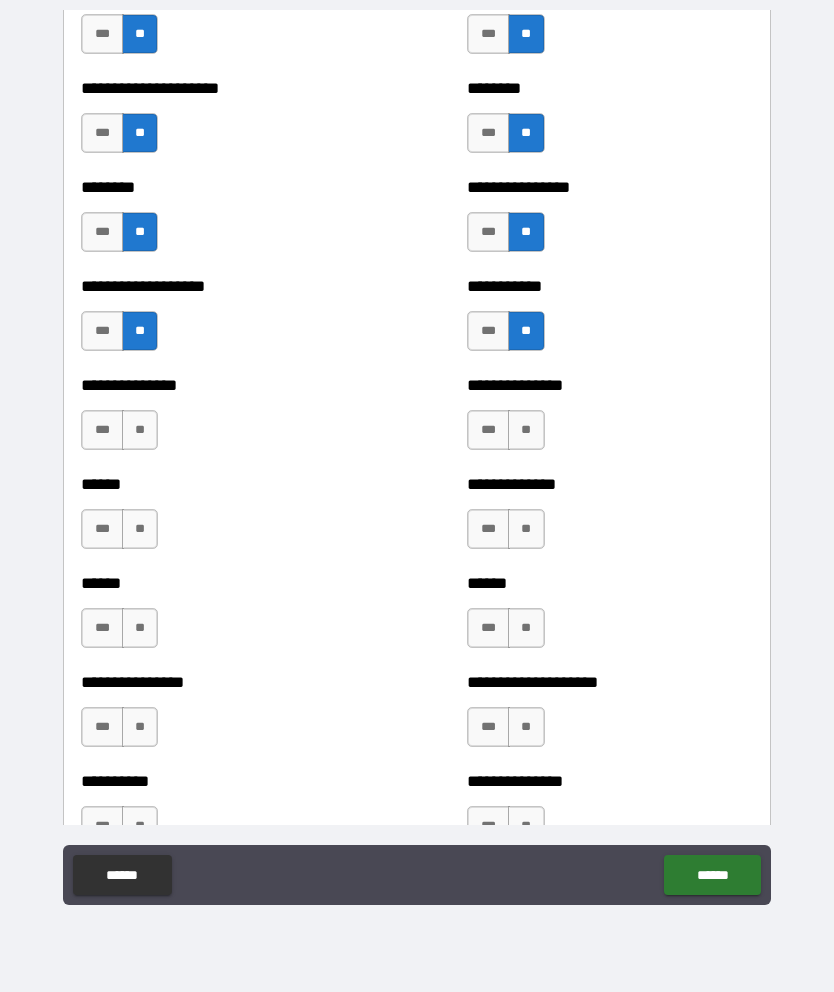 click on "**" at bounding box center [140, 430] 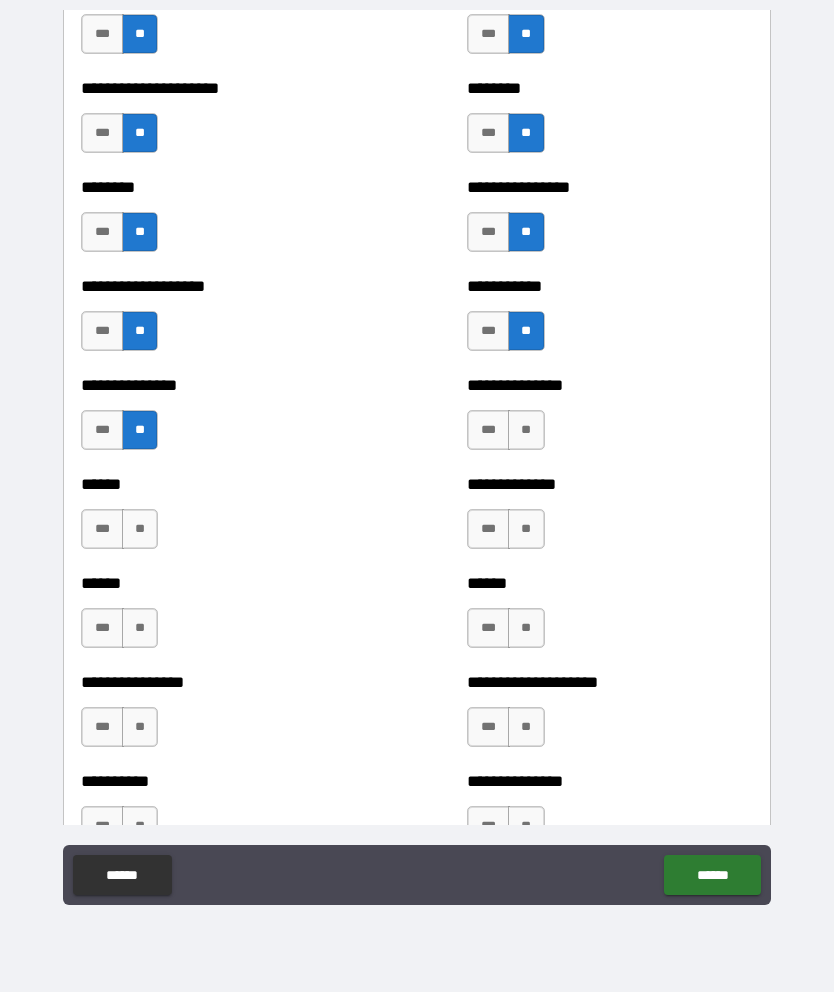 click on "**" at bounding box center [526, 430] 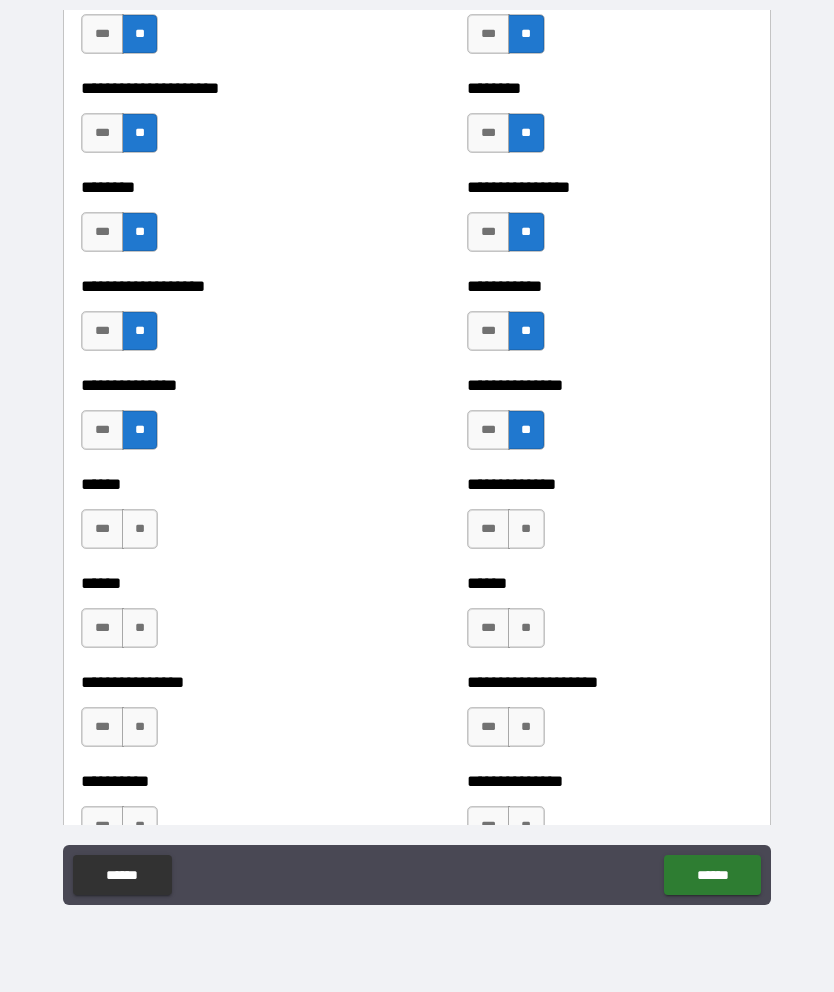 click on "**" at bounding box center (140, 529) 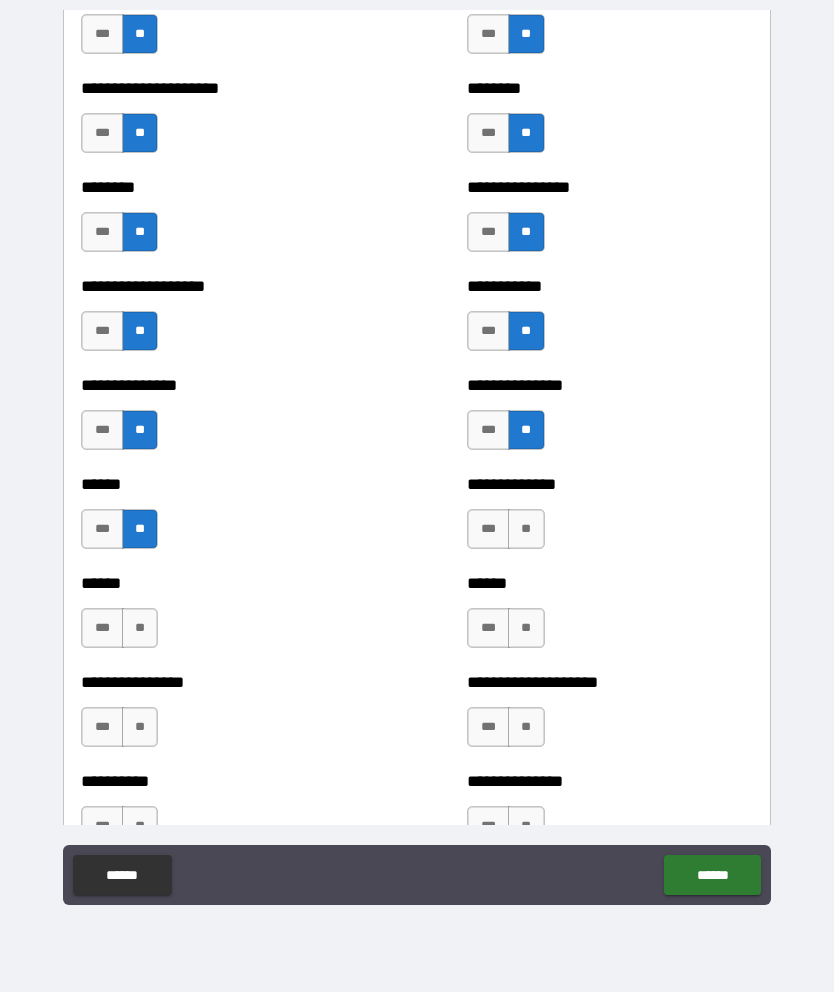click on "**" at bounding box center [526, 529] 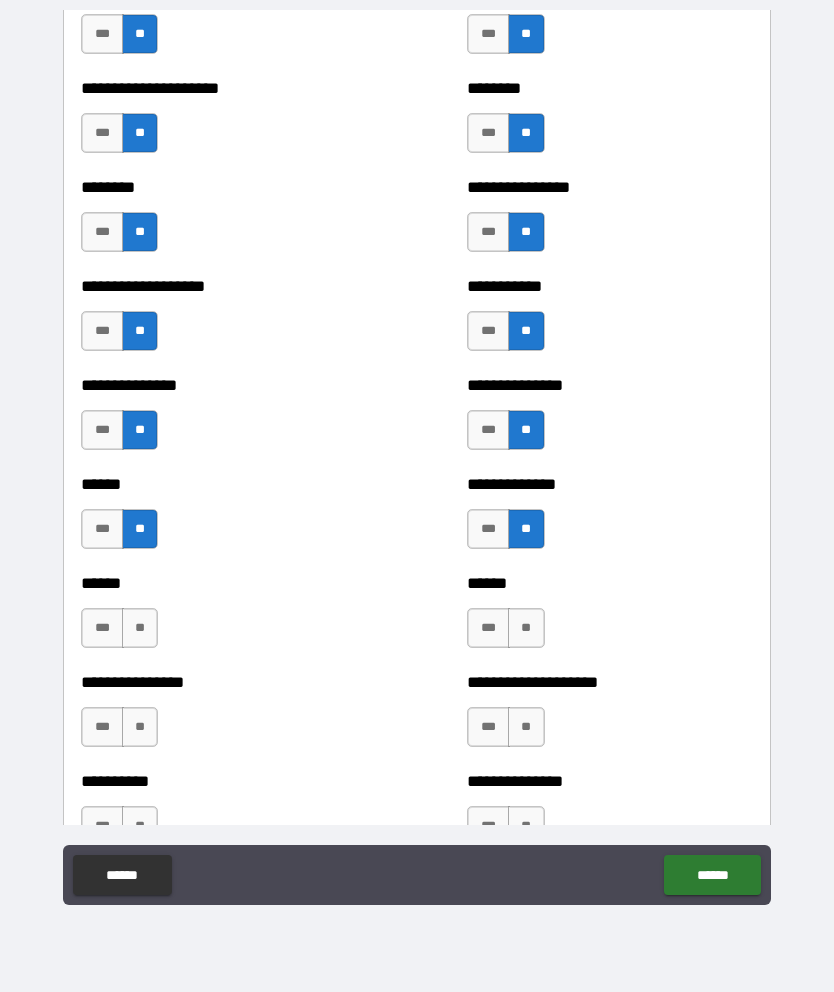 click on "**" at bounding box center [140, 628] 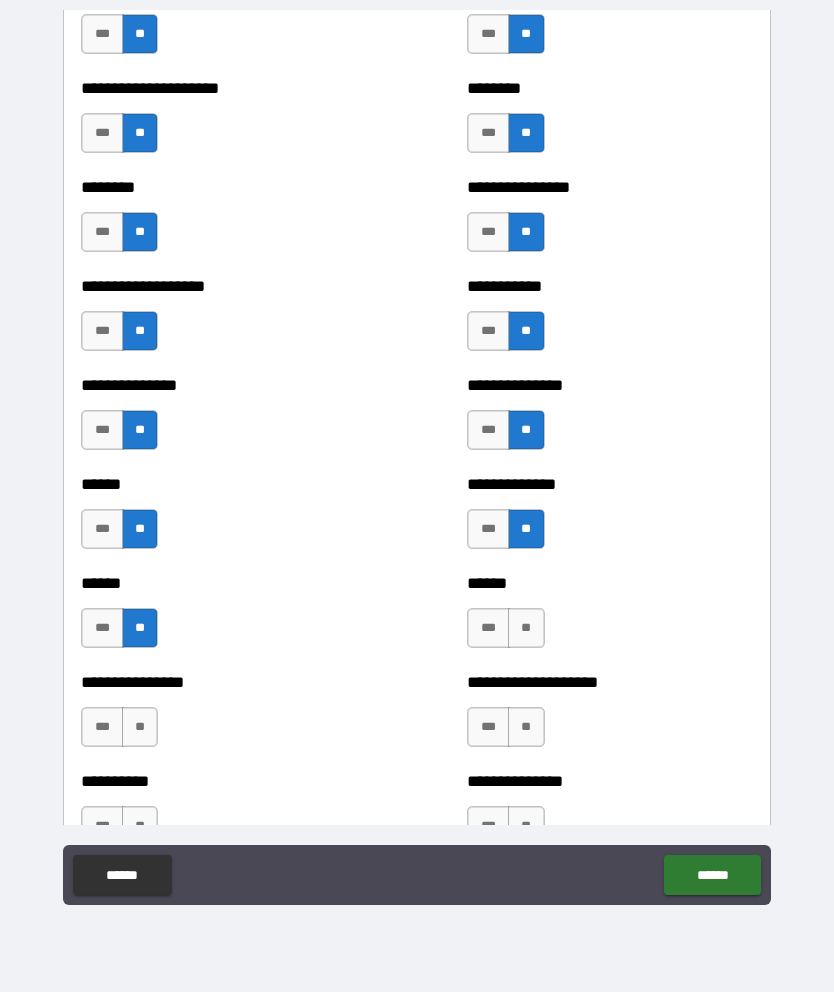click on "**" at bounding box center [526, 628] 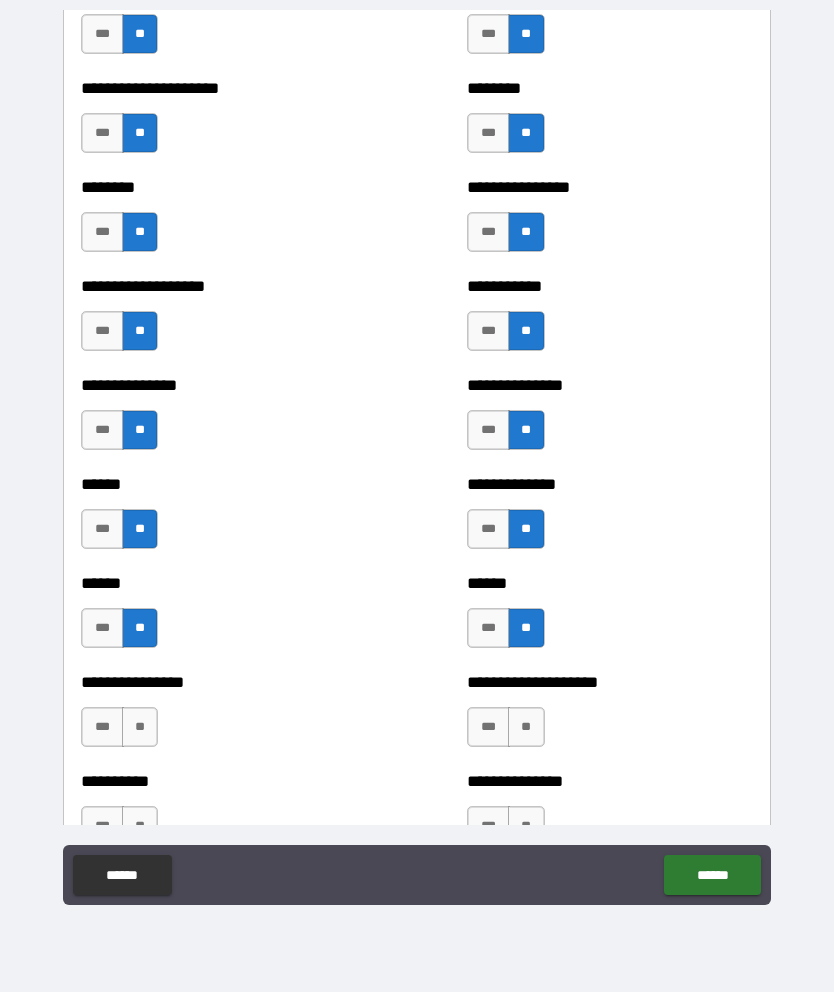 click on "**" at bounding box center (140, 727) 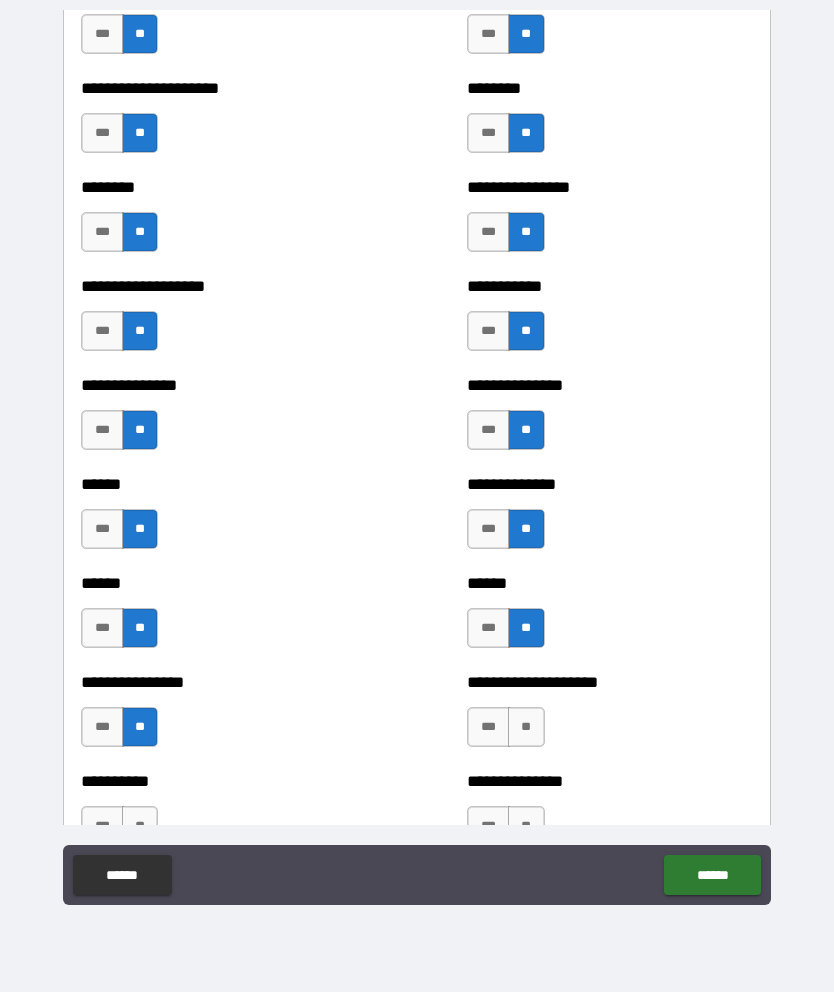 click on "**" at bounding box center [526, 727] 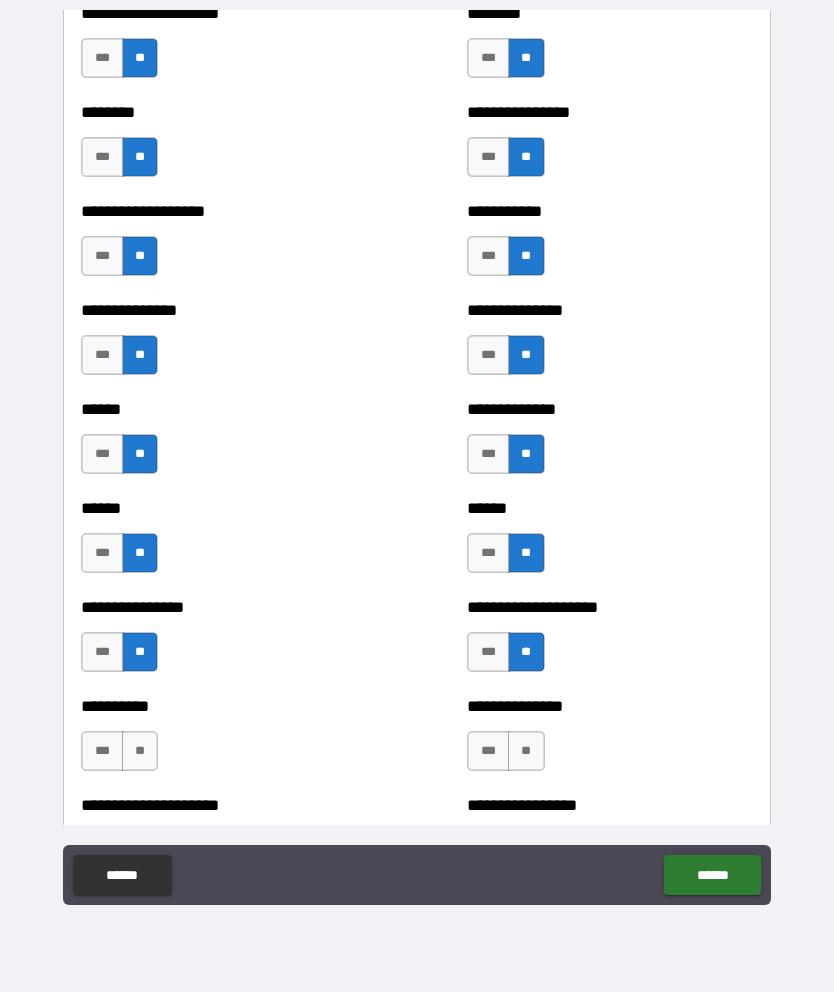 scroll, scrollTop: 3159, scrollLeft: 0, axis: vertical 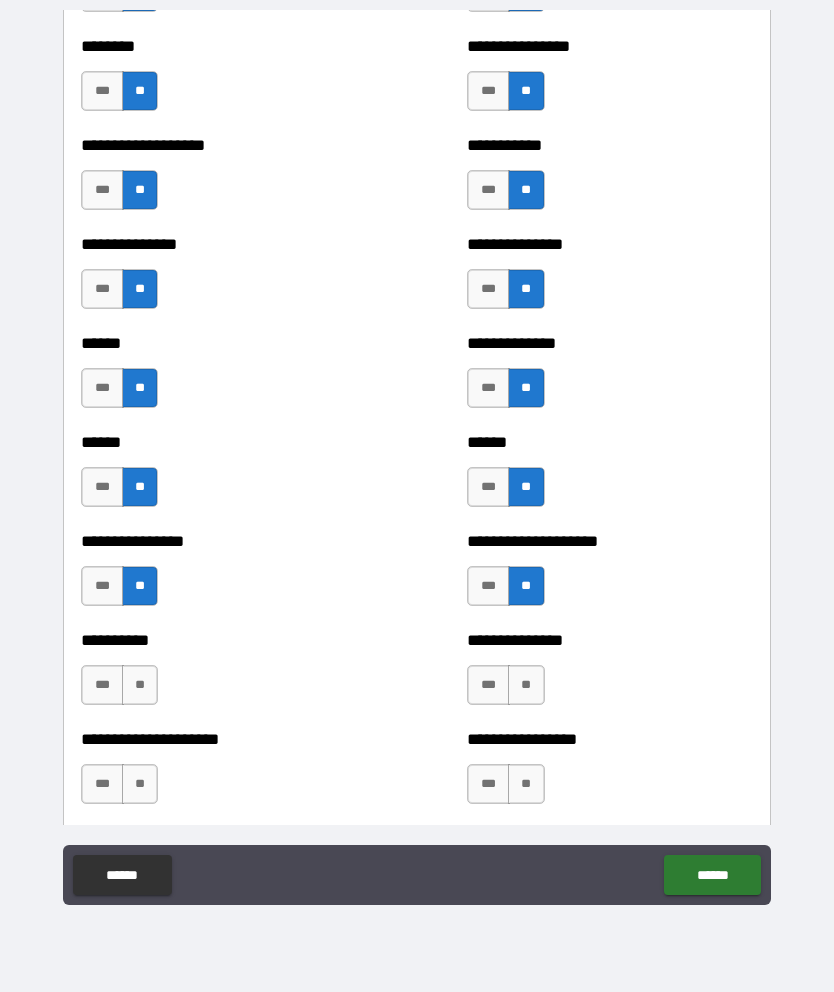 click on "**" at bounding box center (140, 685) 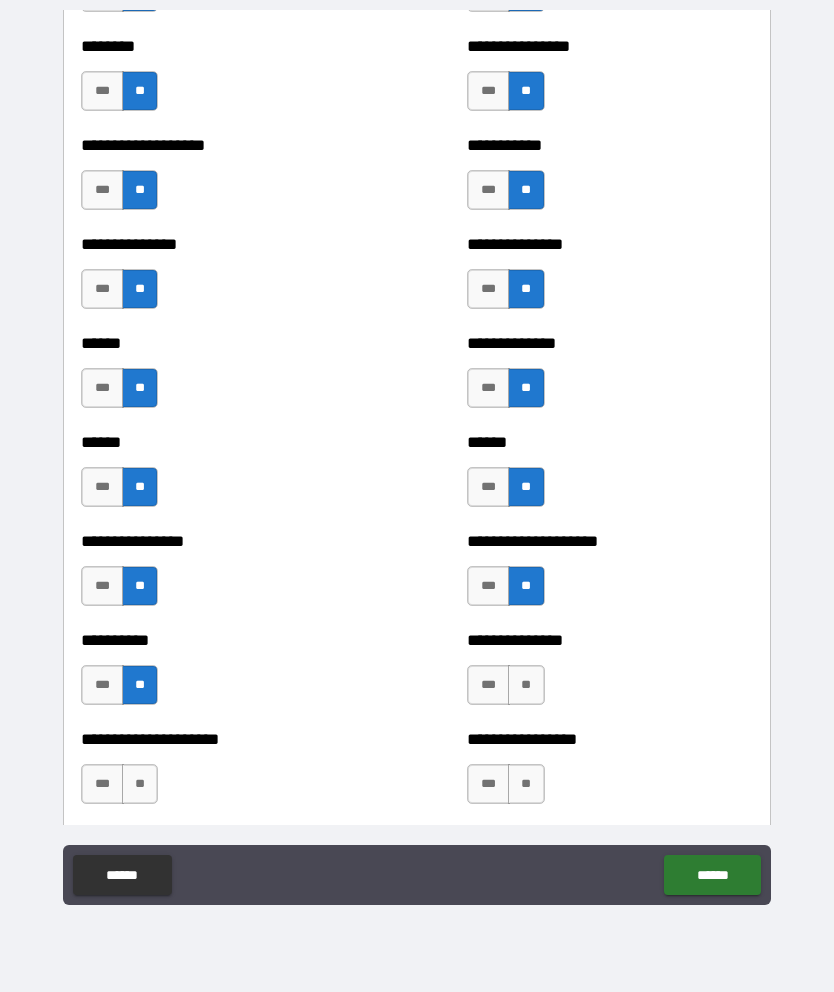 click on "**" at bounding box center (526, 685) 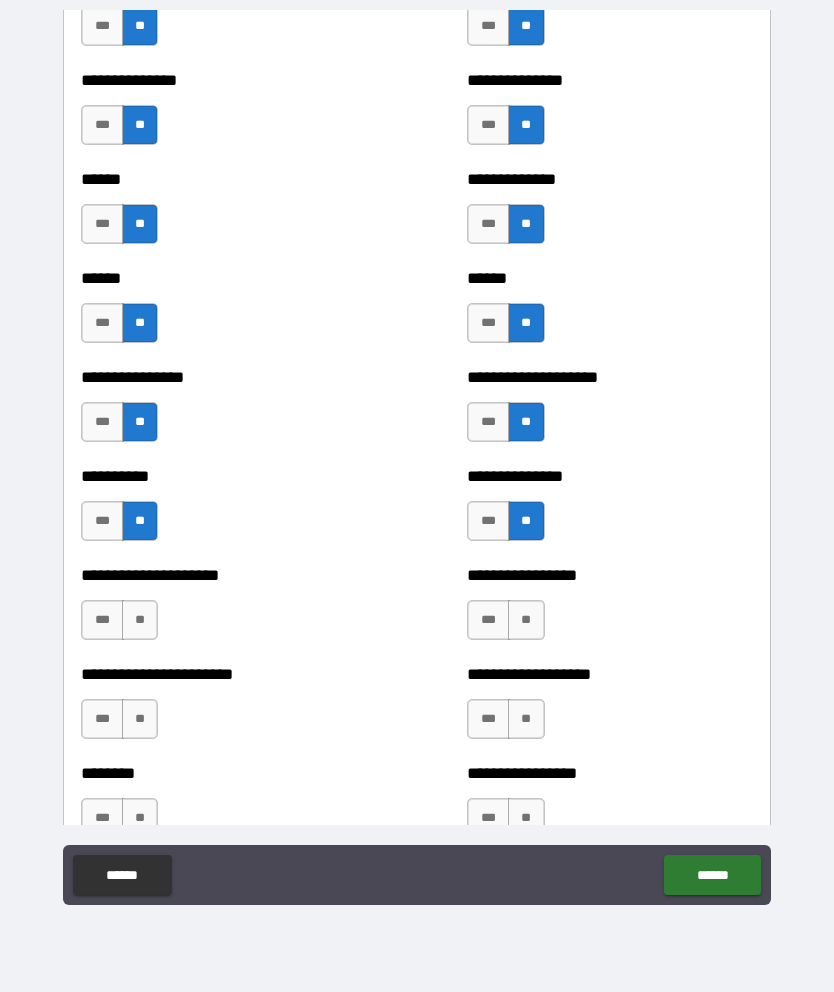 scroll, scrollTop: 3334, scrollLeft: 0, axis: vertical 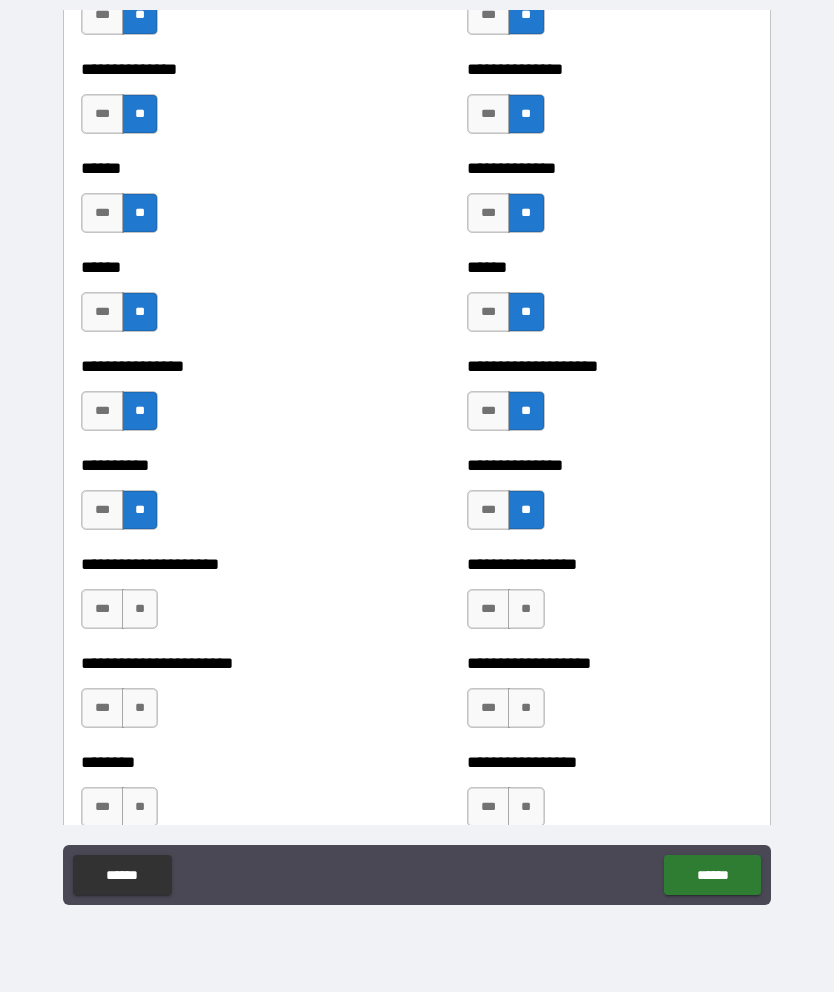 click on "**" at bounding box center [140, 609] 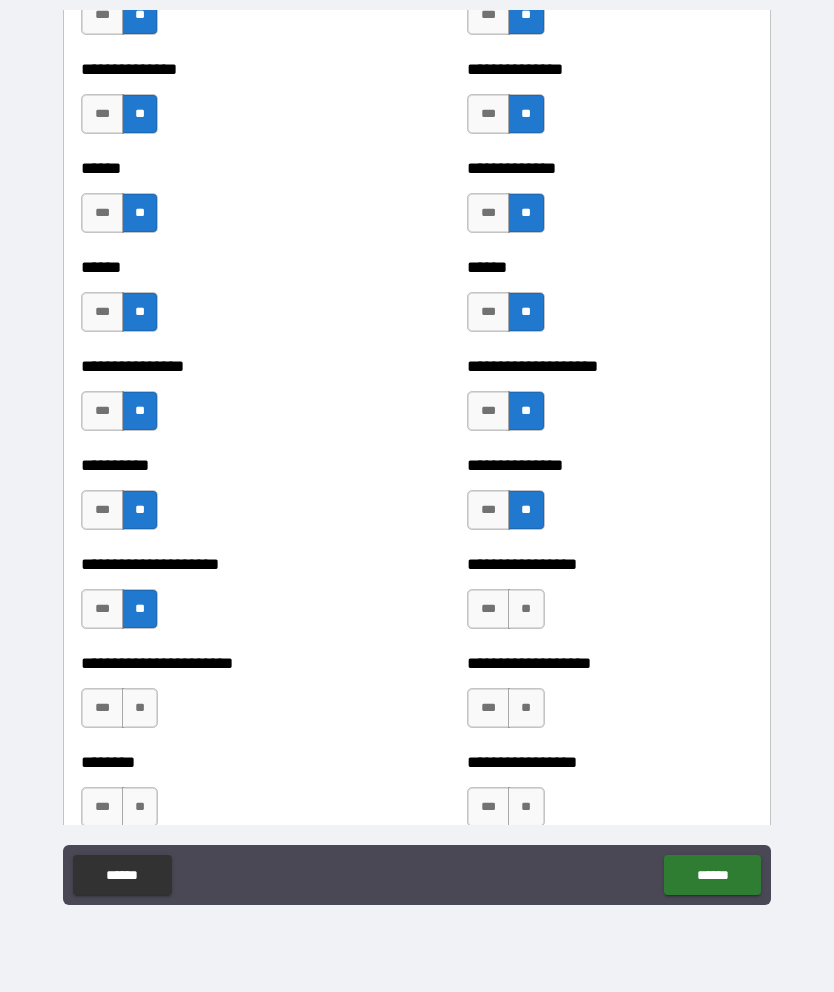 click on "**" at bounding box center [526, 609] 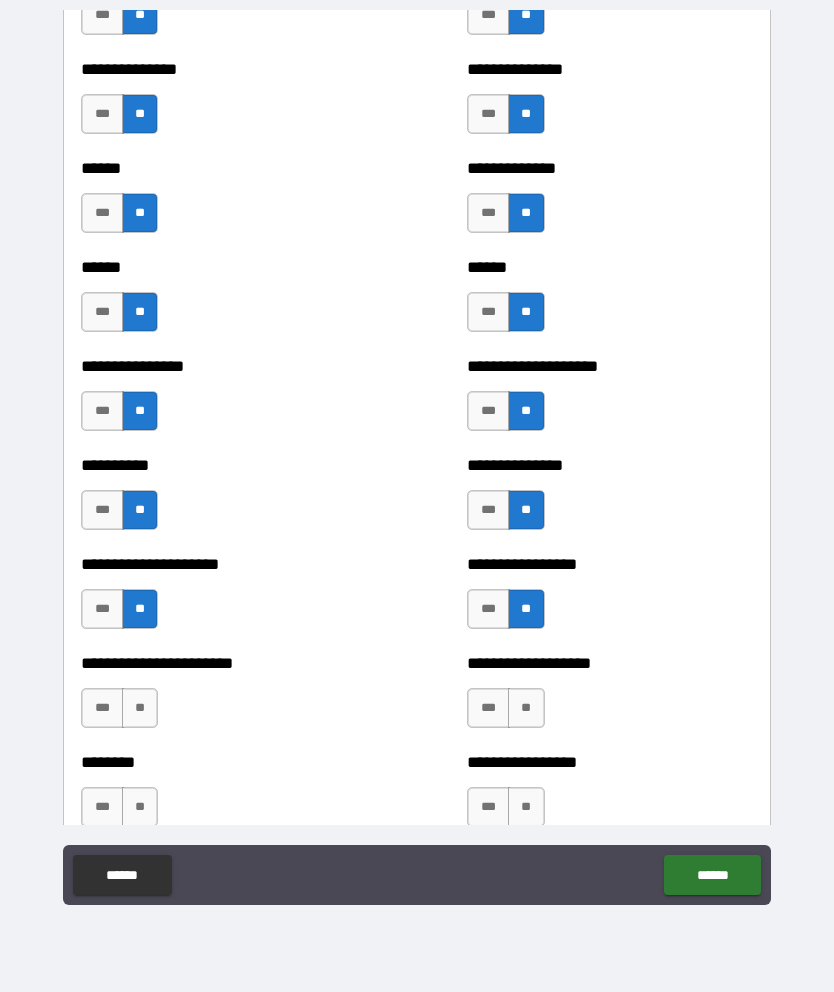 click on "**" at bounding box center (140, 708) 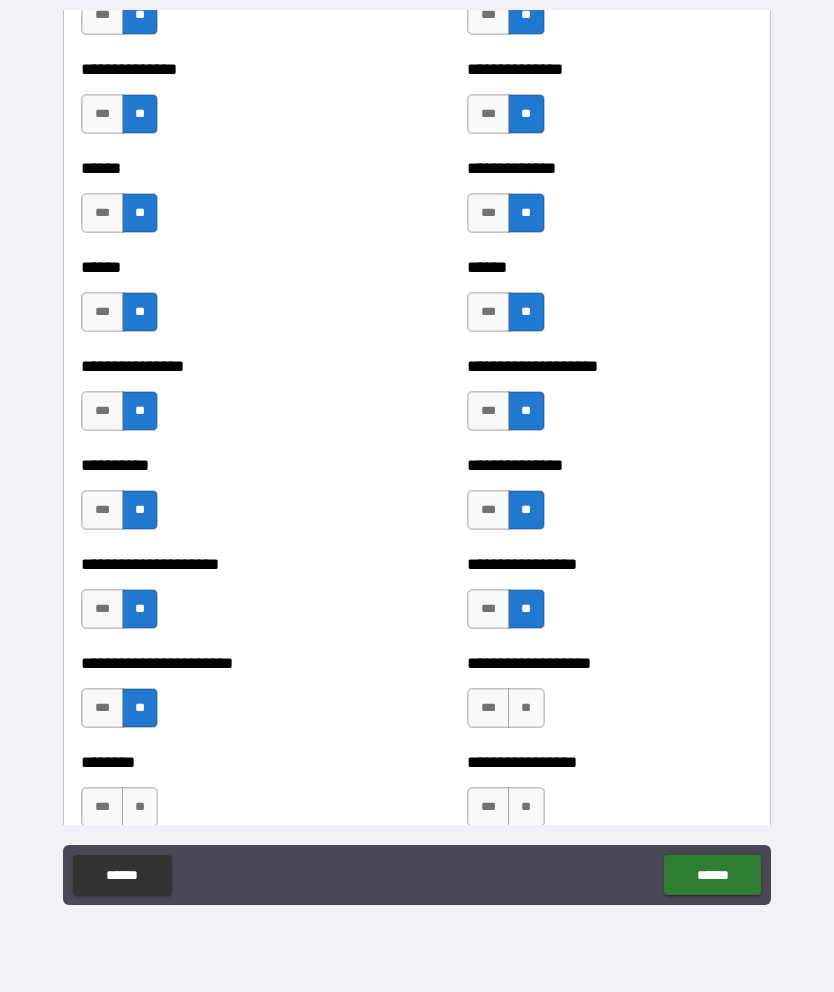 click on "**" at bounding box center (526, 708) 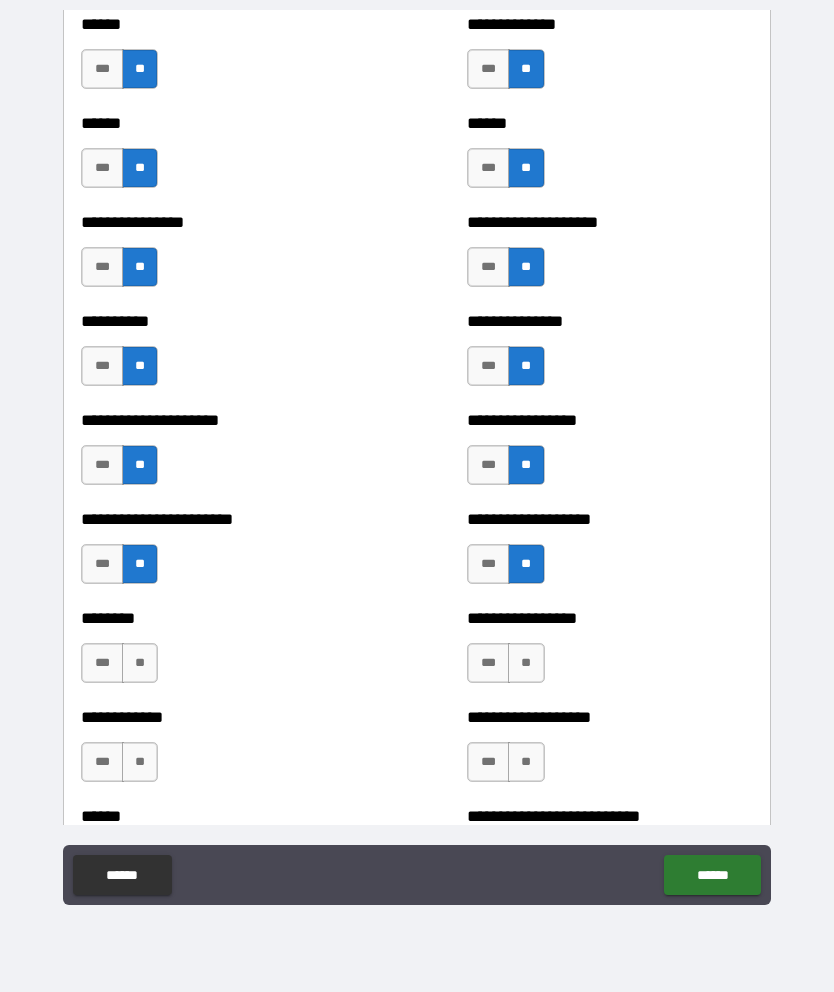 scroll, scrollTop: 3480, scrollLeft: 0, axis: vertical 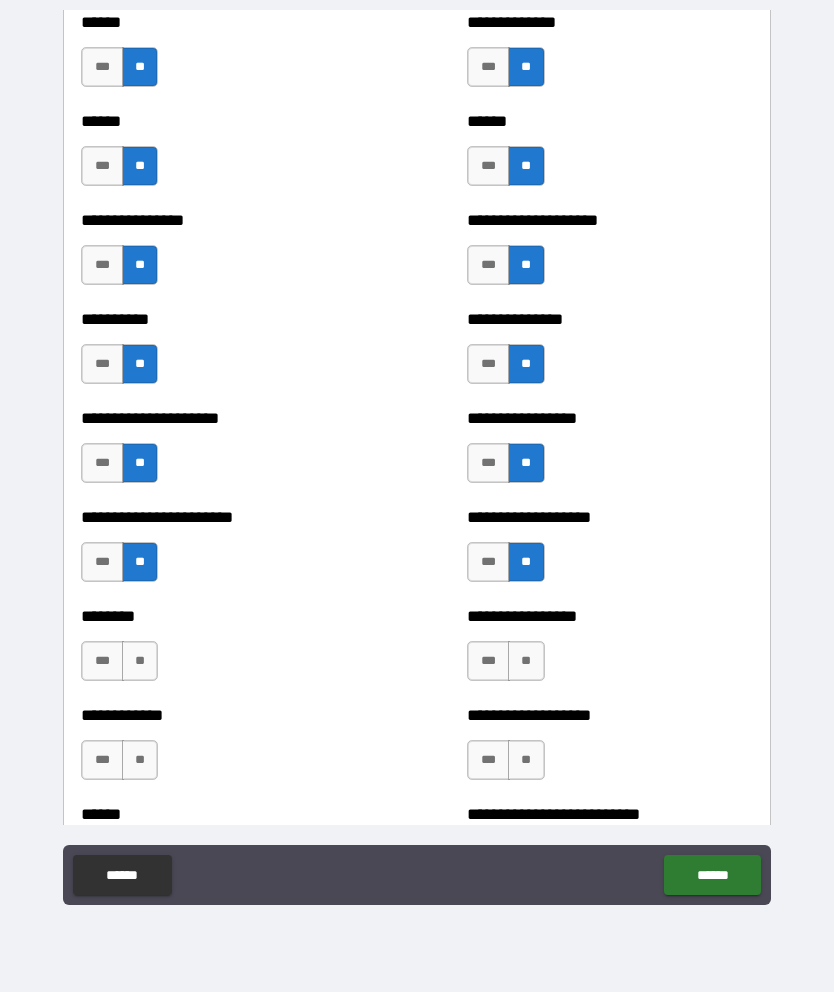 click on "**" at bounding box center (140, 661) 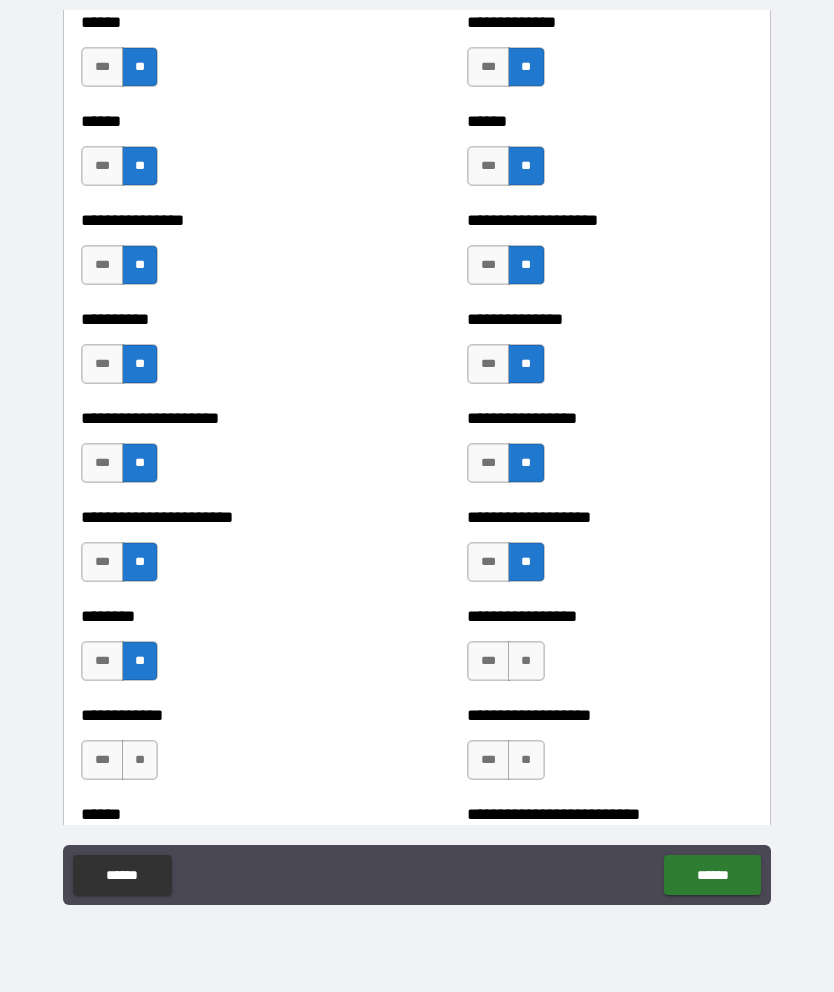 click on "**" at bounding box center (526, 661) 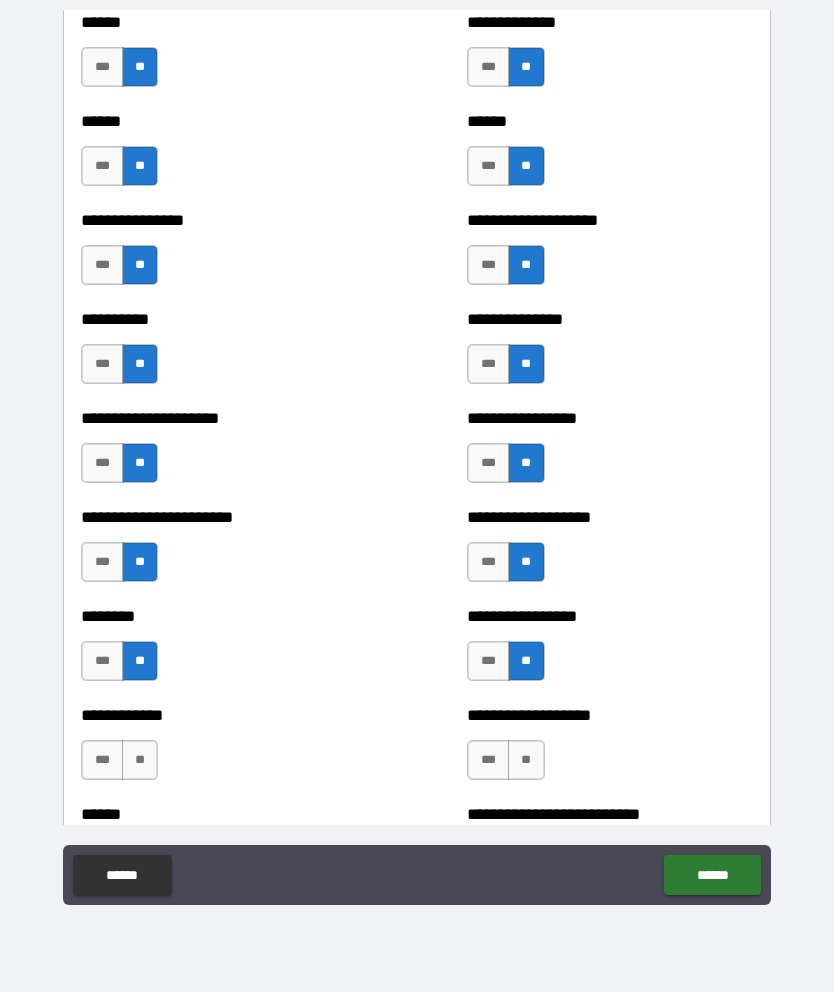 scroll, scrollTop: 3595, scrollLeft: 0, axis: vertical 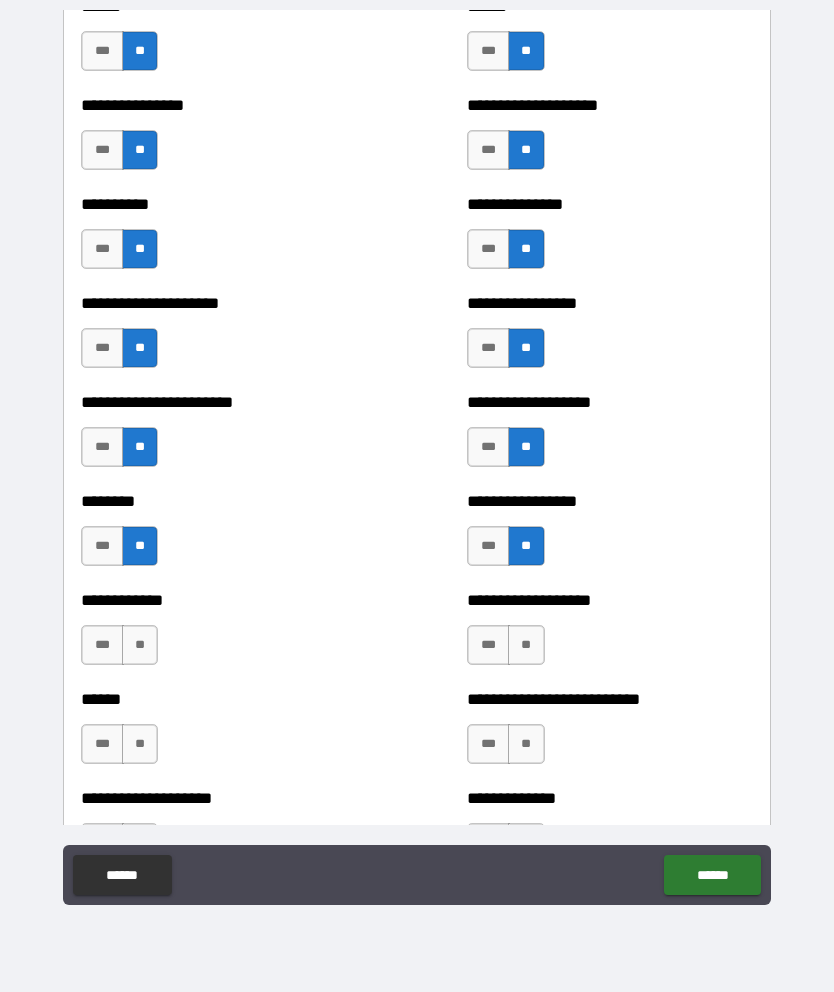 click on "**********" at bounding box center [223, 635] 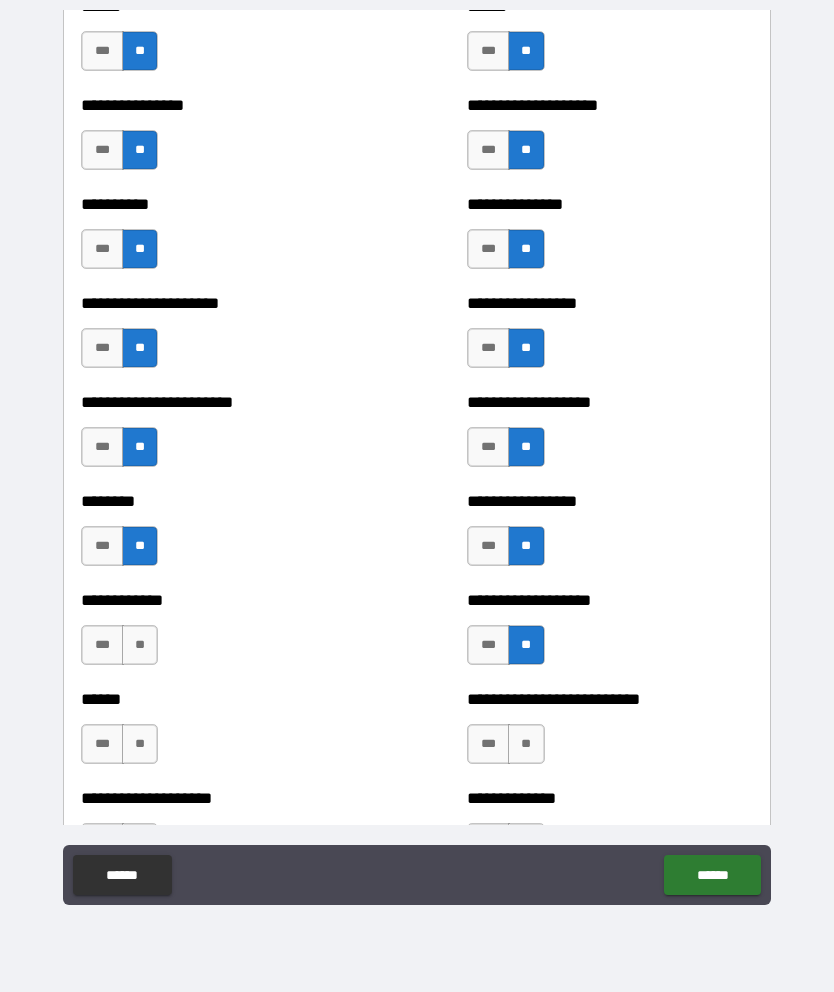 click on "**" at bounding box center (140, 645) 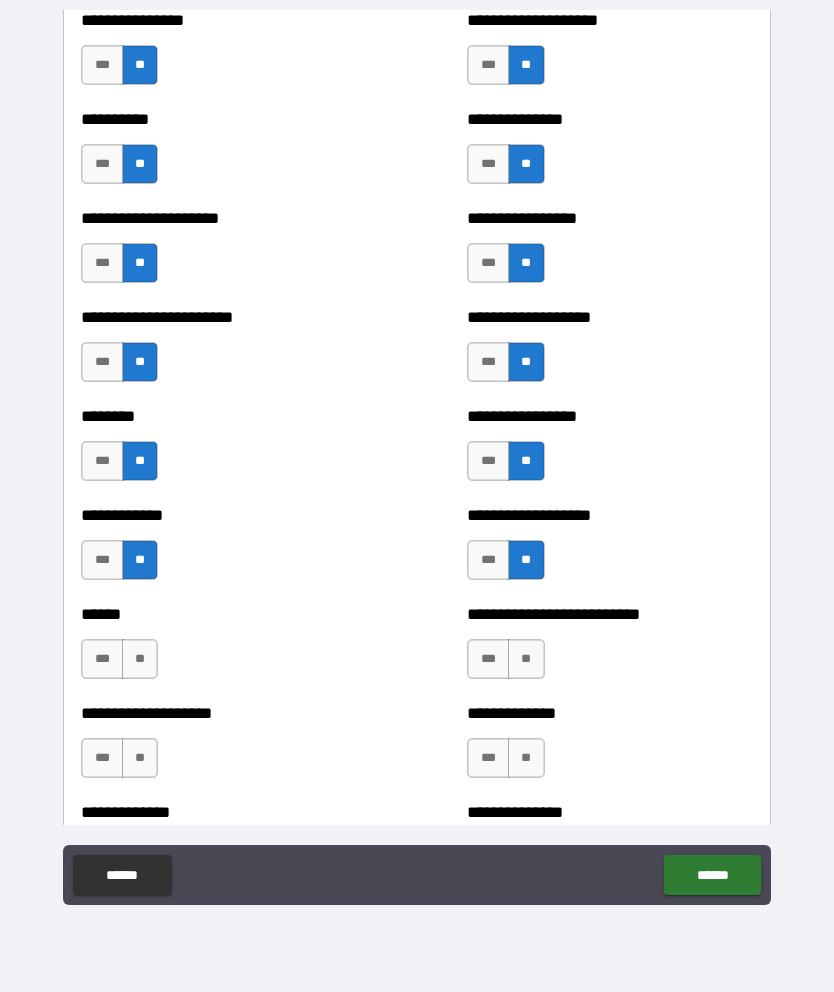scroll, scrollTop: 3681, scrollLeft: 0, axis: vertical 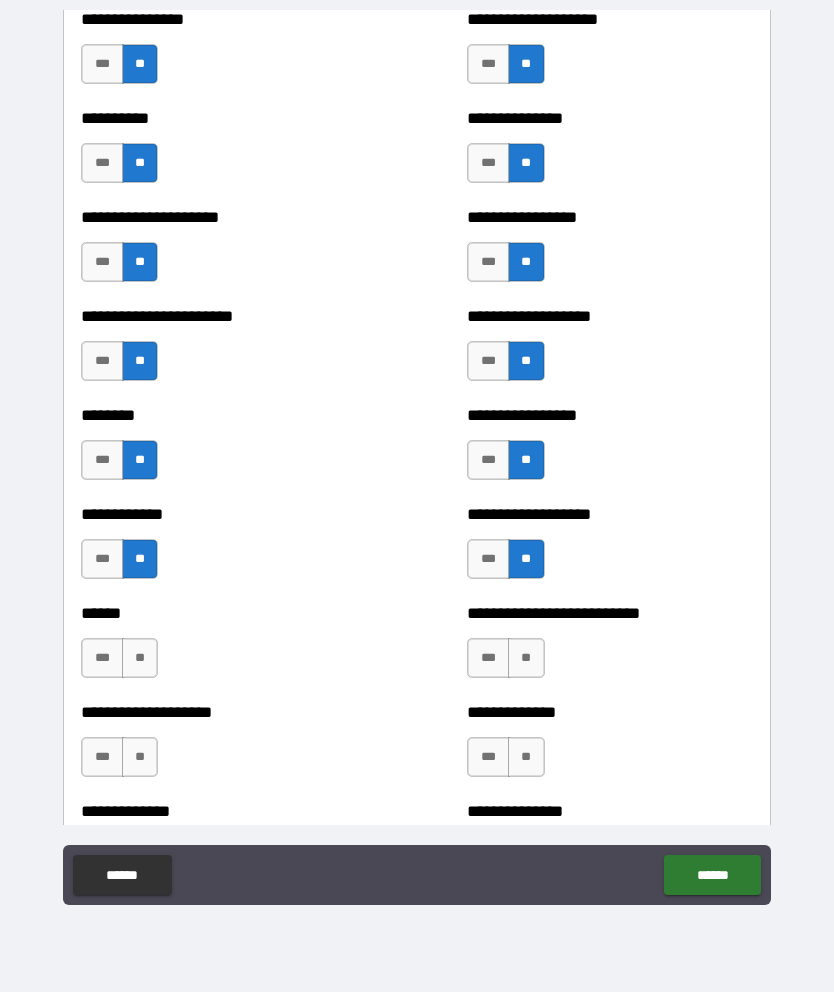 click on "**" at bounding box center [140, 658] 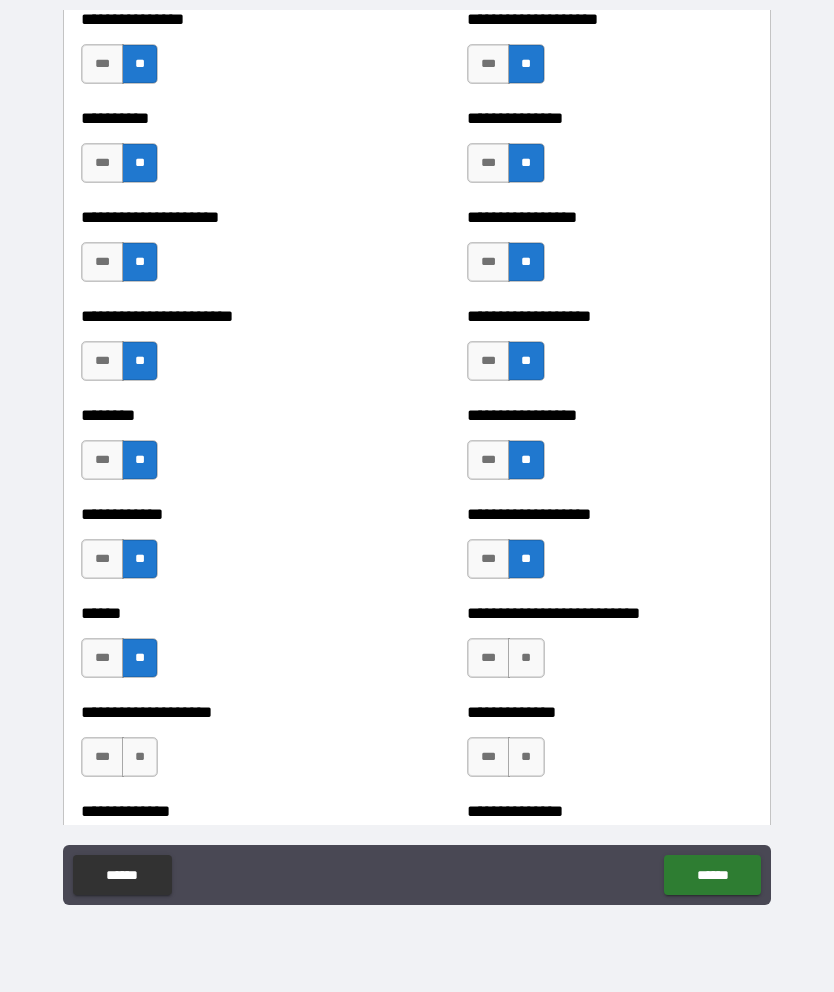 click on "**" at bounding box center [526, 658] 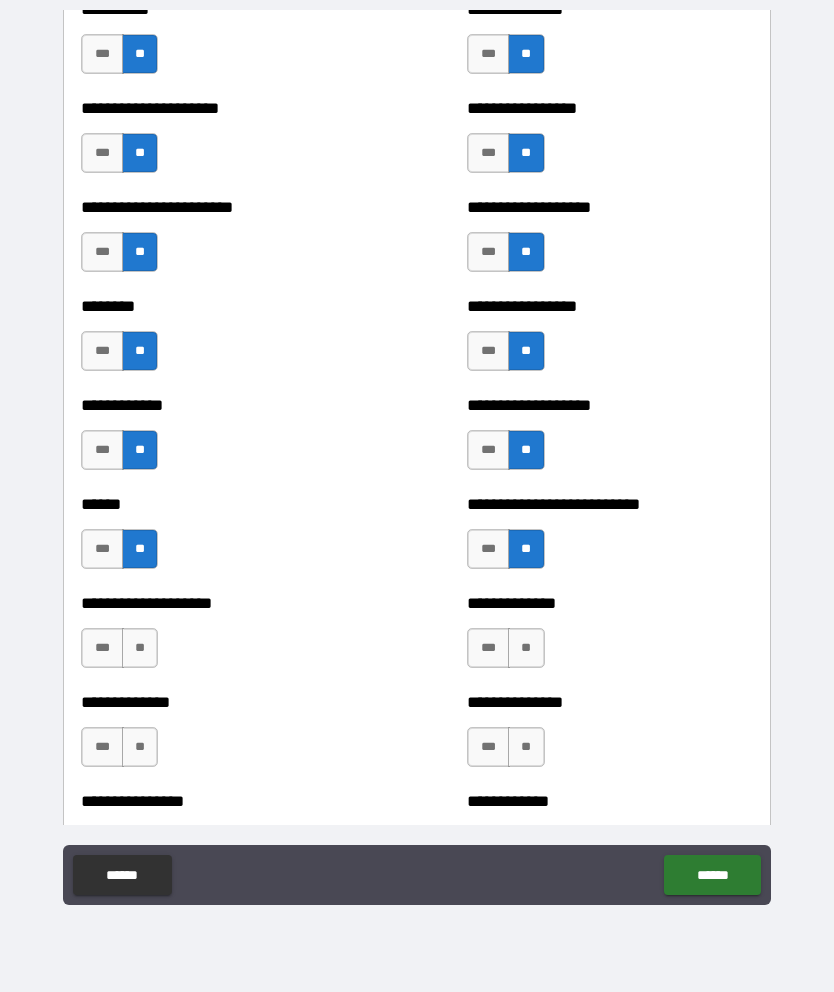 scroll, scrollTop: 3792, scrollLeft: 0, axis: vertical 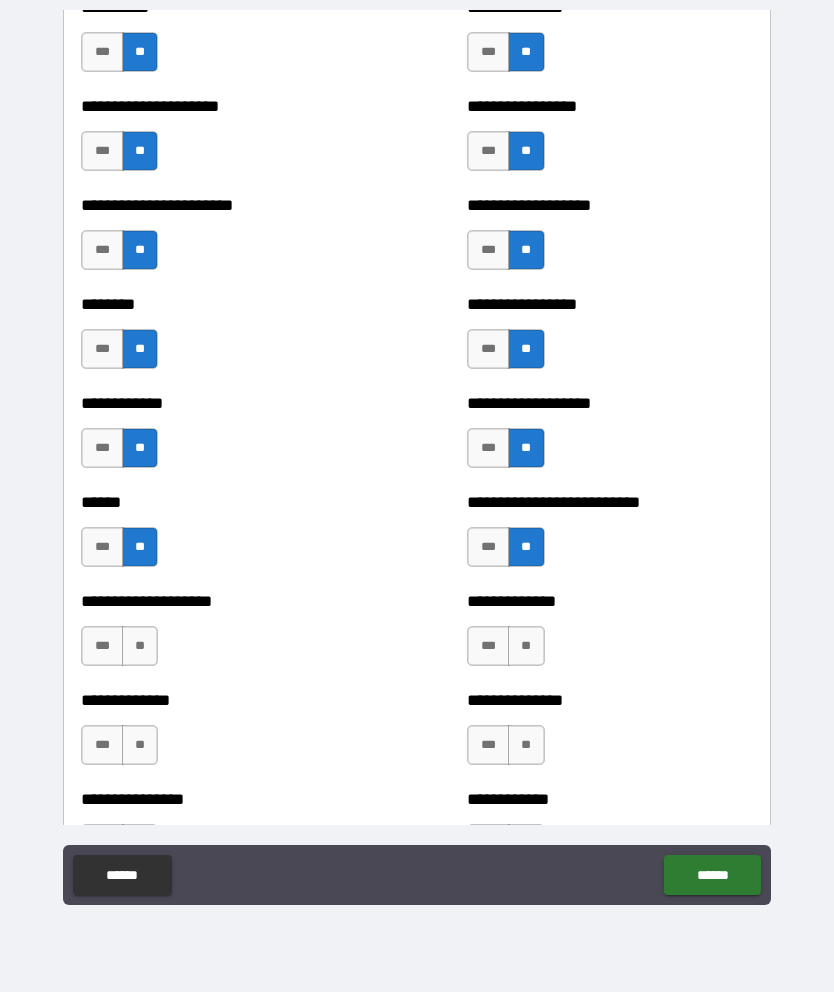 click on "**" at bounding box center [140, 646] 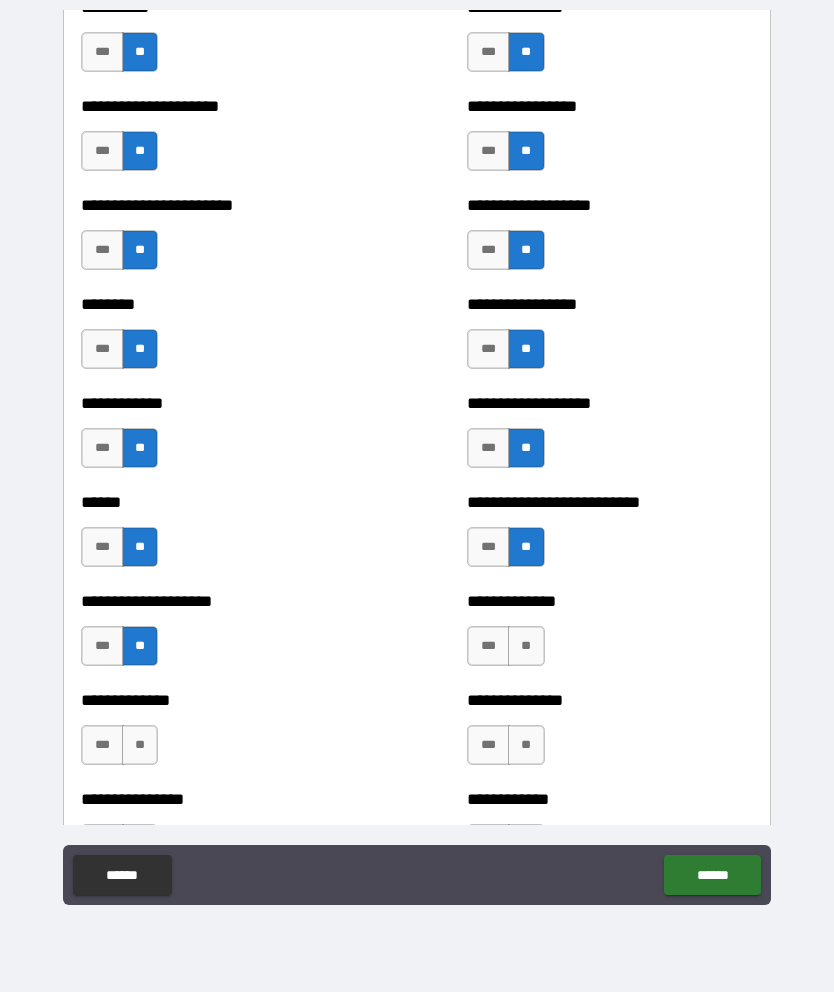 click on "**" at bounding box center [526, 646] 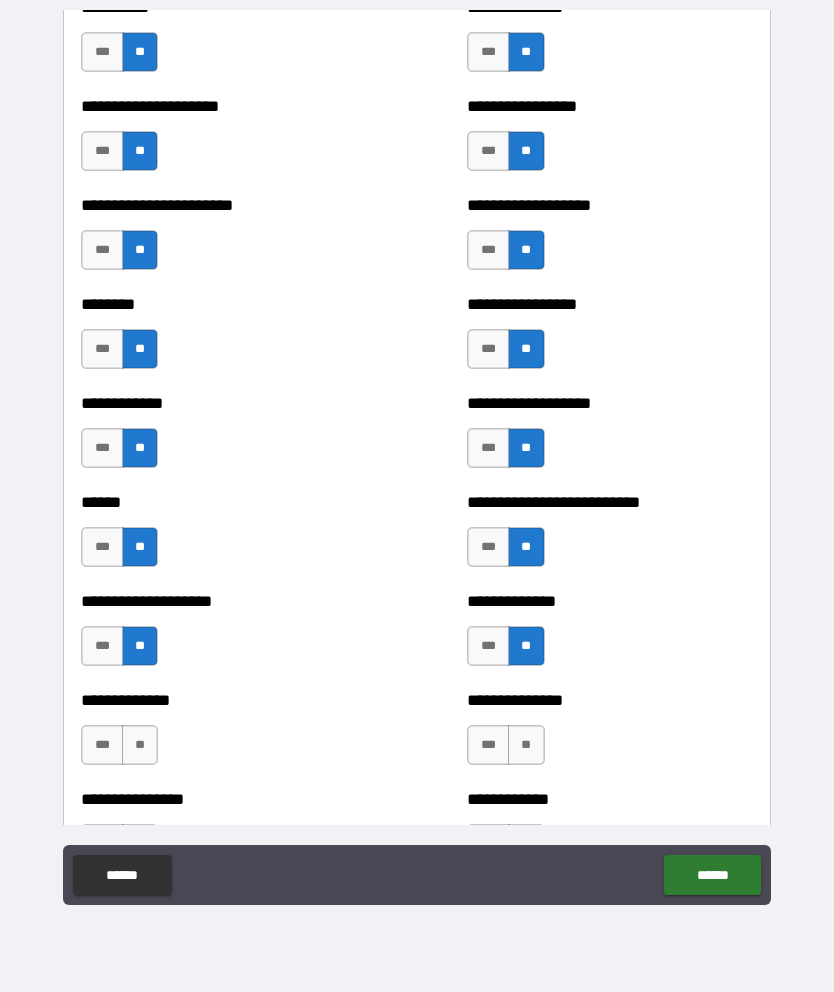 click on "**" at bounding box center (140, 745) 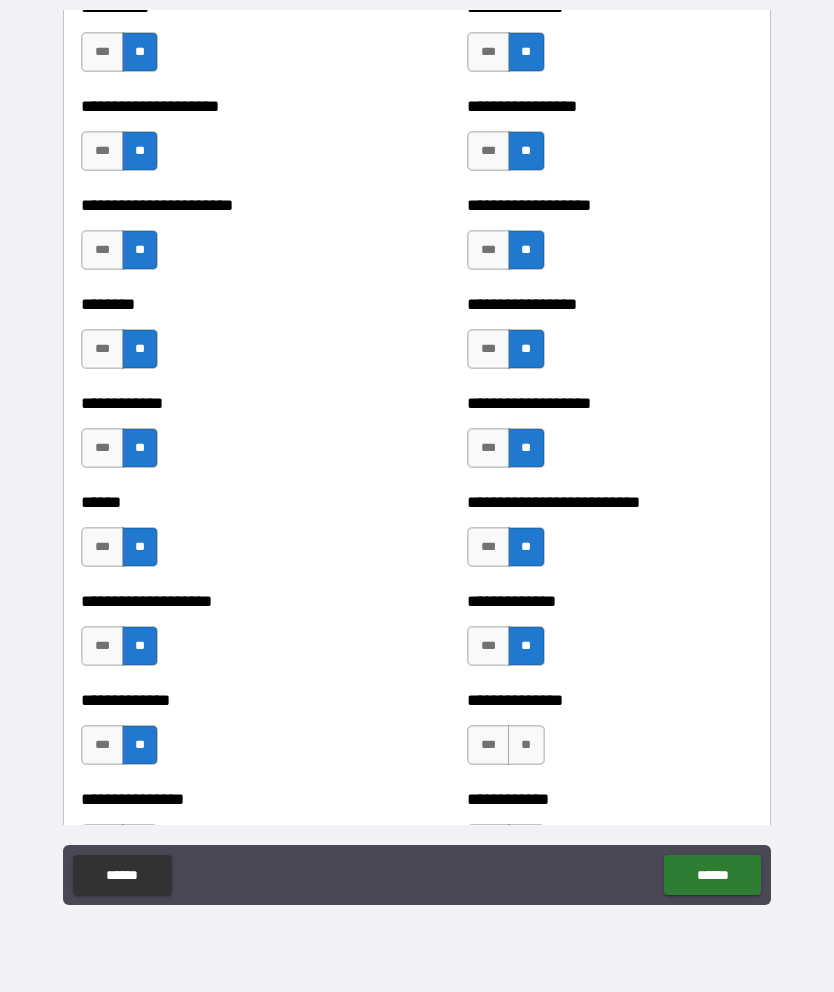 click on "**" at bounding box center [526, 745] 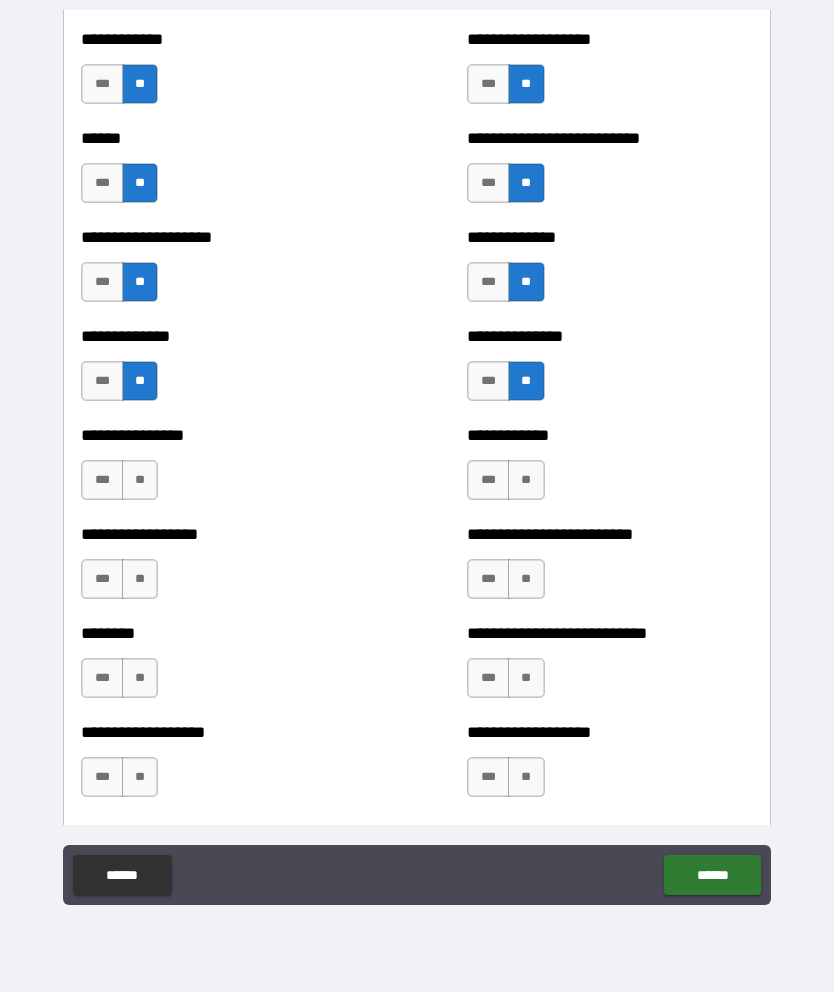 scroll, scrollTop: 4159, scrollLeft: 0, axis: vertical 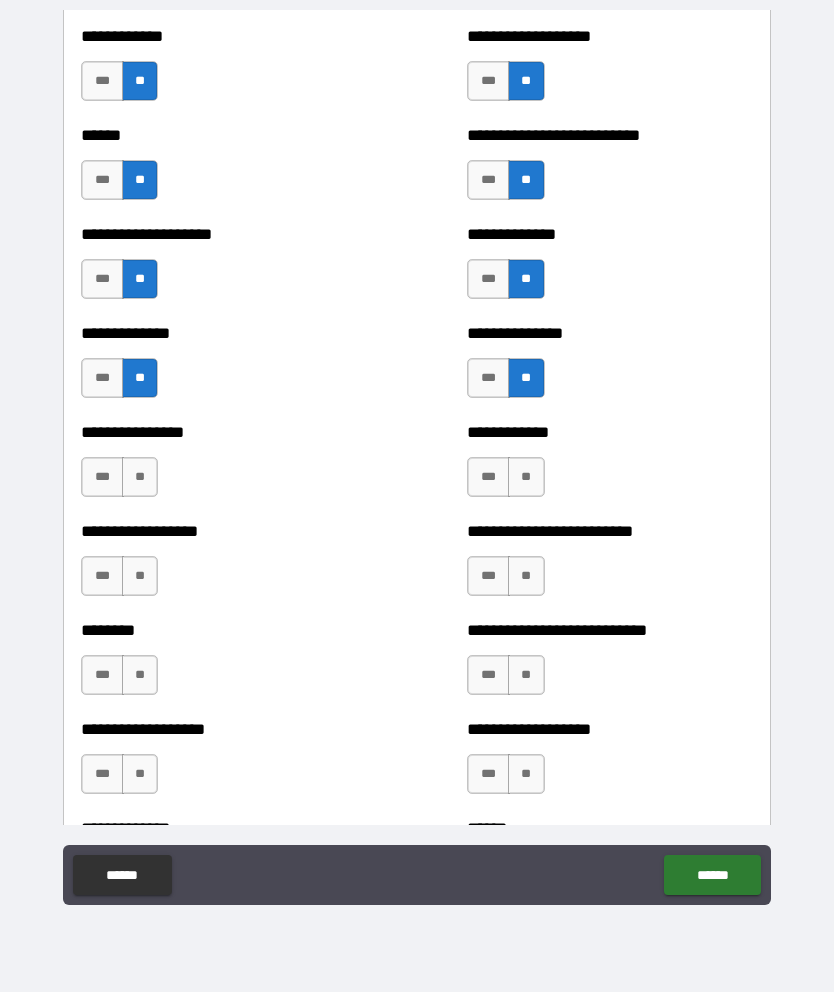 click on "**" at bounding box center [140, 477] 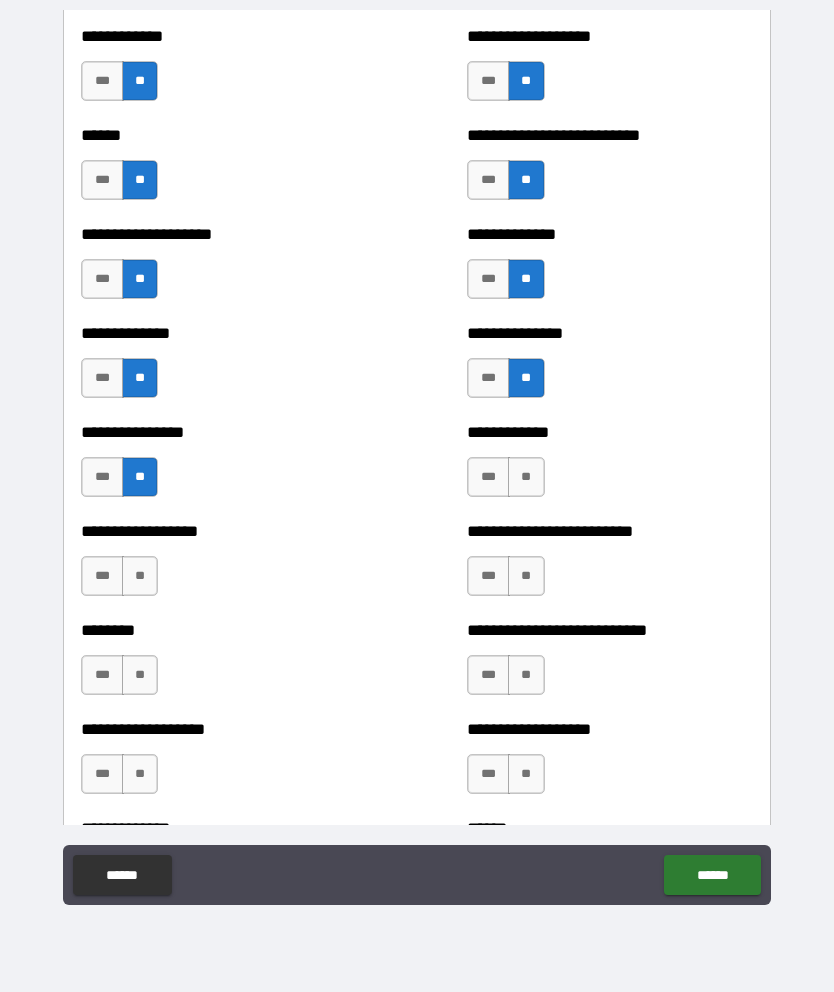 click on "**" at bounding box center [526, 477] 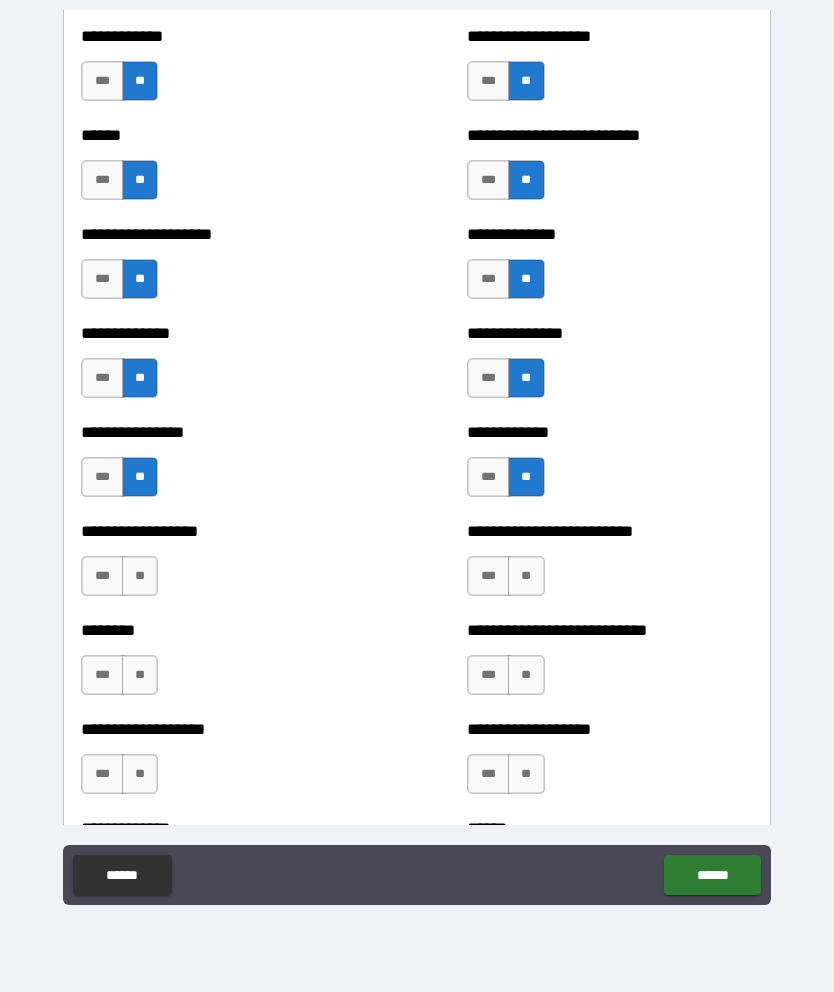 click on "**" at bounding box center [140, 576] 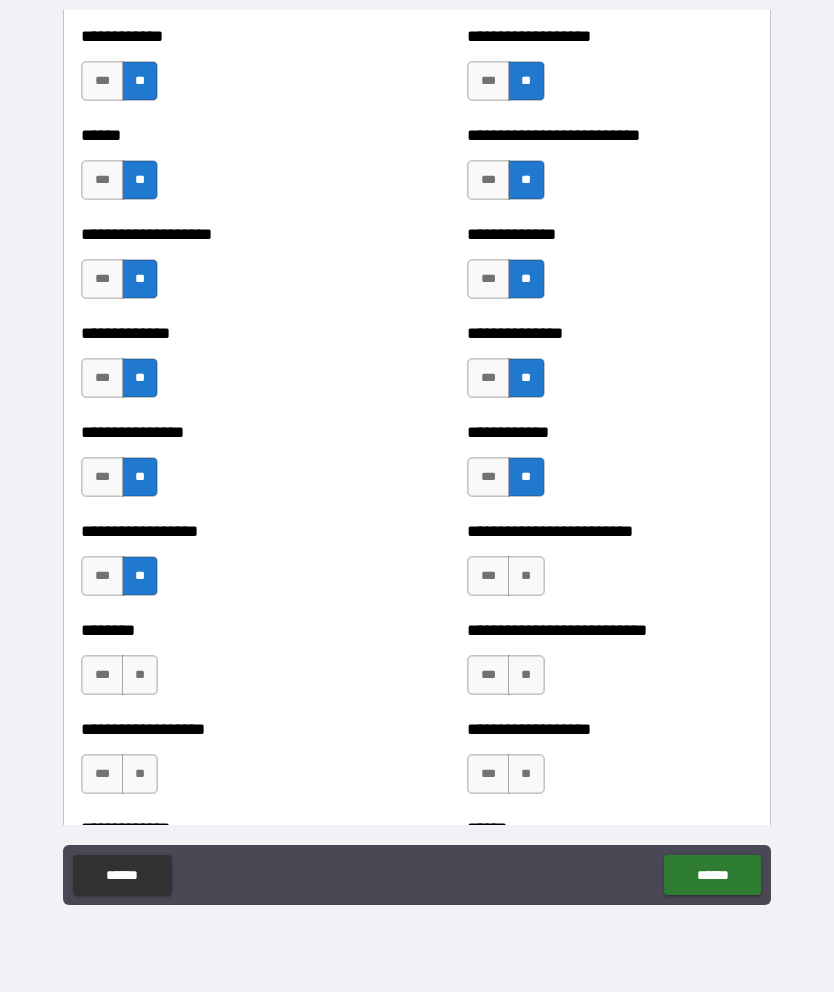 click on "**" at bounding box center [526, 576] 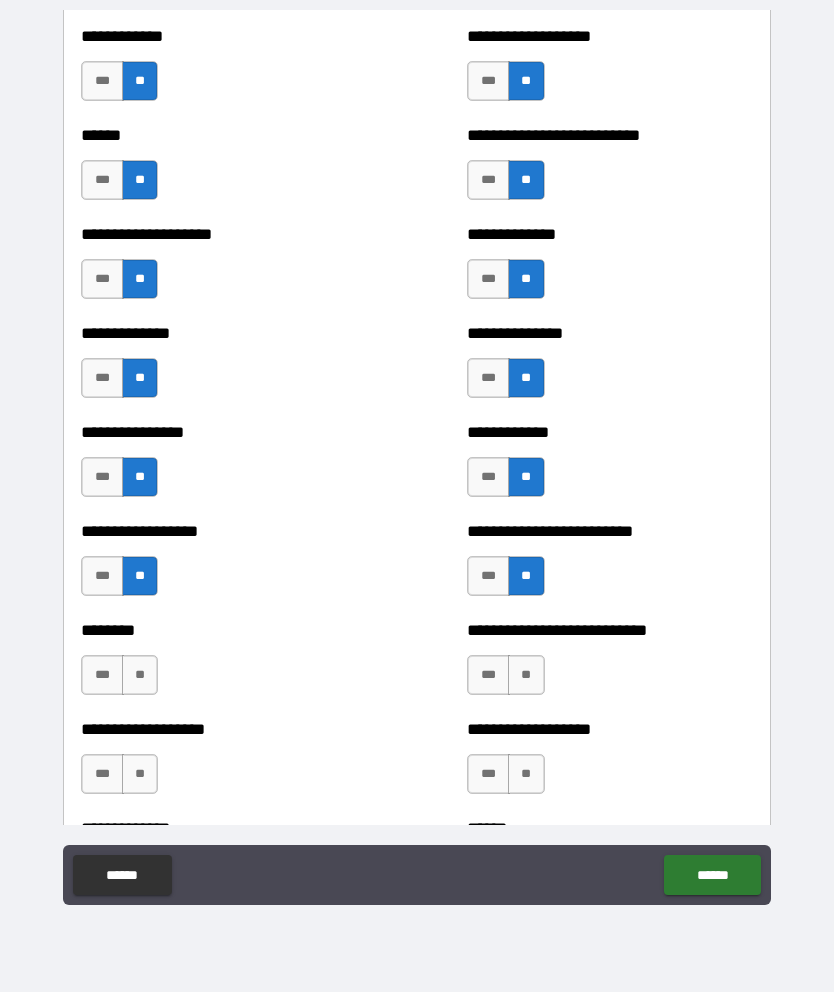 click on "**" at bounding box center (140, 675) 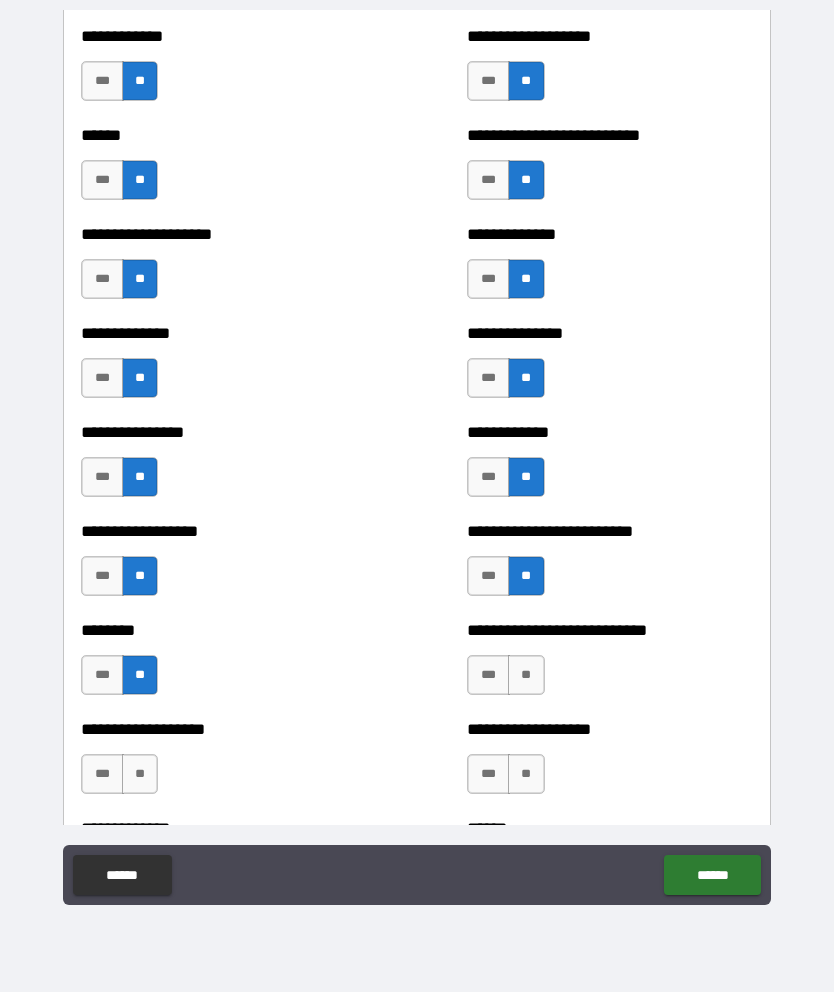 click on "**" at bounding box center (526, 675) 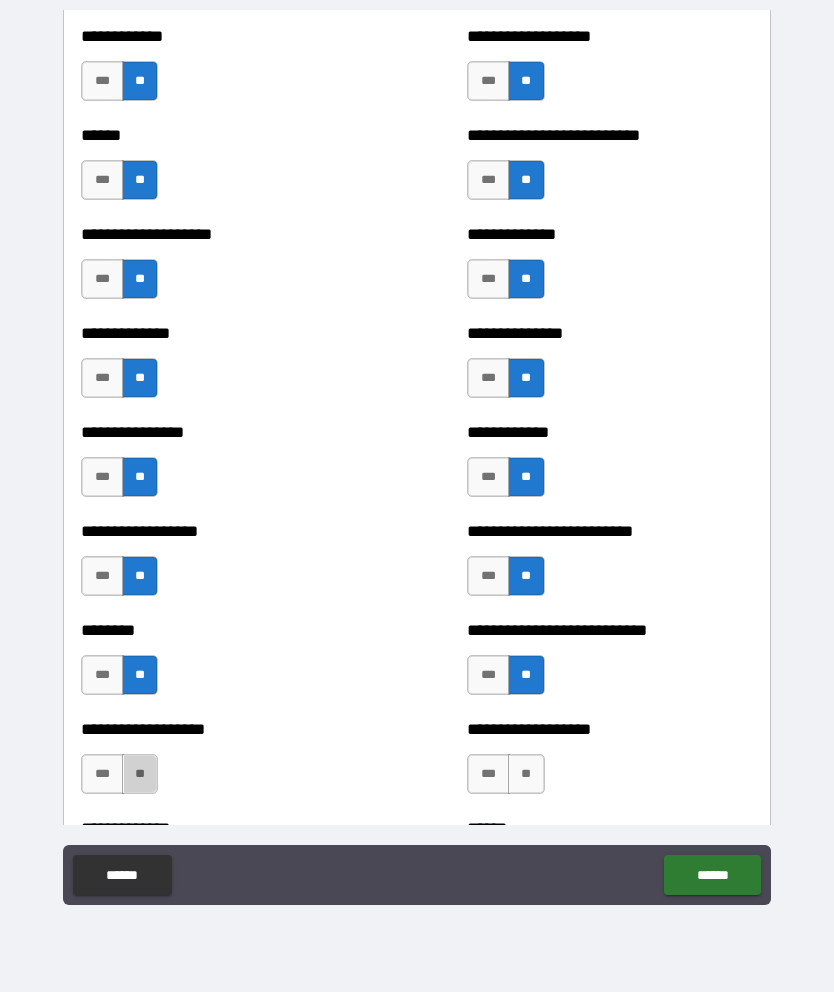click on "**" at bounding box center (140, 774) 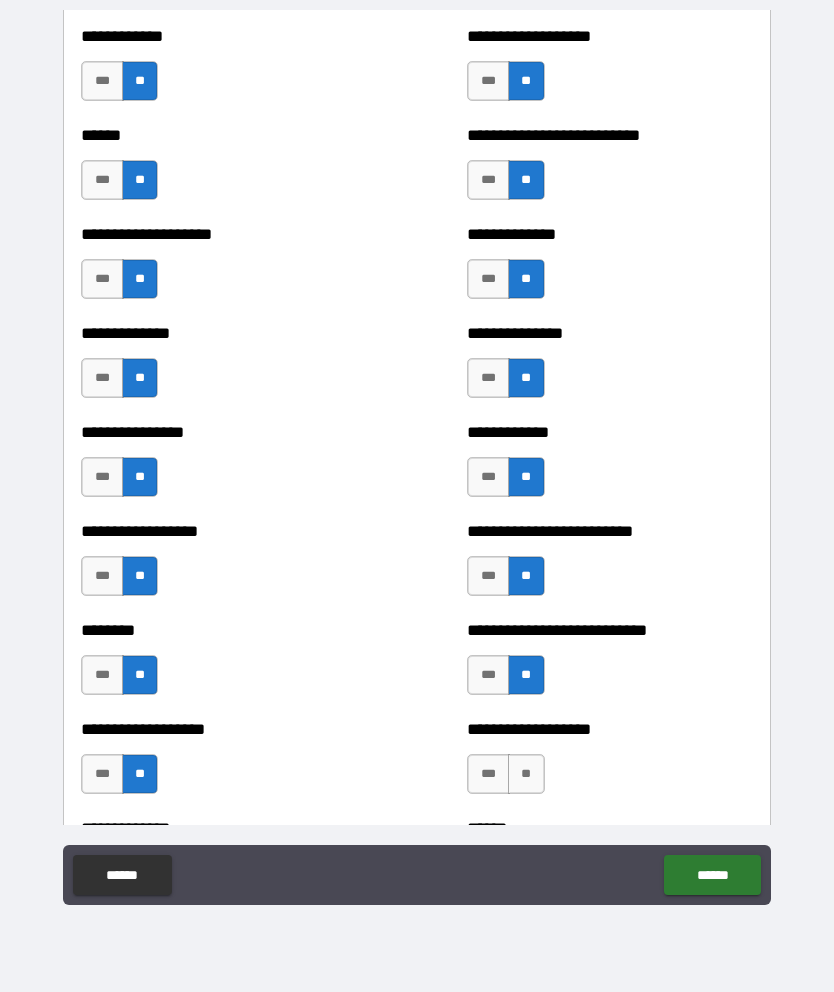 click on "**" at bounding box center (526, 774) 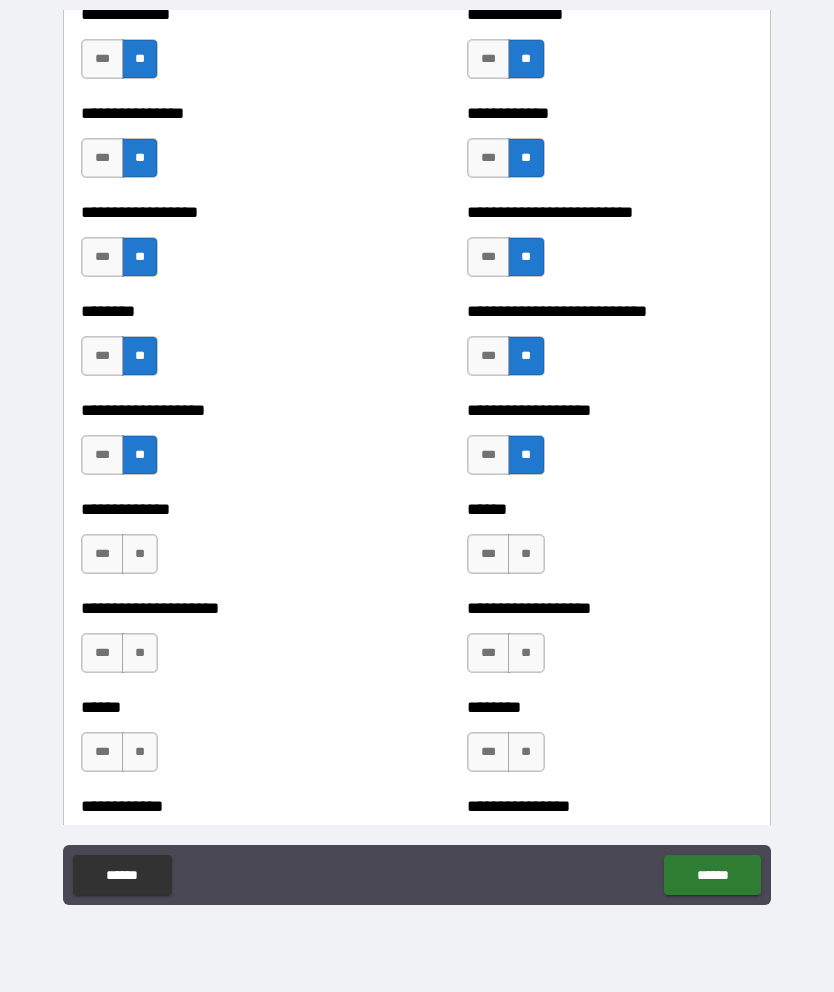 scroll, scrollTop: 4479, scrollLeft: 0, axis: vertical 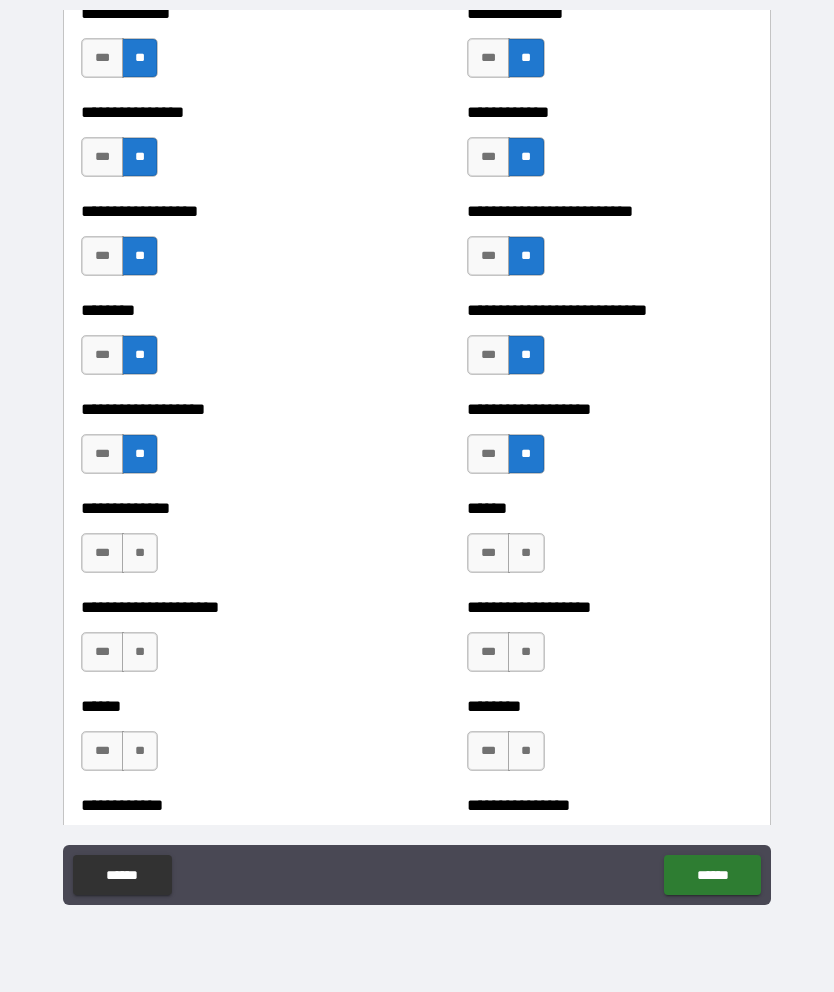 click on "**" at bounding box center (140, 553) 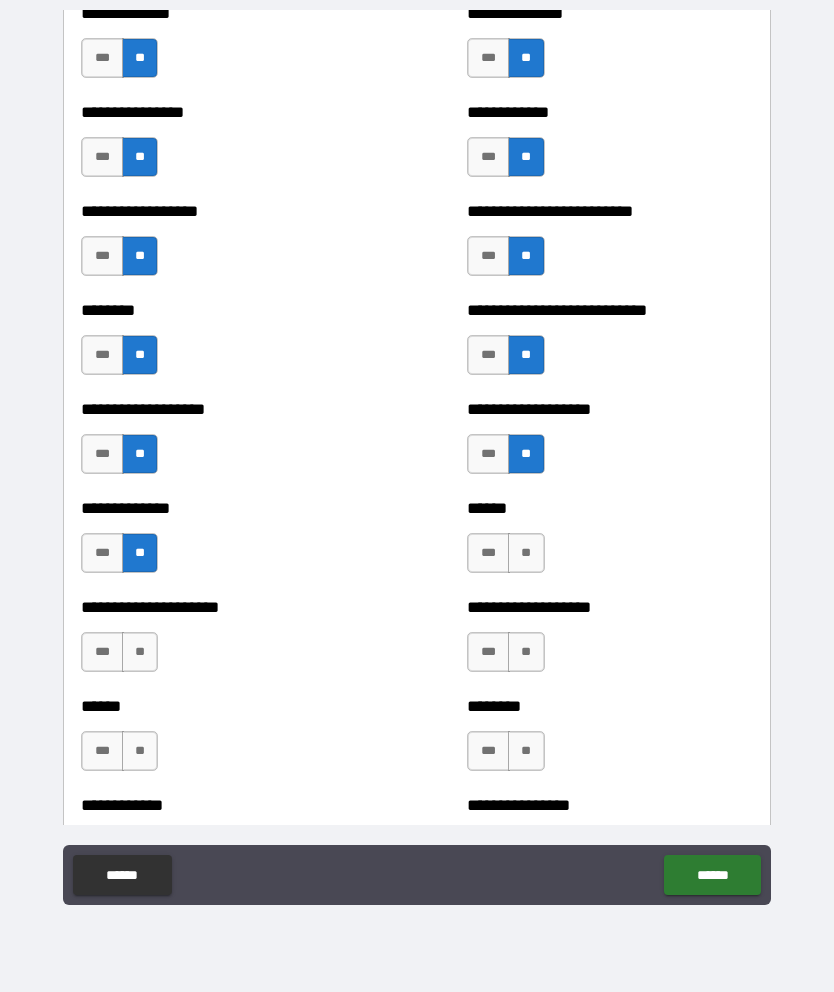 click on "**" at bounding box center (526, 553) 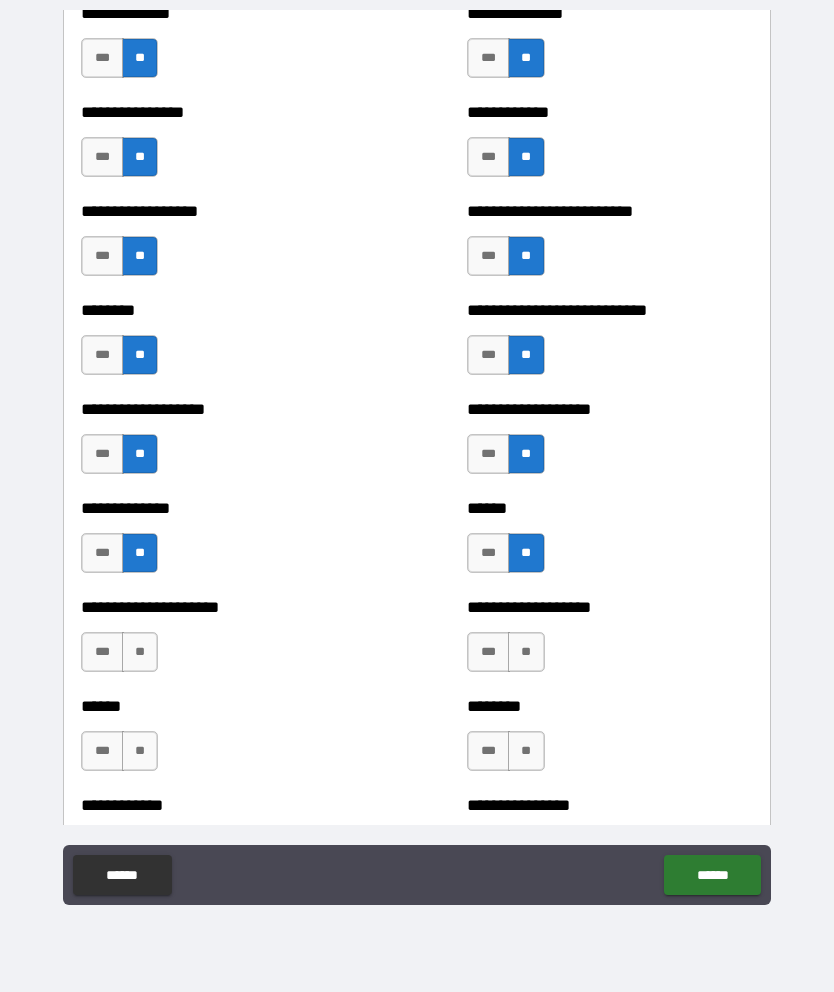 click on "**" at bounding box center (140, 652) 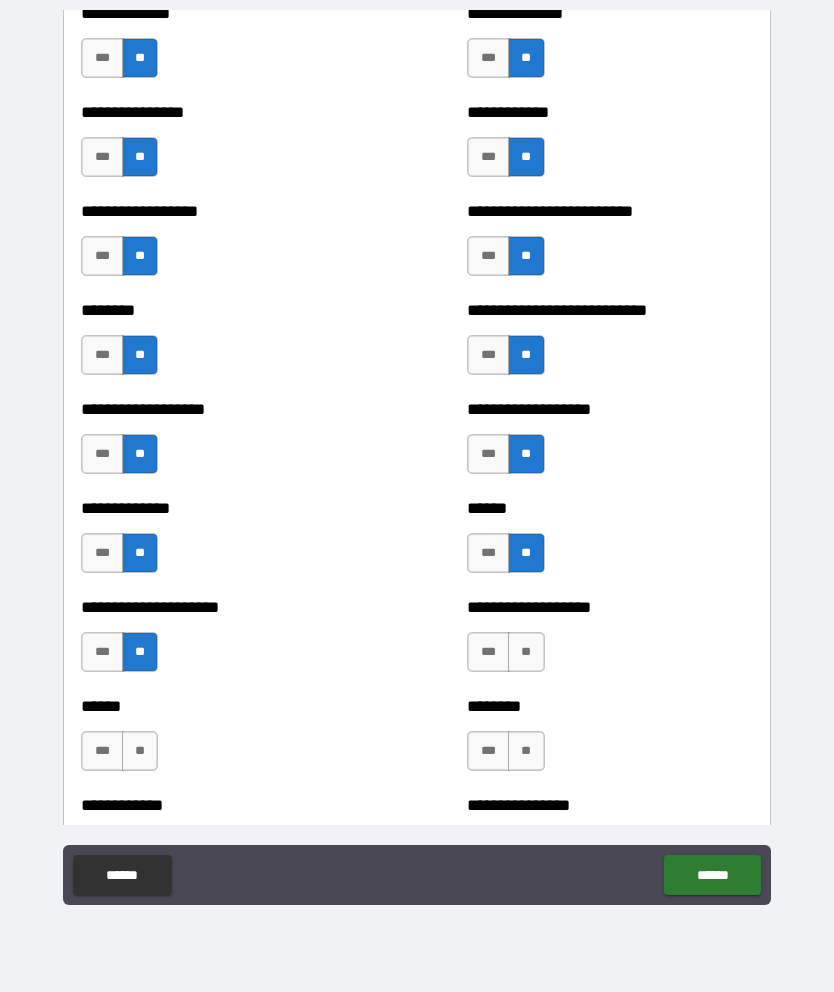 click on "**" at bounding box center [526, 652] 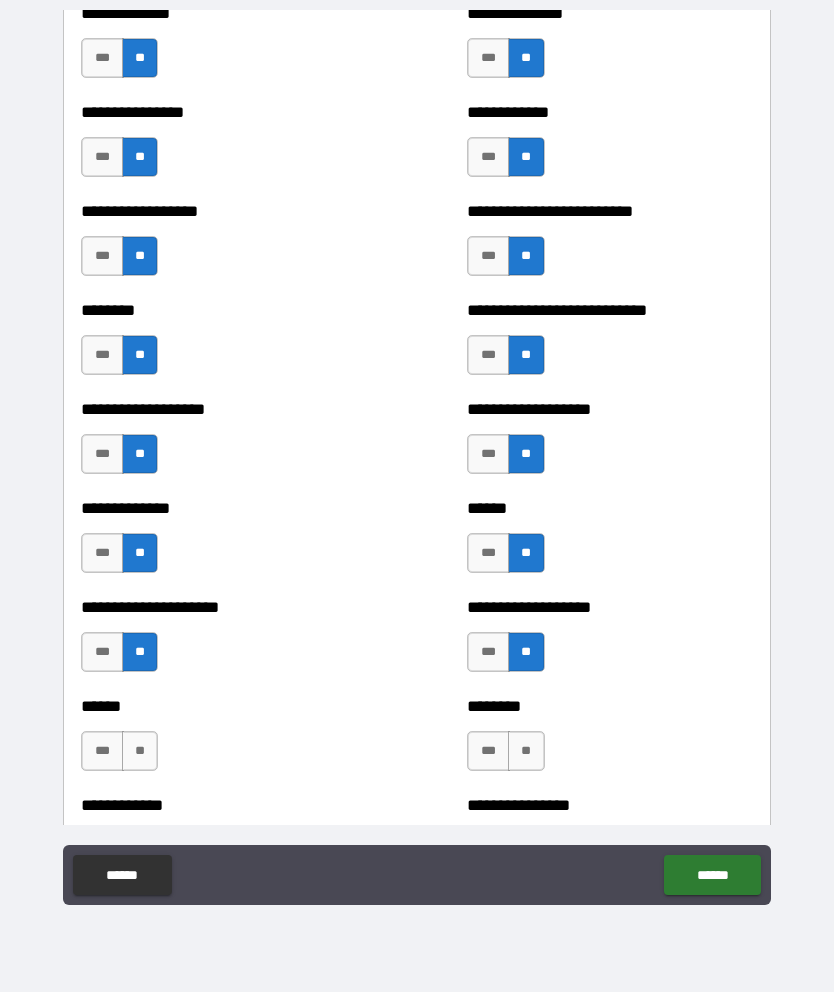 click on "**" at bounding box center [140, 751] 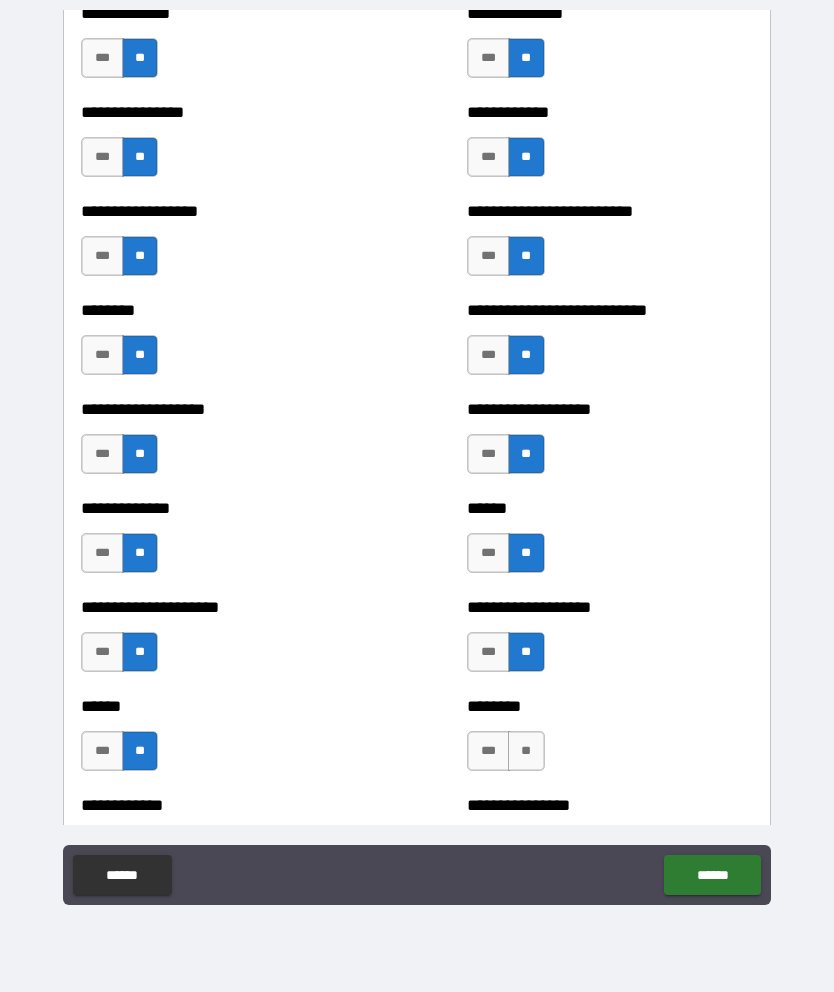 click on "**" at bounding box center (526, 751) 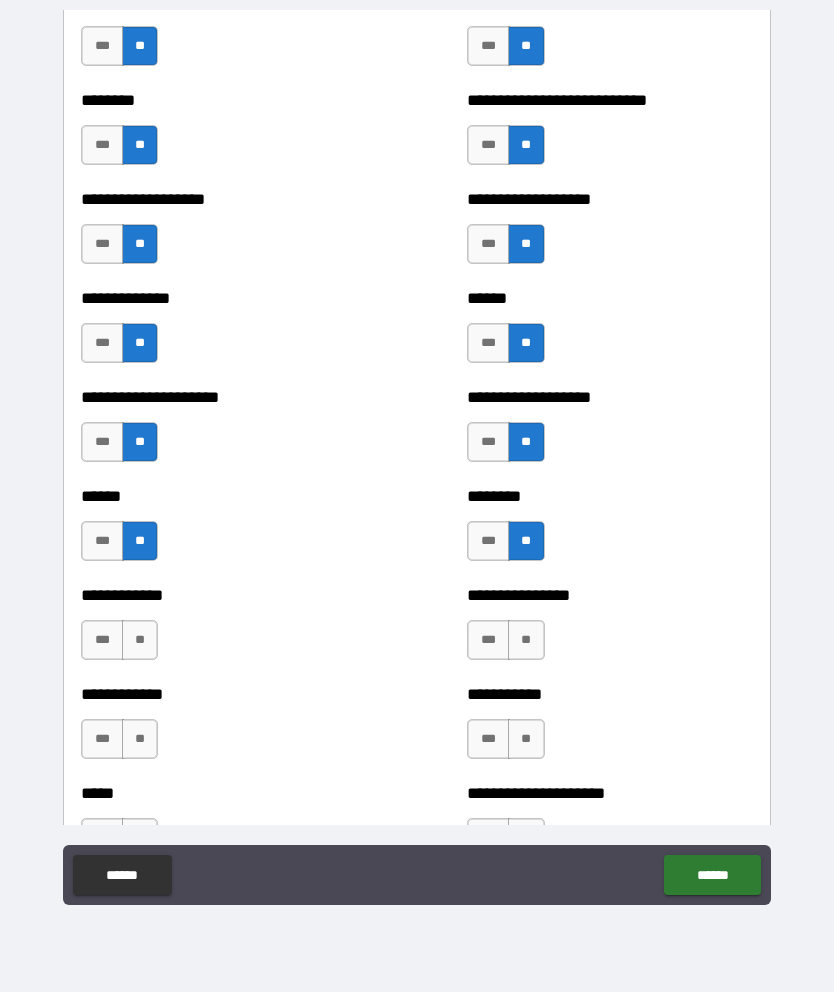 scroll, scrollTop: 4695, scrollLeft: 0, axis: vertical 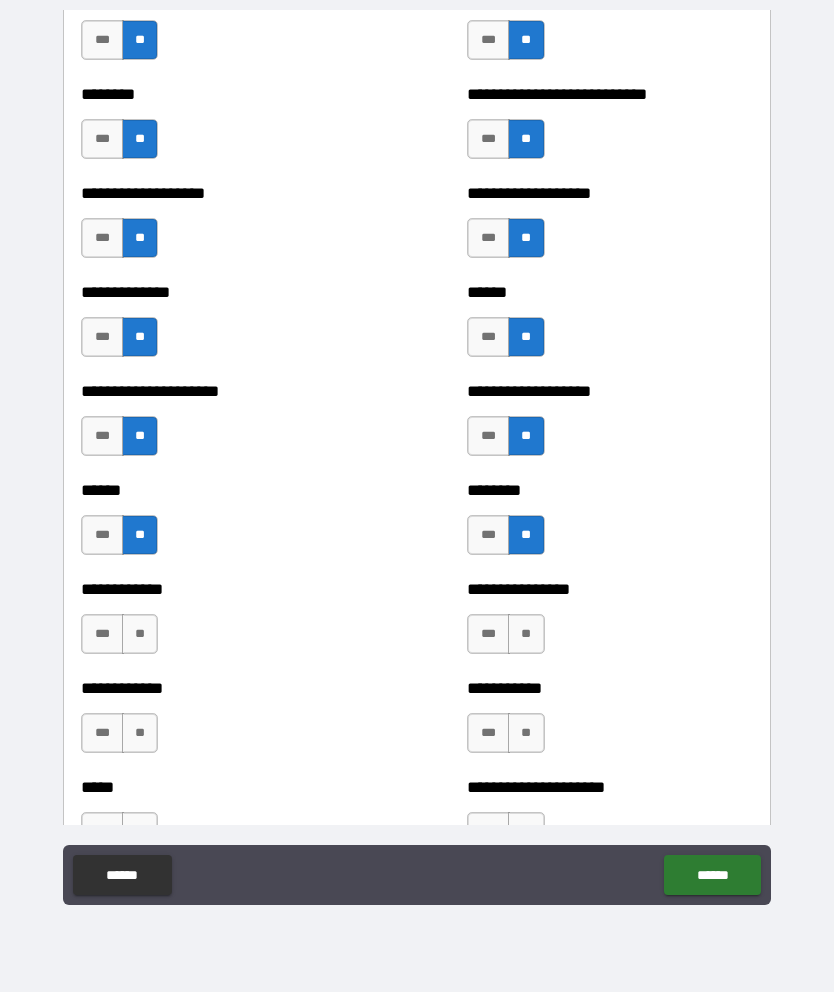 click on "**" at bounding box center [140, 634] 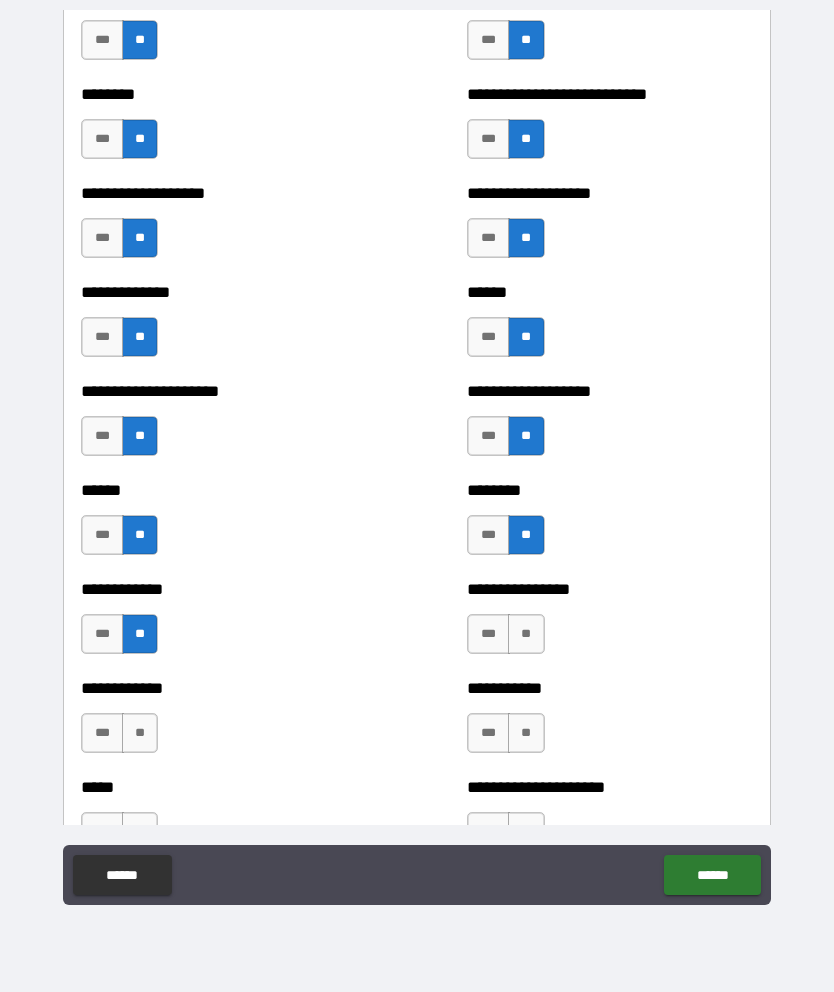 click on "**" at bounding box center (526, 634) 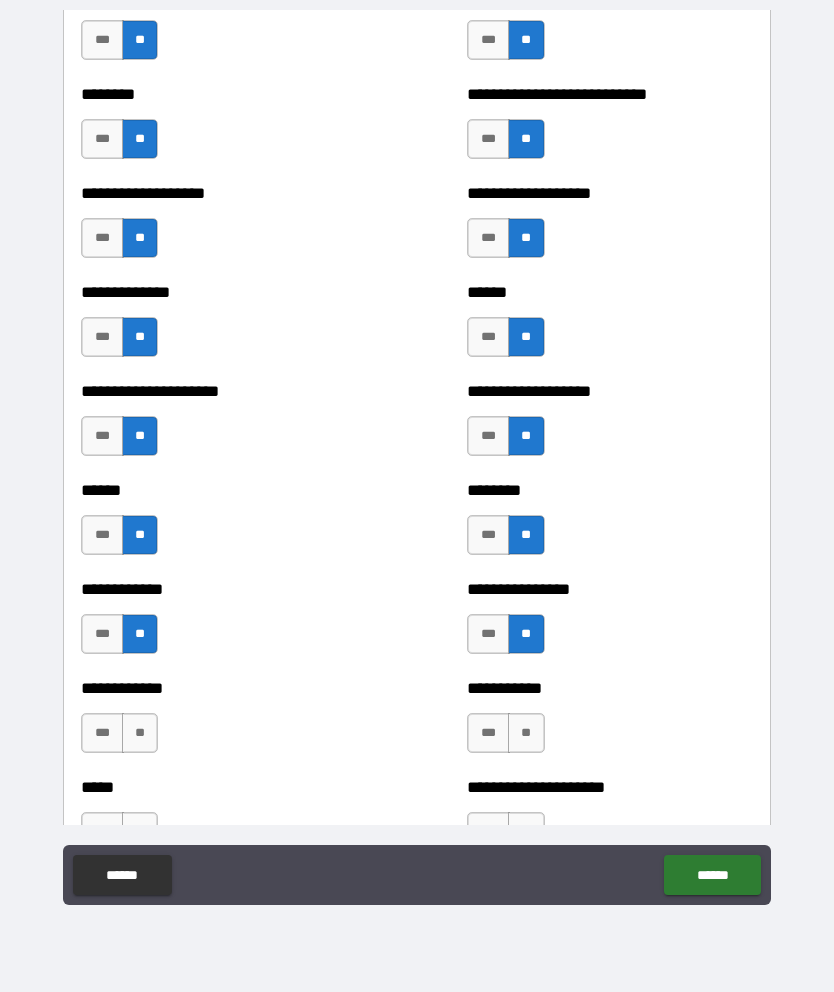 click on "**" at bounding box center (140, 733) 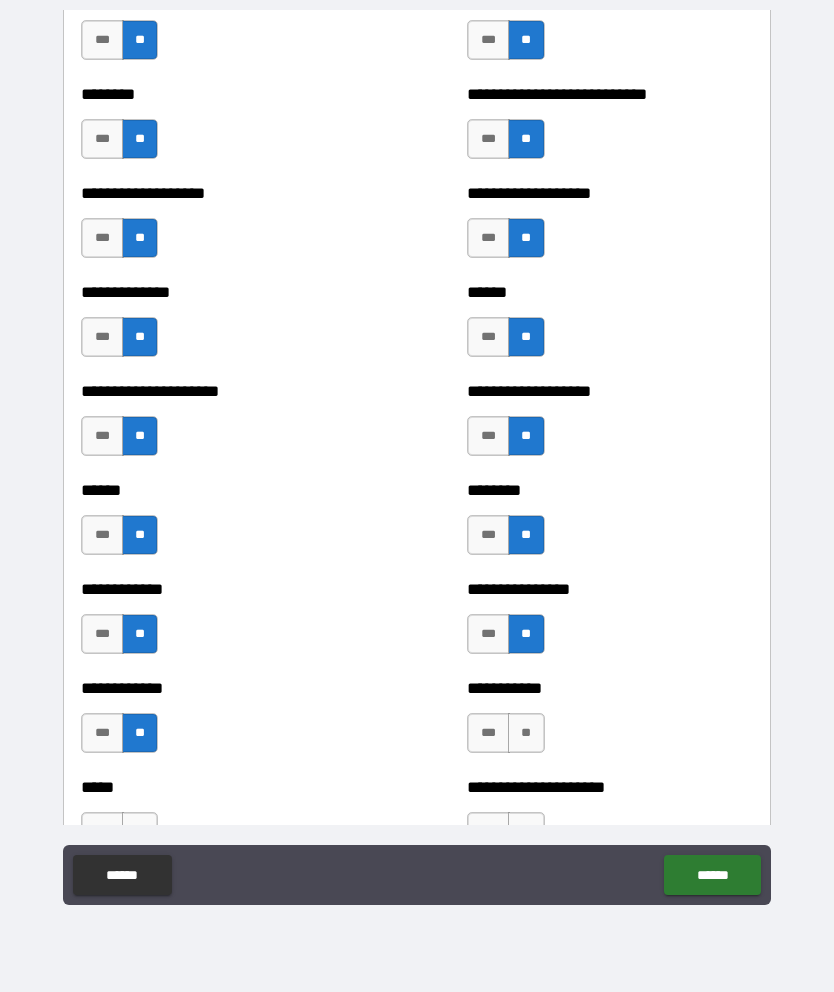 click on "**" at bounding box center (526, 733) 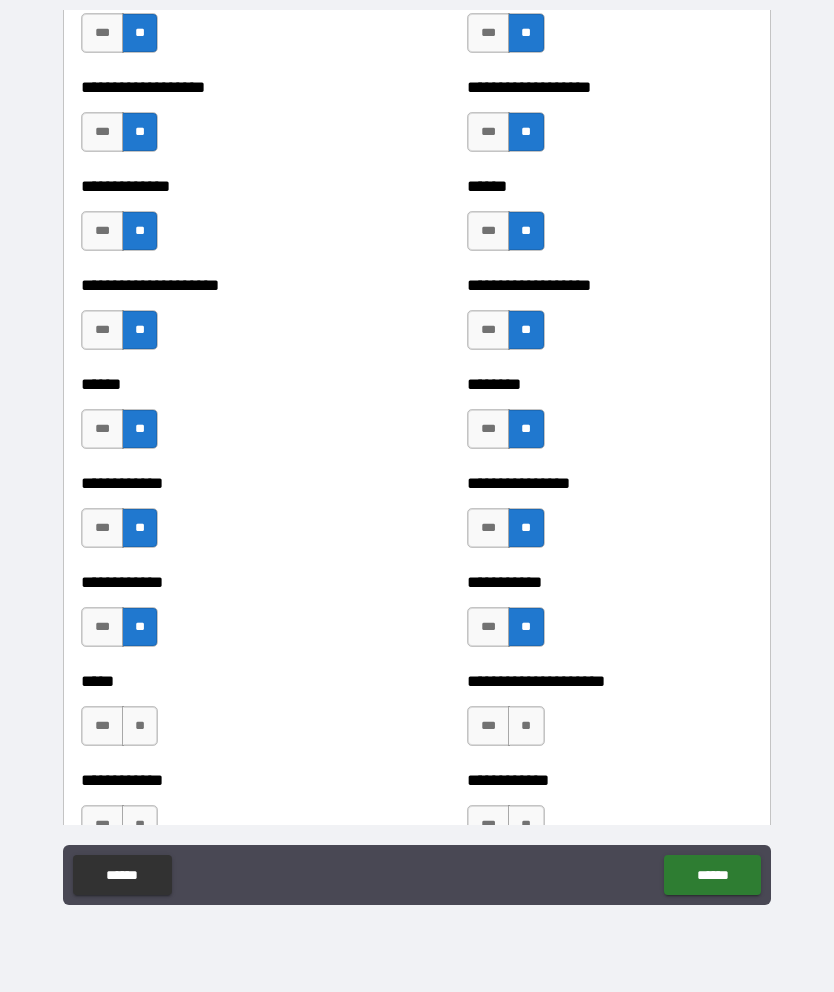 scroll, scrollTop: 4876, scrollLeft: 0, axis: vertical 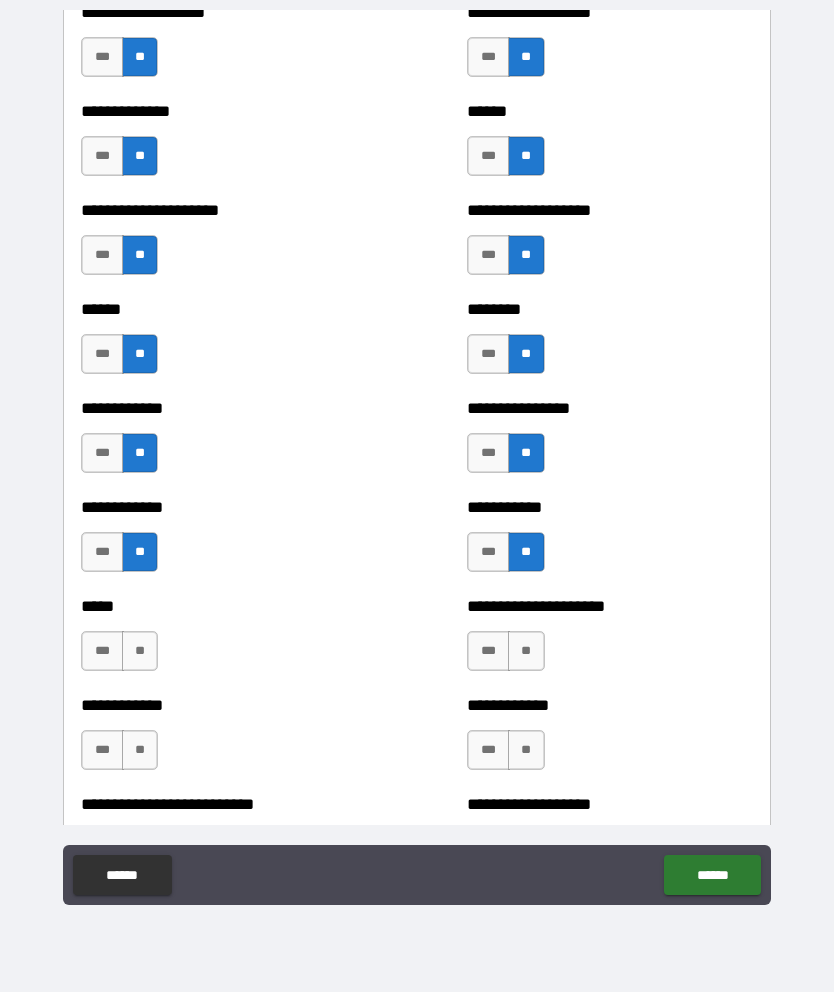 click on "**" at bounding box center [140, 651] 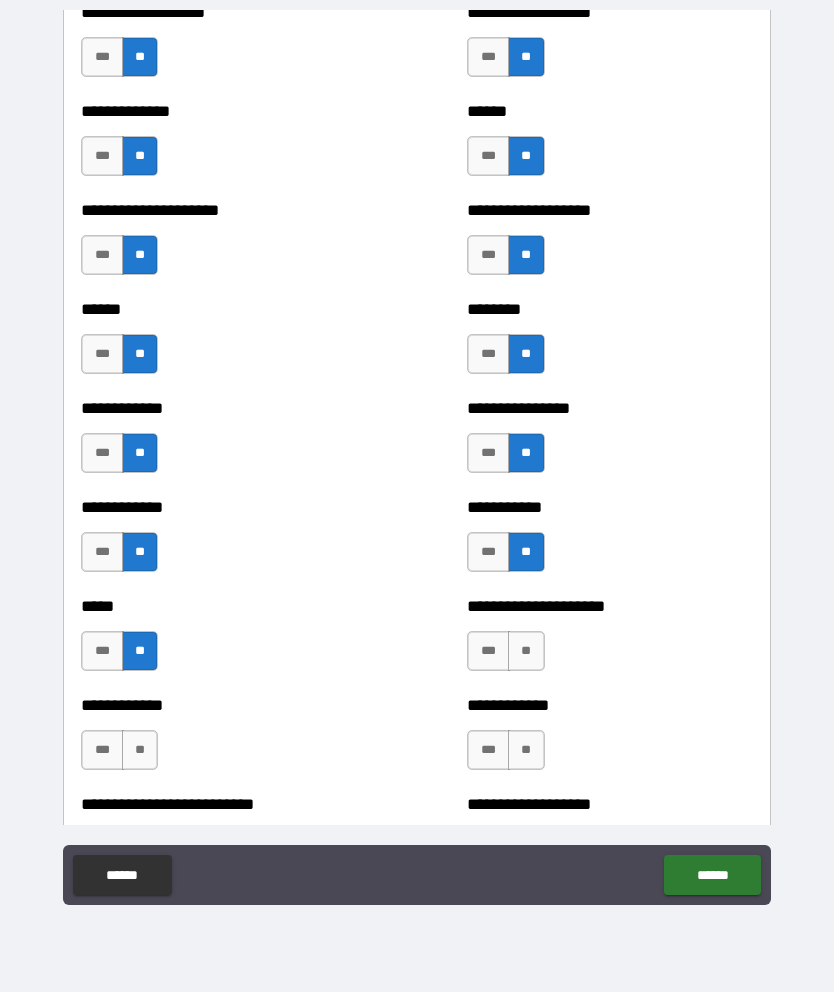 click on "**" at bounding box center [526, 651] 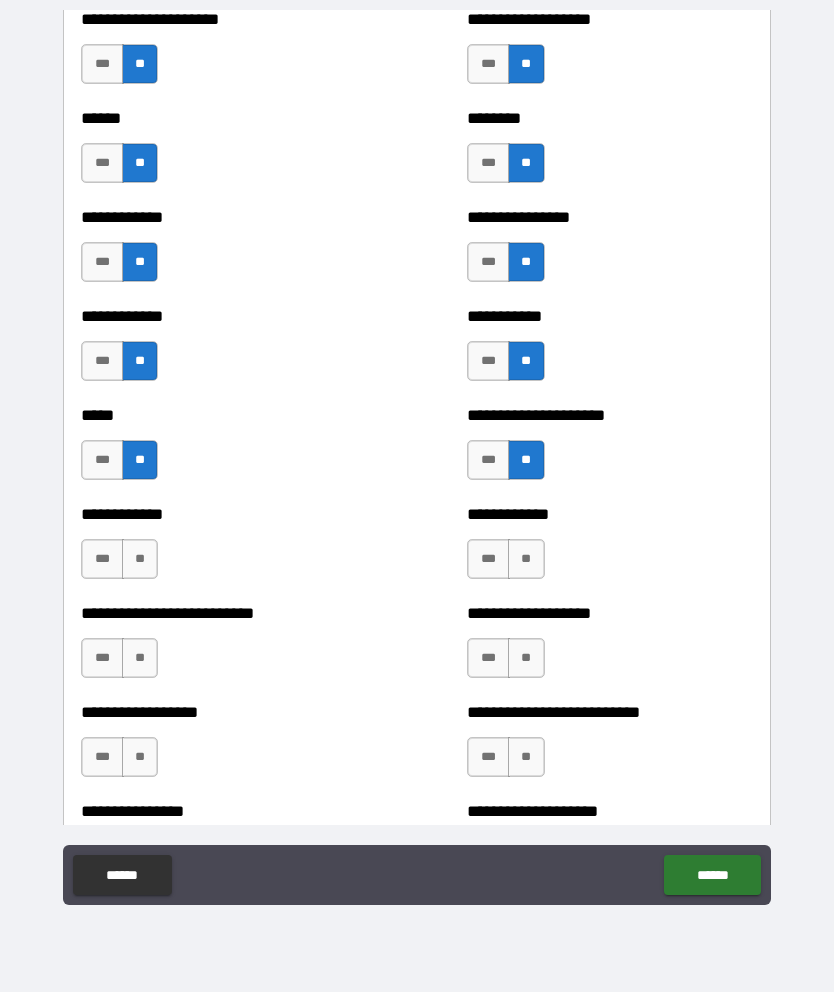 scroll, scrollTop: 5065, scrollLeft: 0, axis: vertical 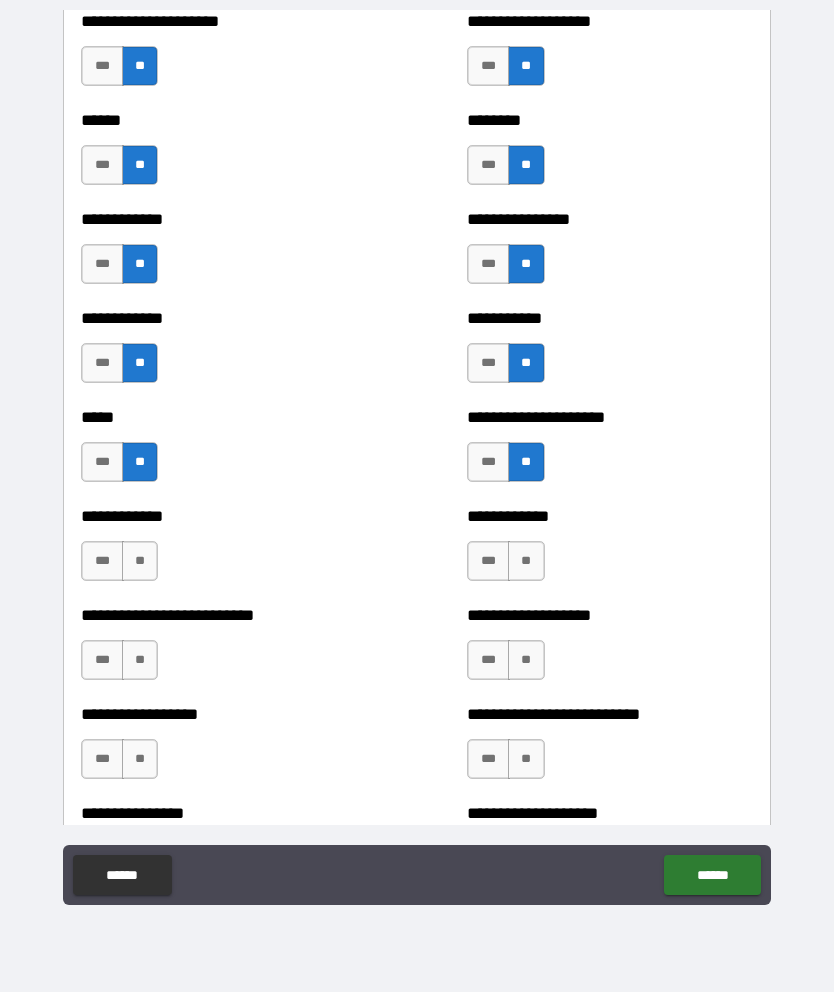 click on "**" at bounding box center [140, 561] 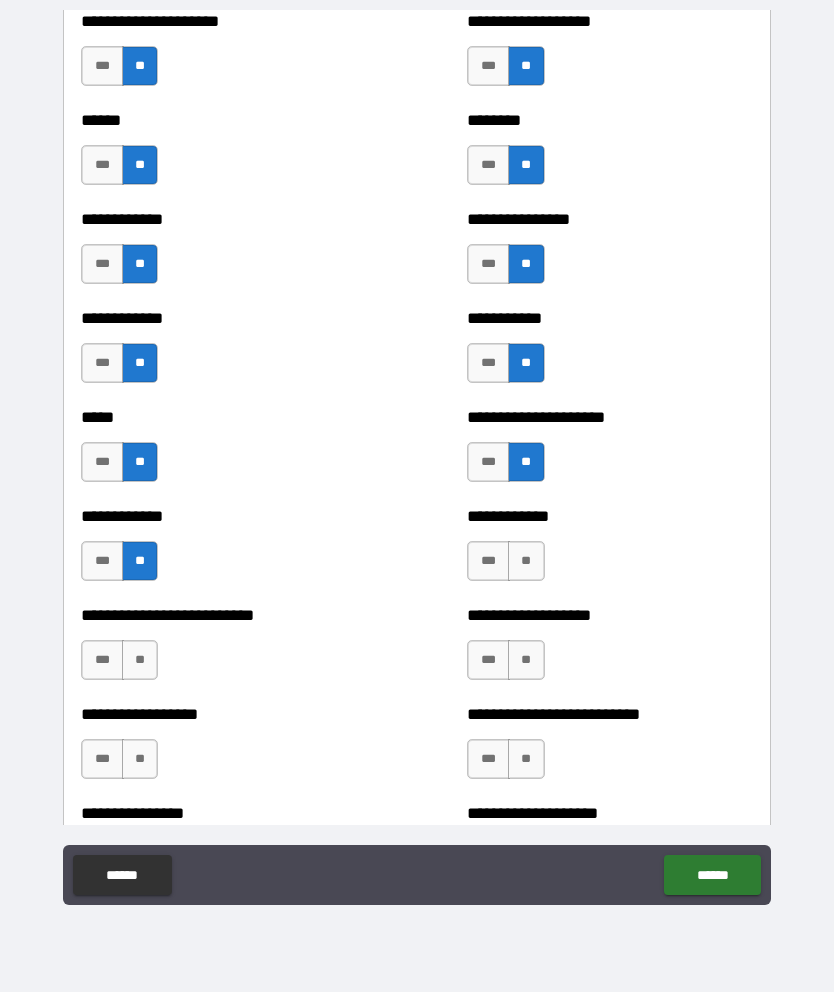 click on "**" at bounding box center [526, 561] 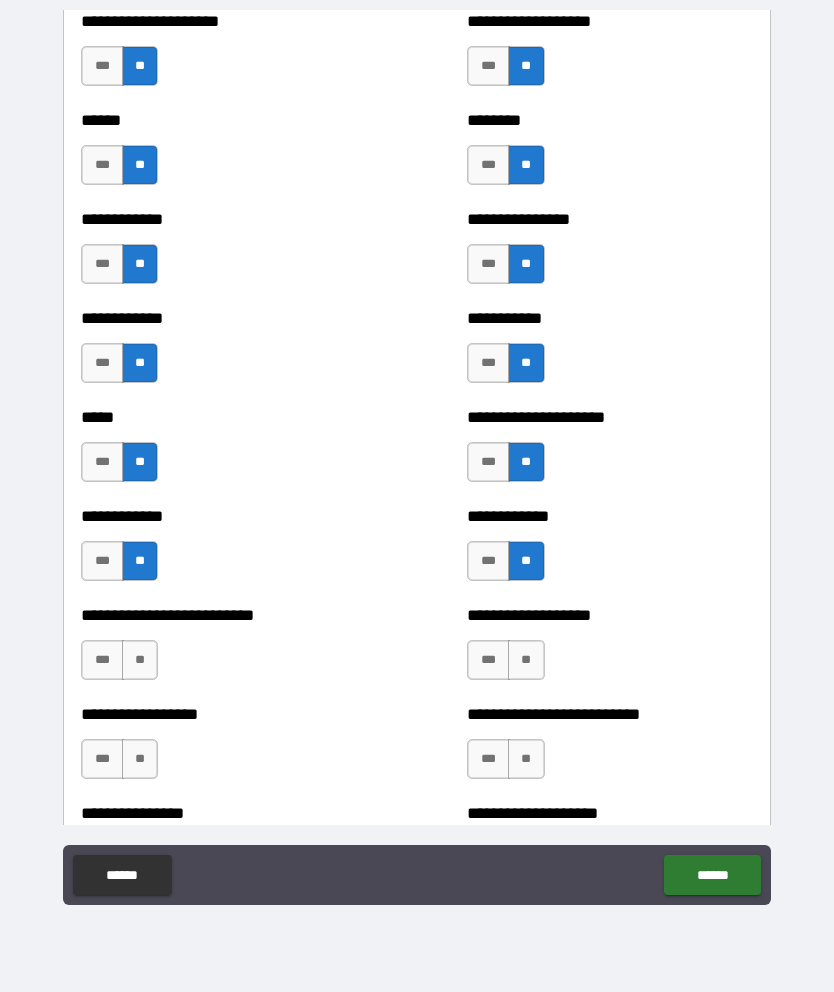 click on "**" at bounding box center (140, 660) 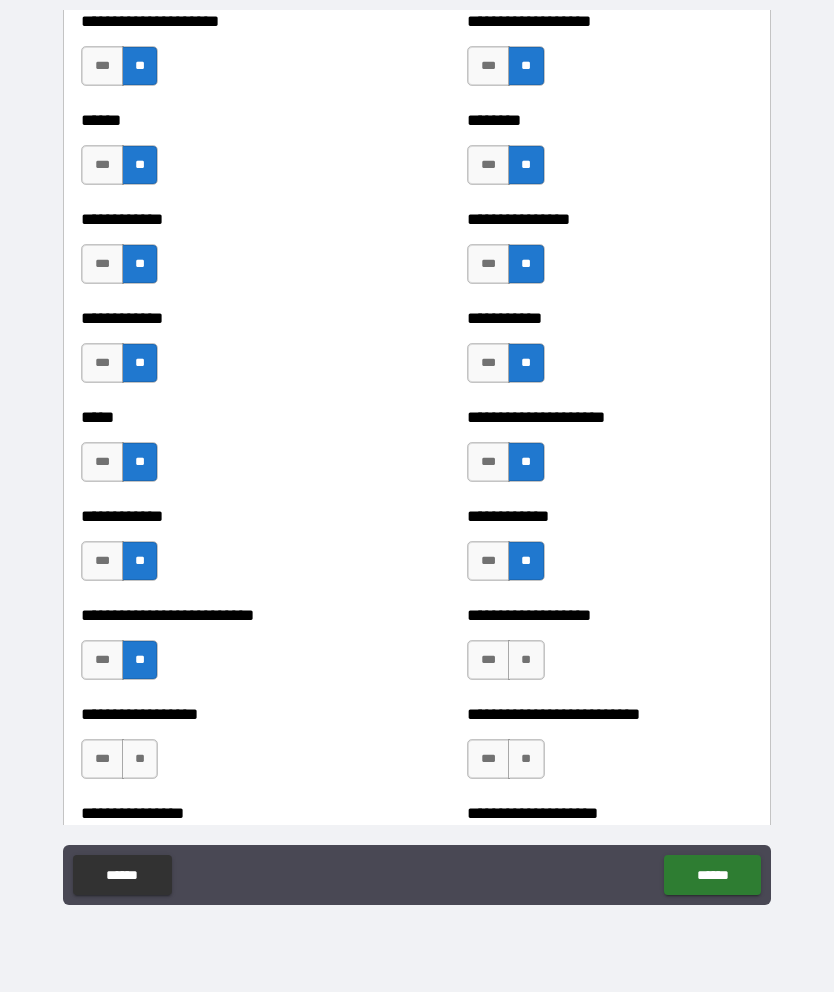 click on "**" at bounding box center [526, 660] 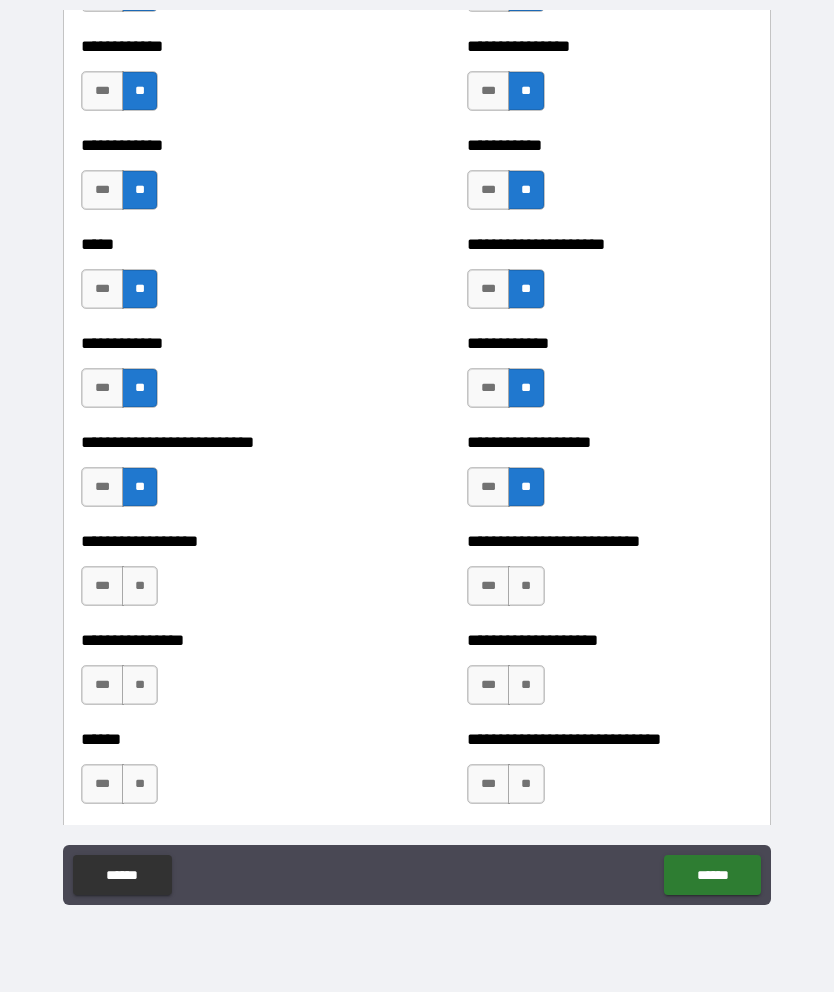 scroll, scrollTop: 5239, scrollLeft: 0, axis: vertical 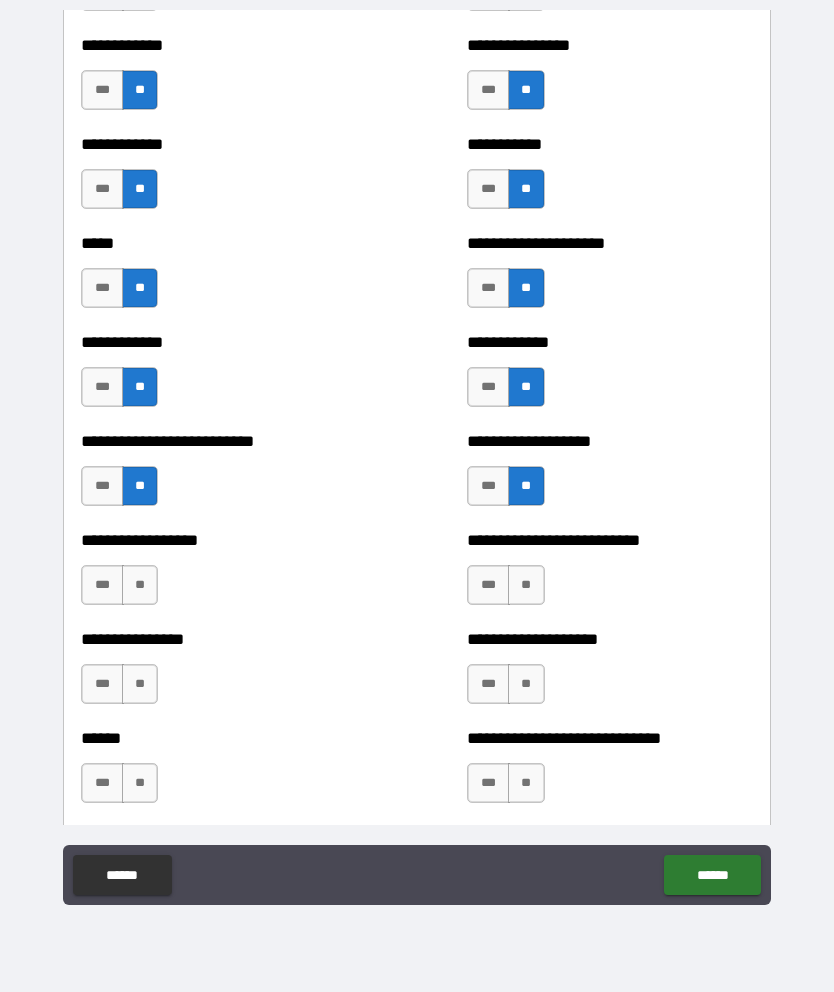 click on "**" at bounding box center (140, 585) 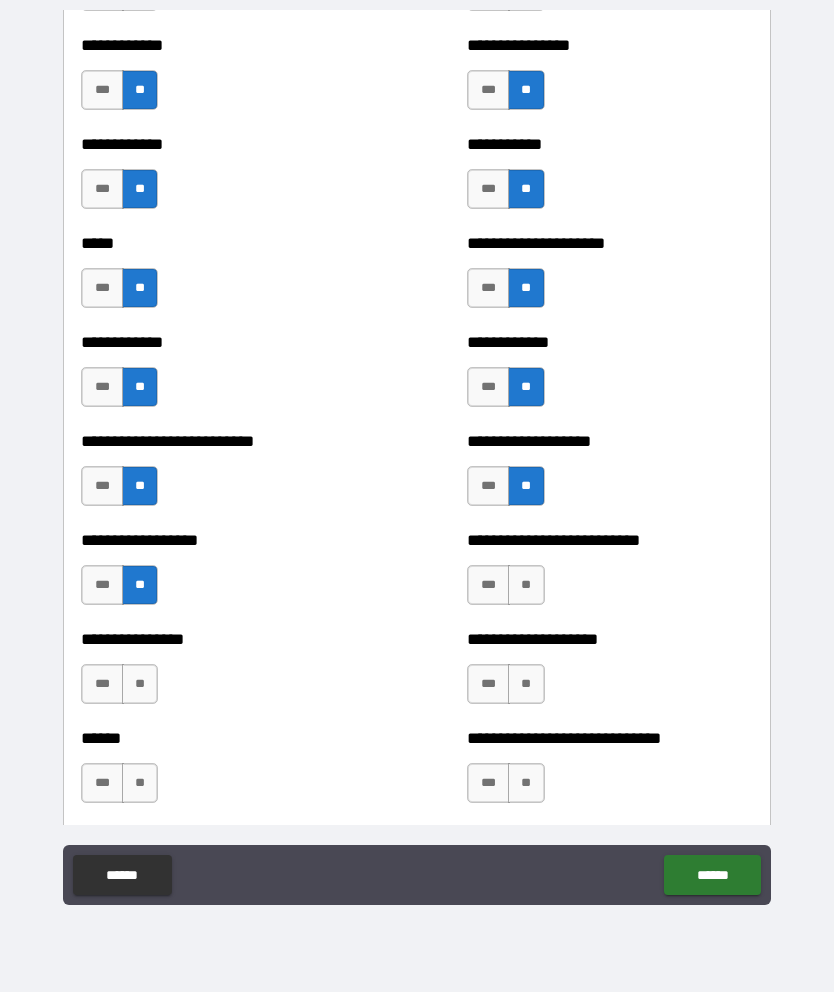 click on "**" at bounding box center [526, 585] 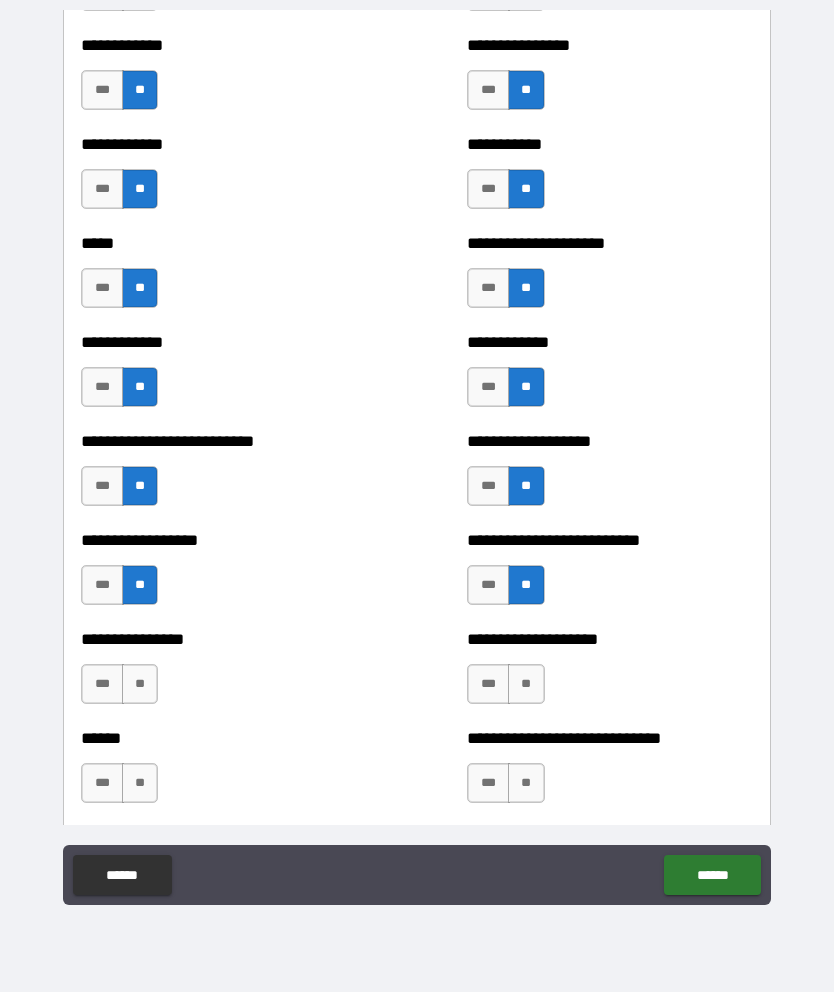 click on "**" at bounding box center (140, 684) 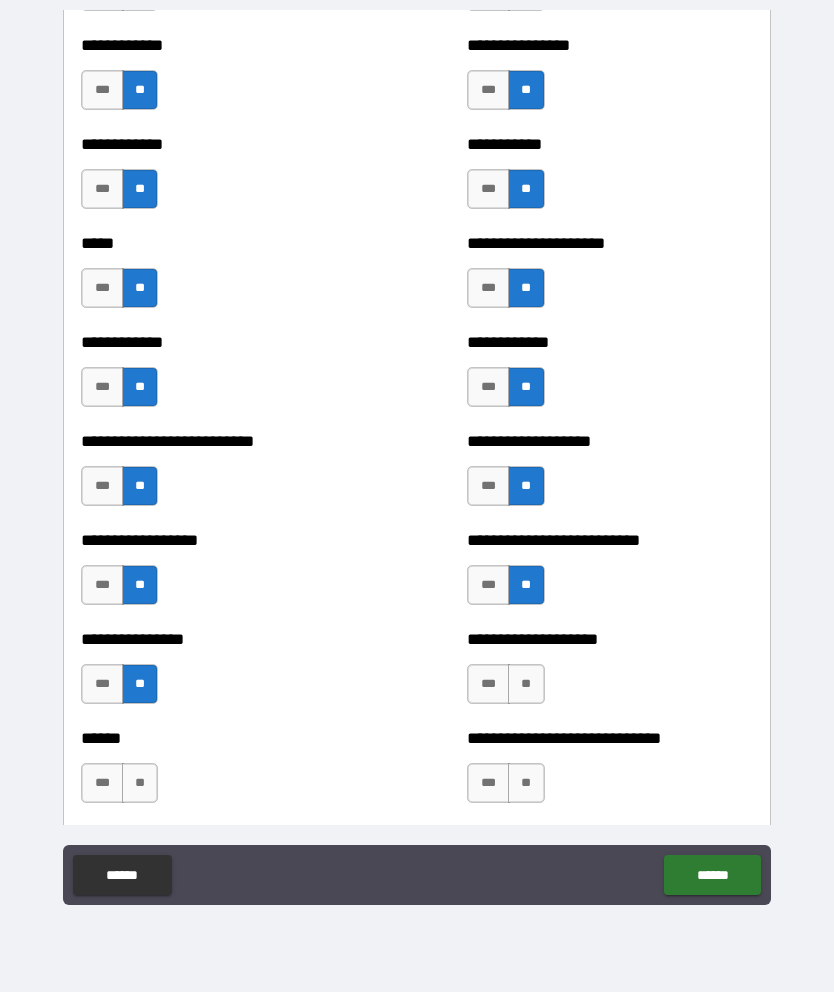 click on "**" at bounding box center (526, 684) 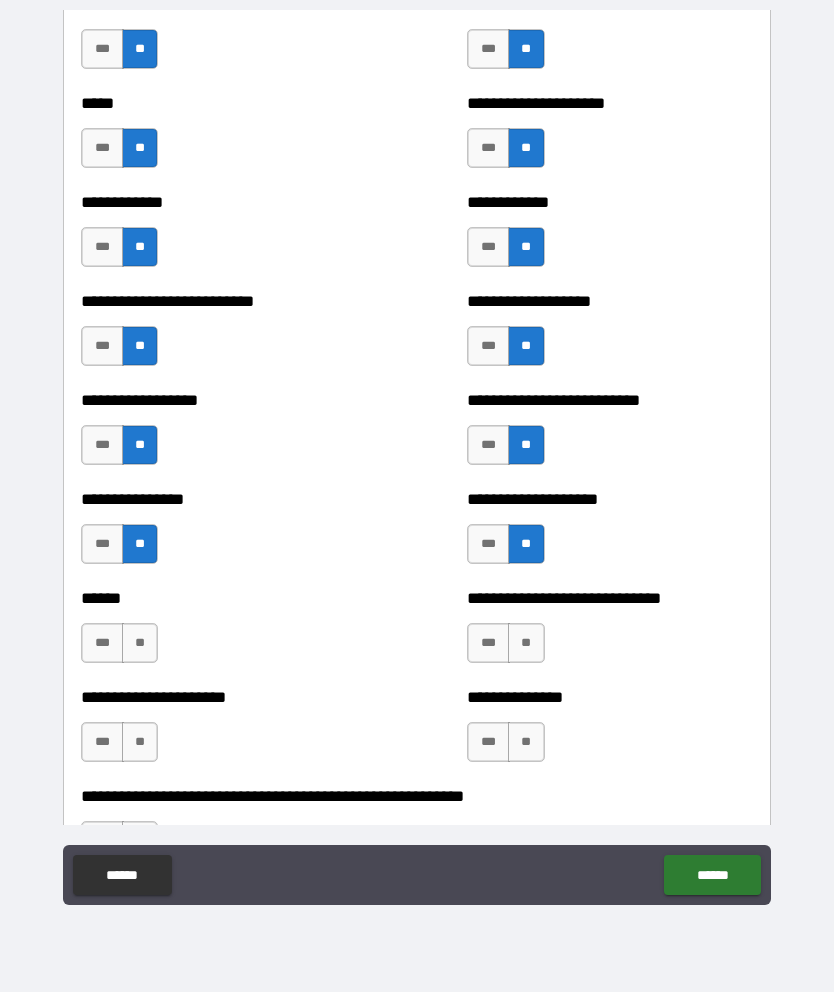 scroll, scrollTop: 5380, scrollLeft: 0, axis: vertical 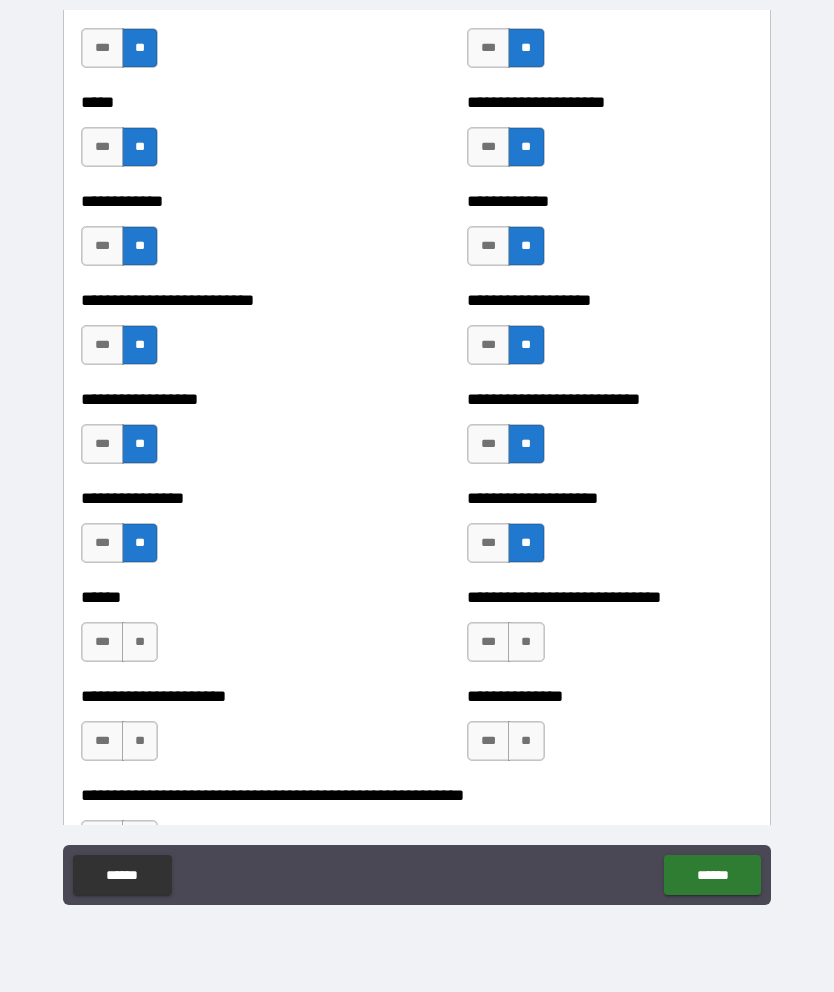 click on "**" at bounding box center [140, 642] 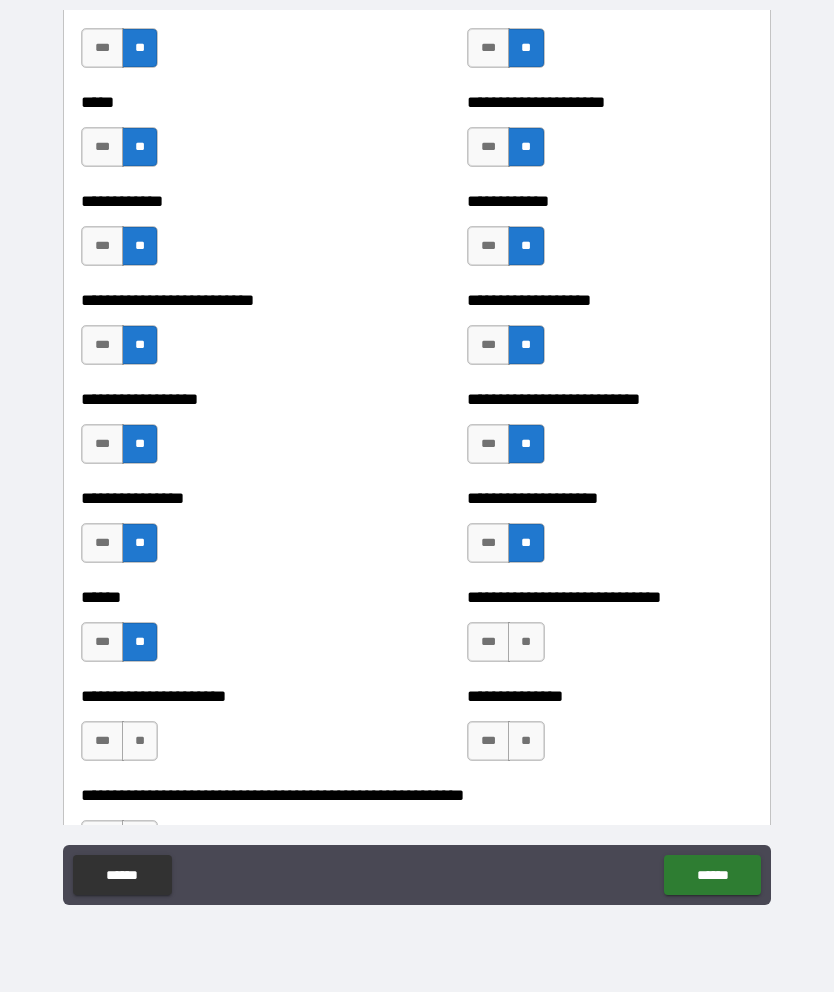 click on "**" at bounding box center [526, 642] 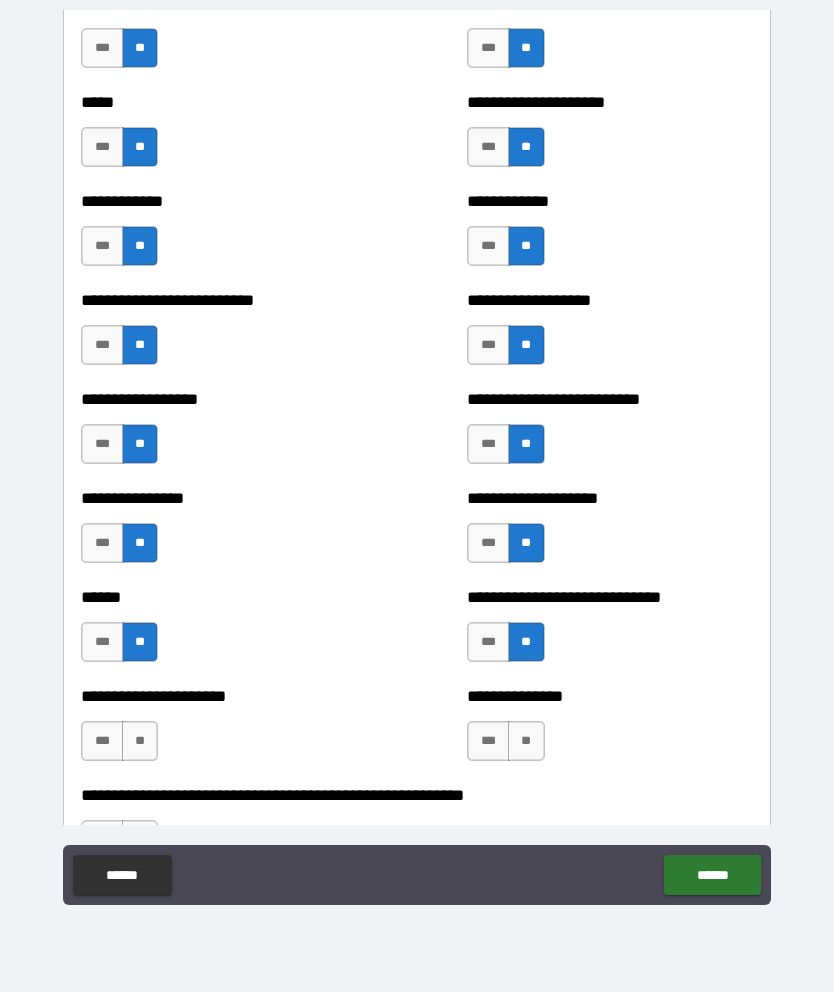 click on "**" at bounding box center [140, 741] 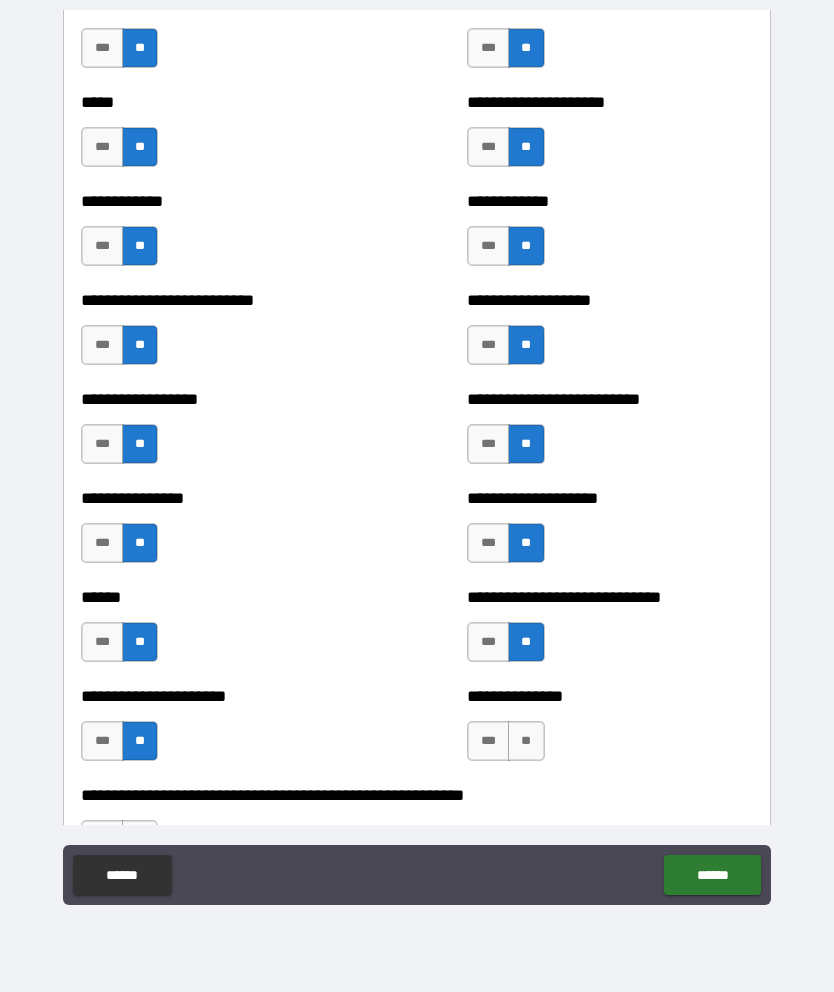 click on "**" at bounding box center (526, 741) 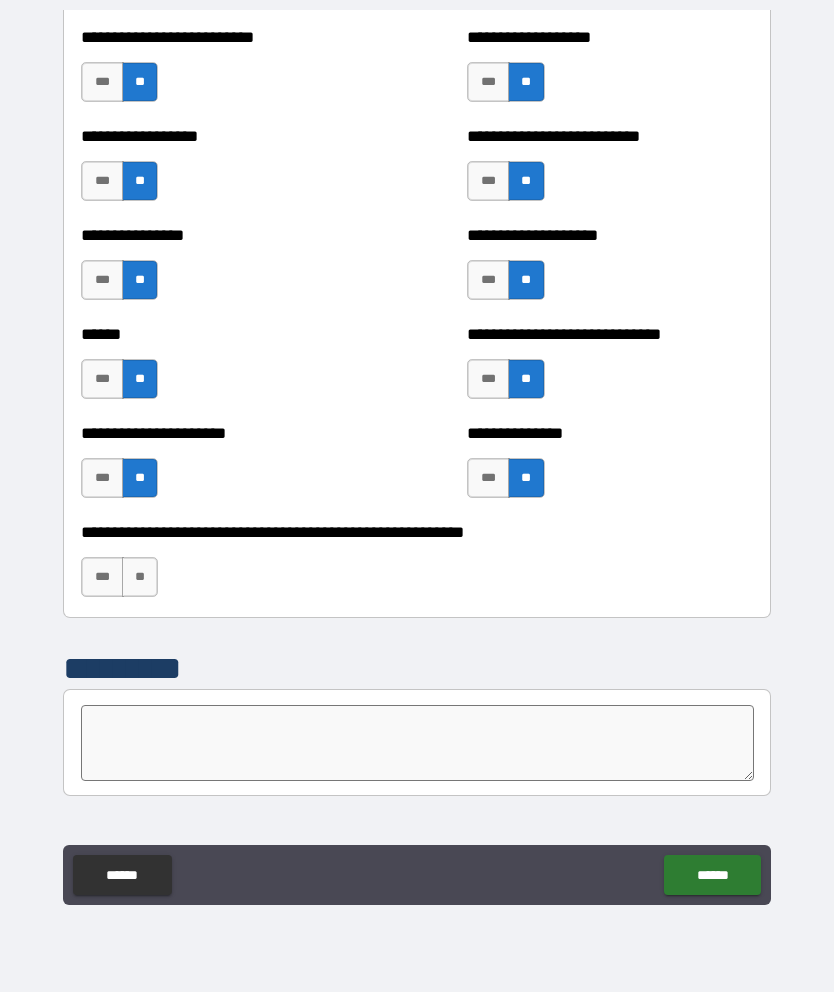scroll, scrollTop: 5647, scrollLeft: 0, axis: vertical 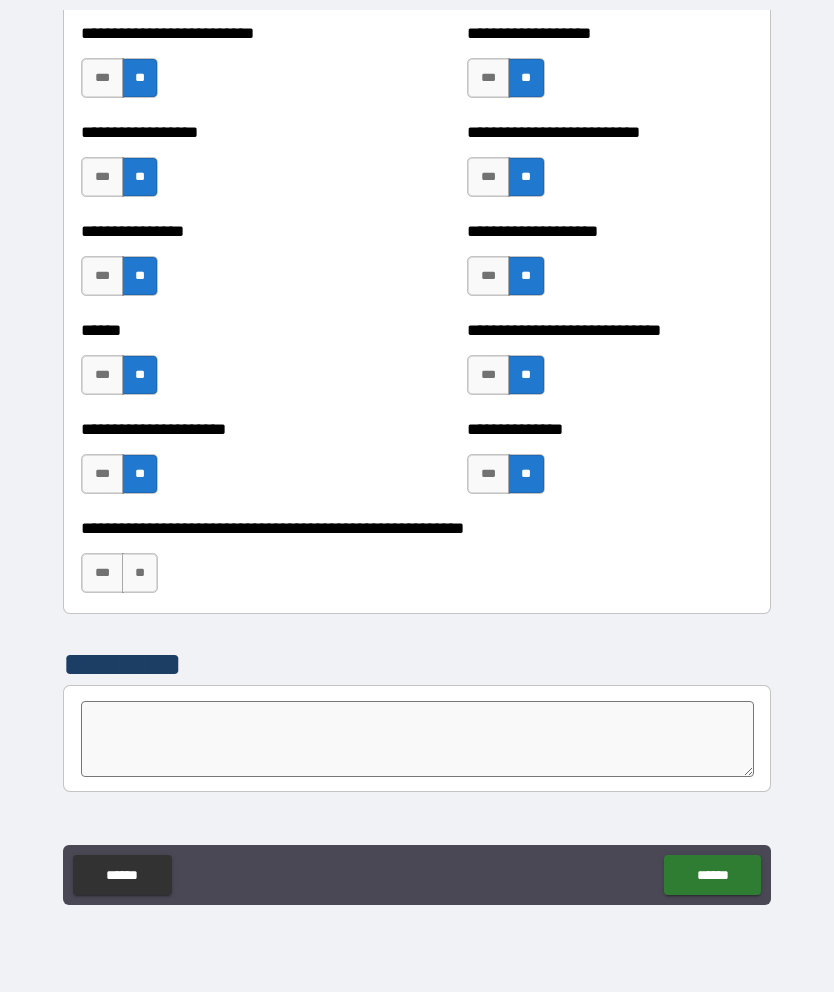 click on "**" at bounding box center [140, 573] 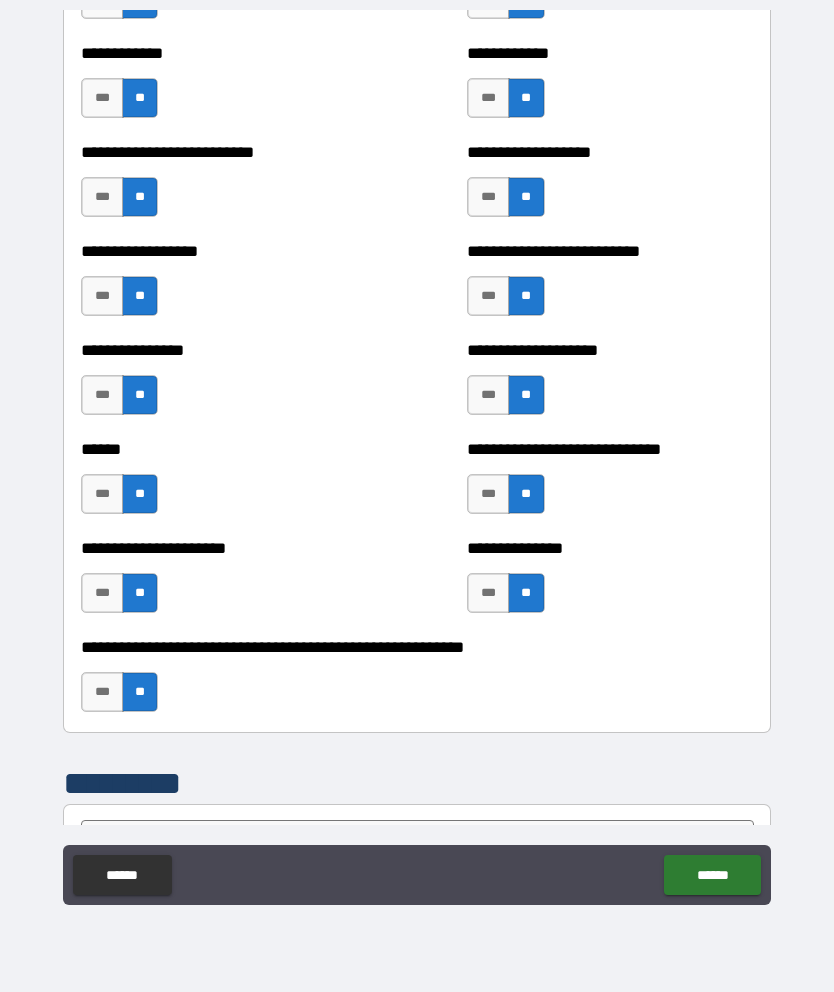 click on "******" at bounding box center (712, 875) 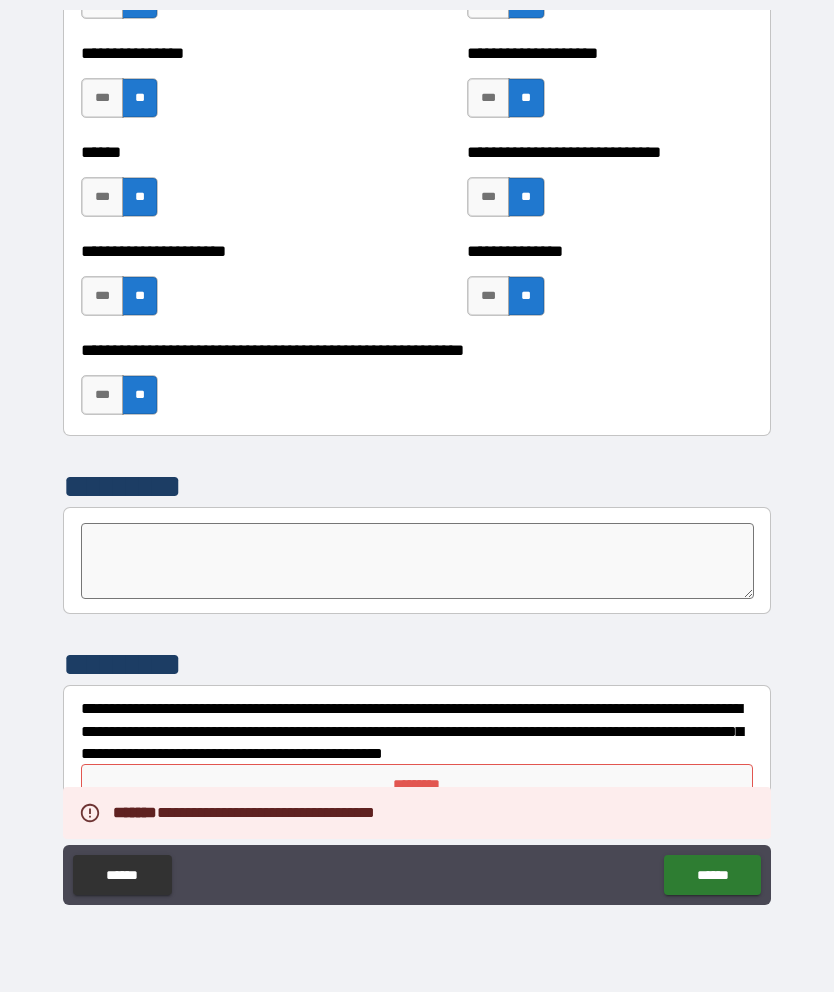 scroll, scrollTop: 5825, scrollLeft: 0, axis: vertical 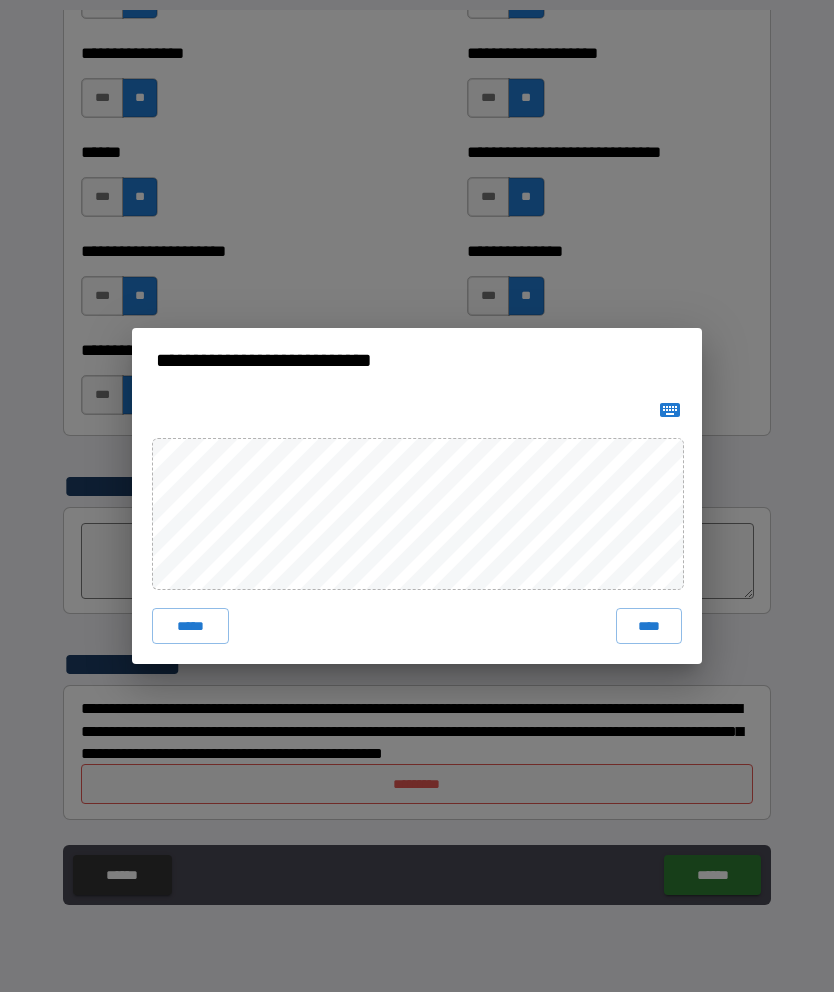 click on "****" at bounding box center (649, 626) 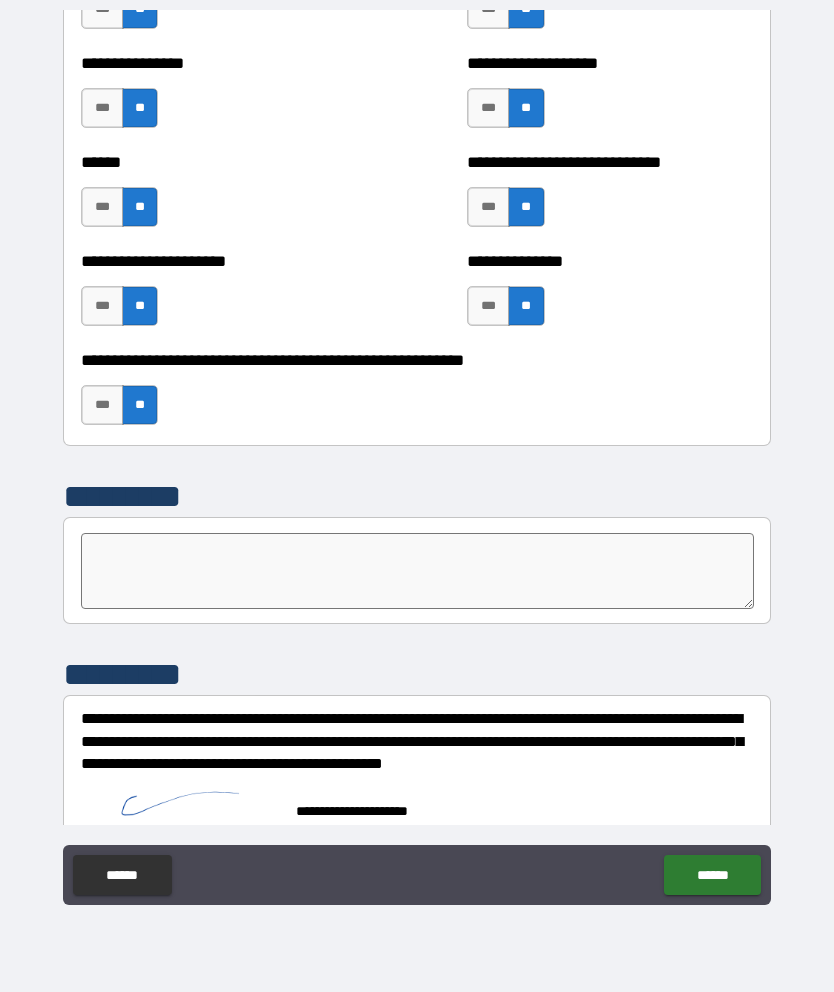 click on "******" at bounding box center [712, 875] 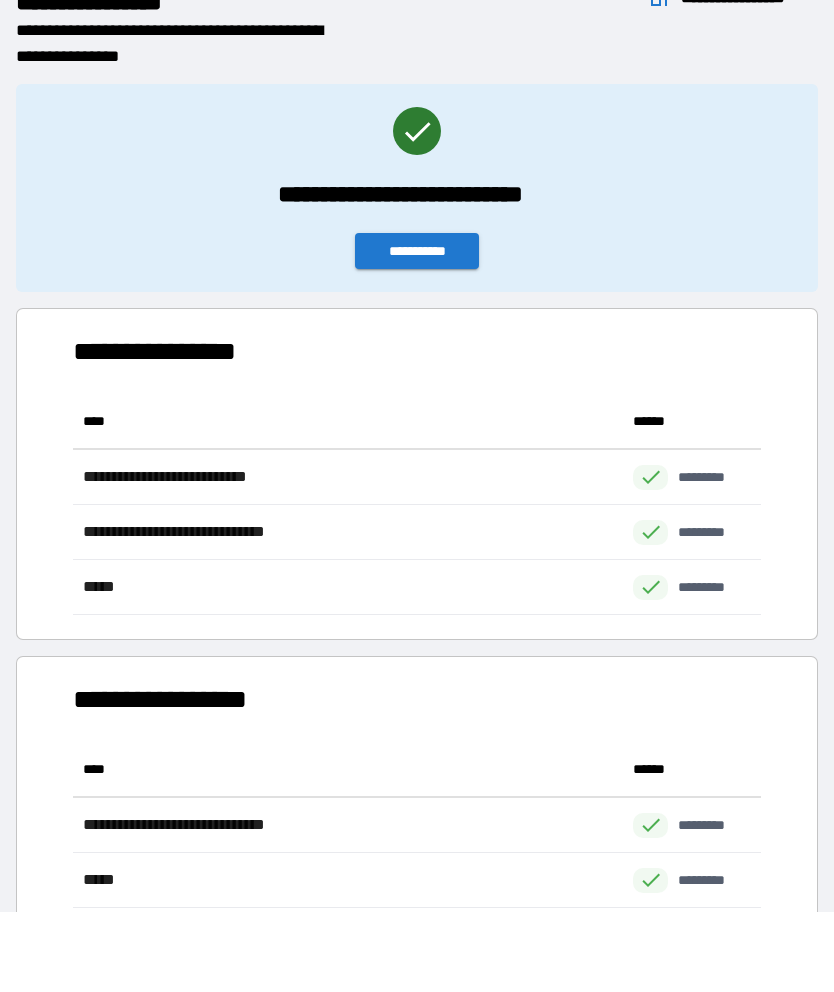 scroll, scrollTop: 221, scrollLeft: 688, axis: both 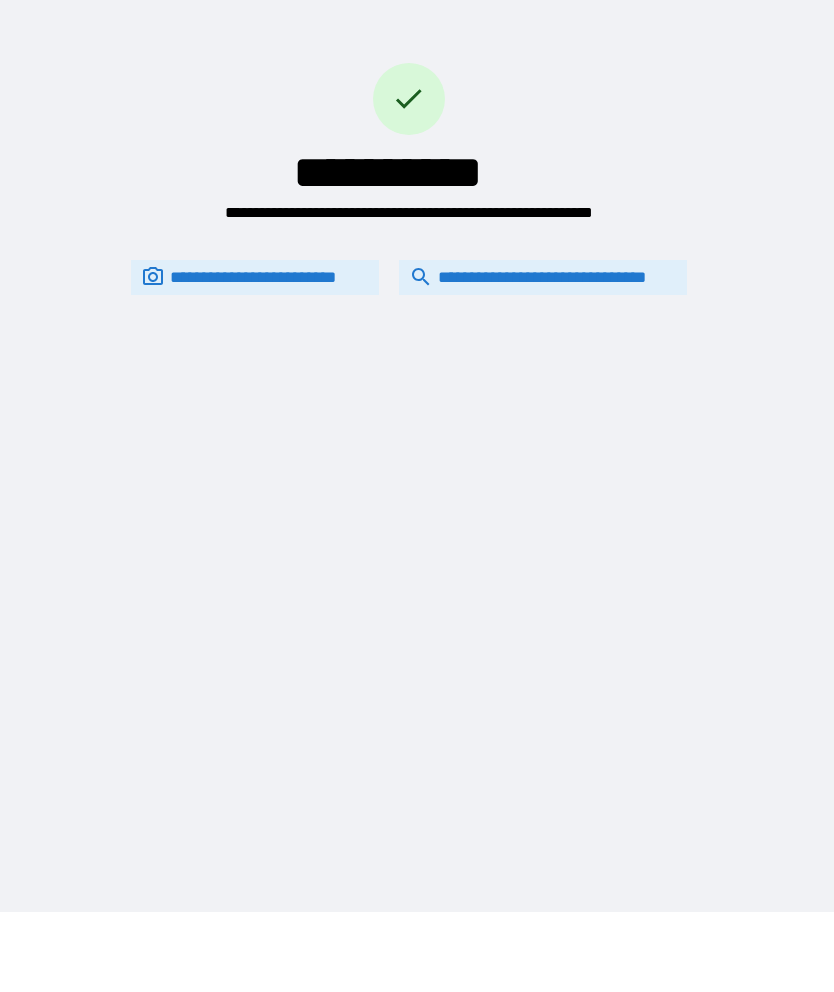 click on "**********" at bounding box center (543, 277) 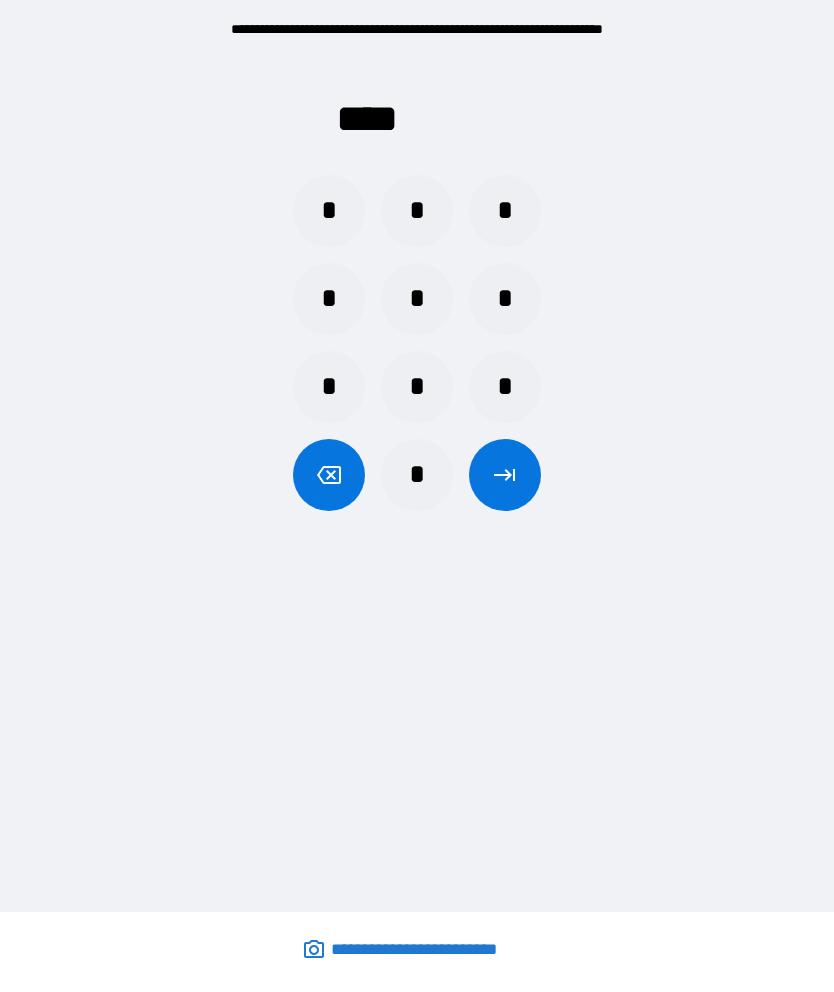 click on "*" at bounding box center [505, 211] 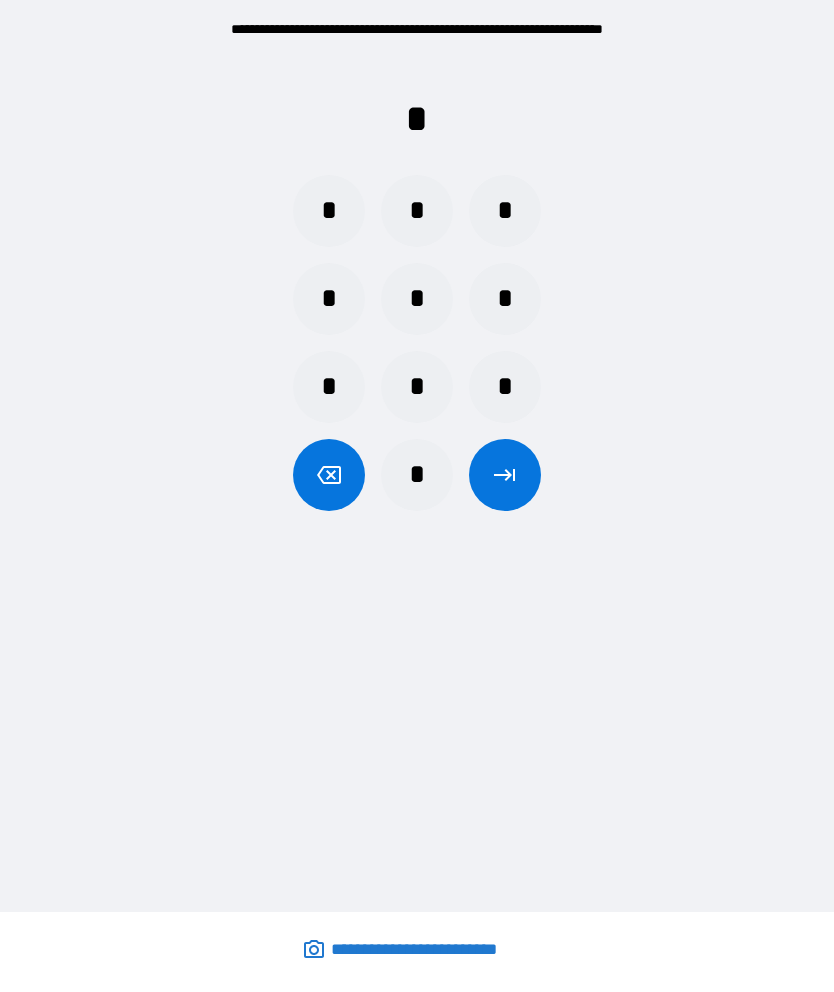 click on "*" at bounding box center [329, 211] 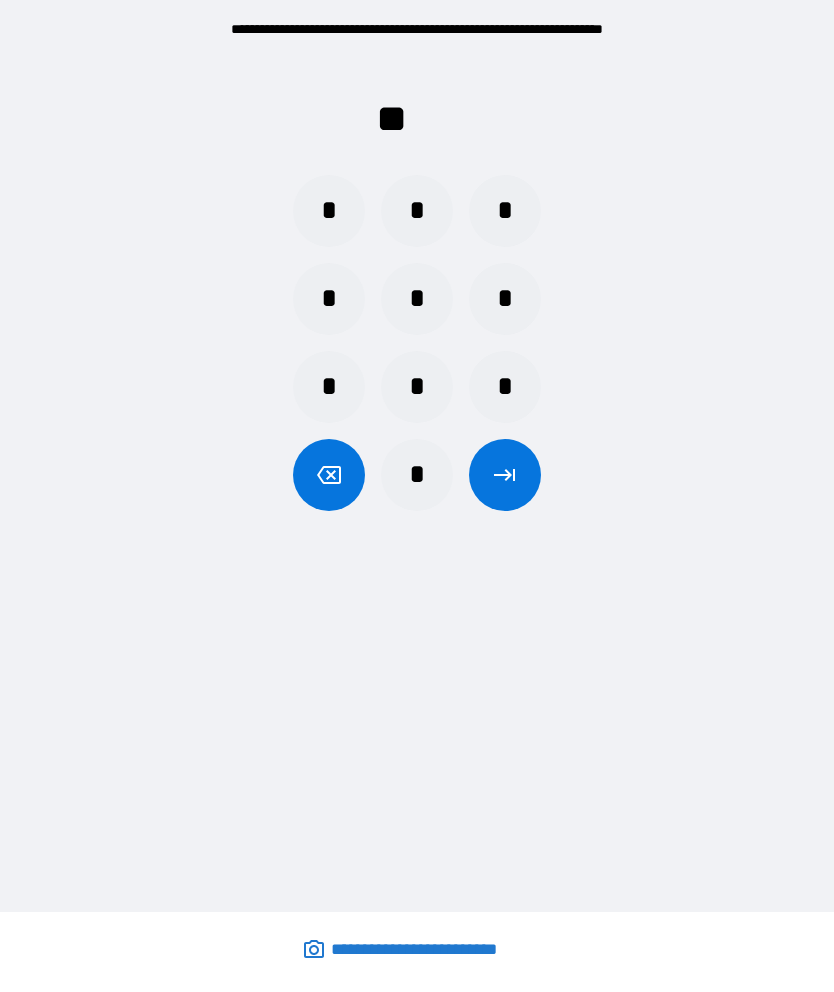 click on "*" at bounding box center [417, 211] 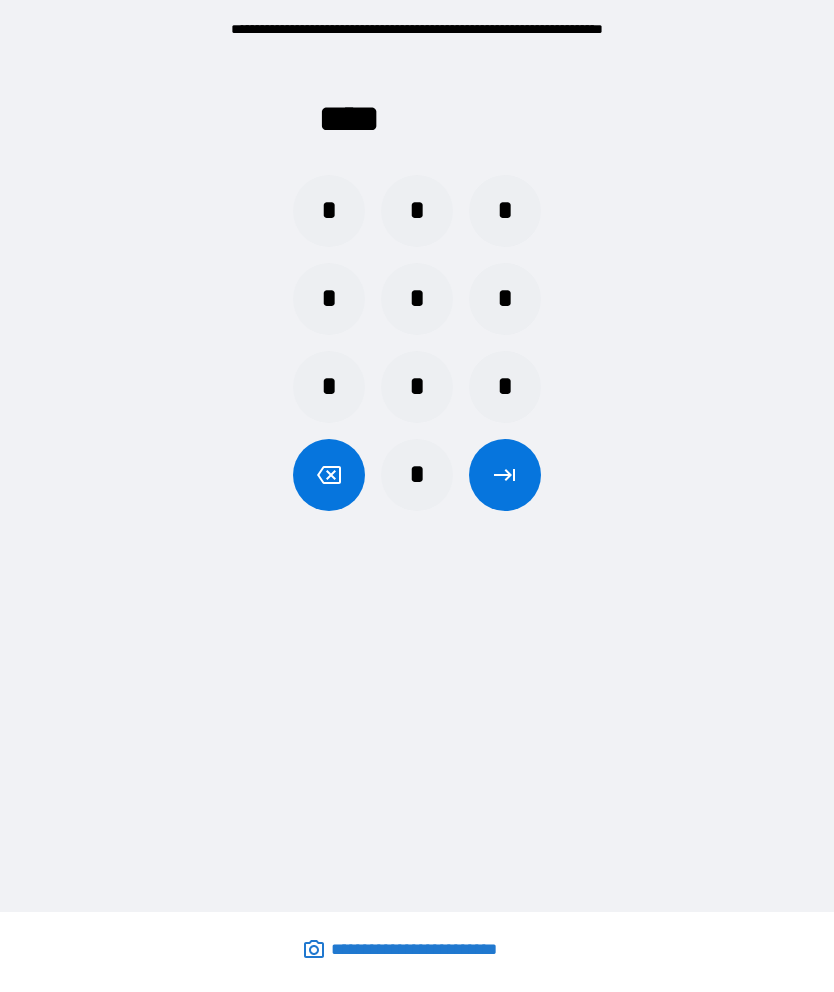 click 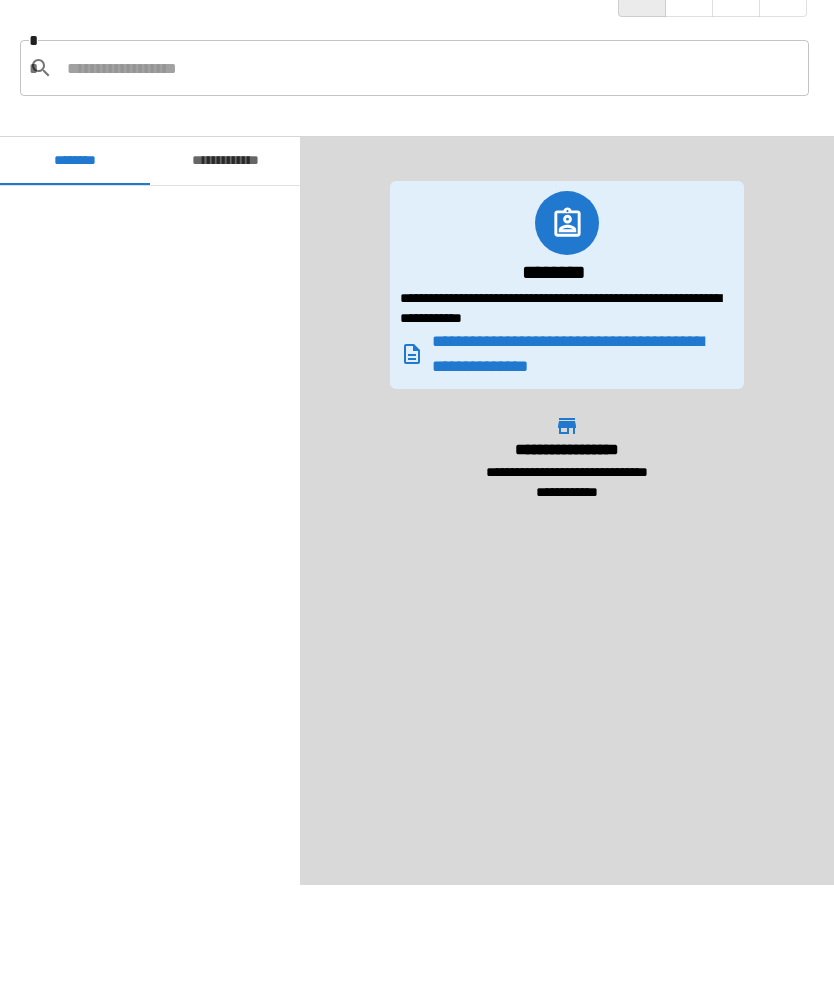 scroll, scrollTop: 1020, scrollLeft: 0, axis: vertical 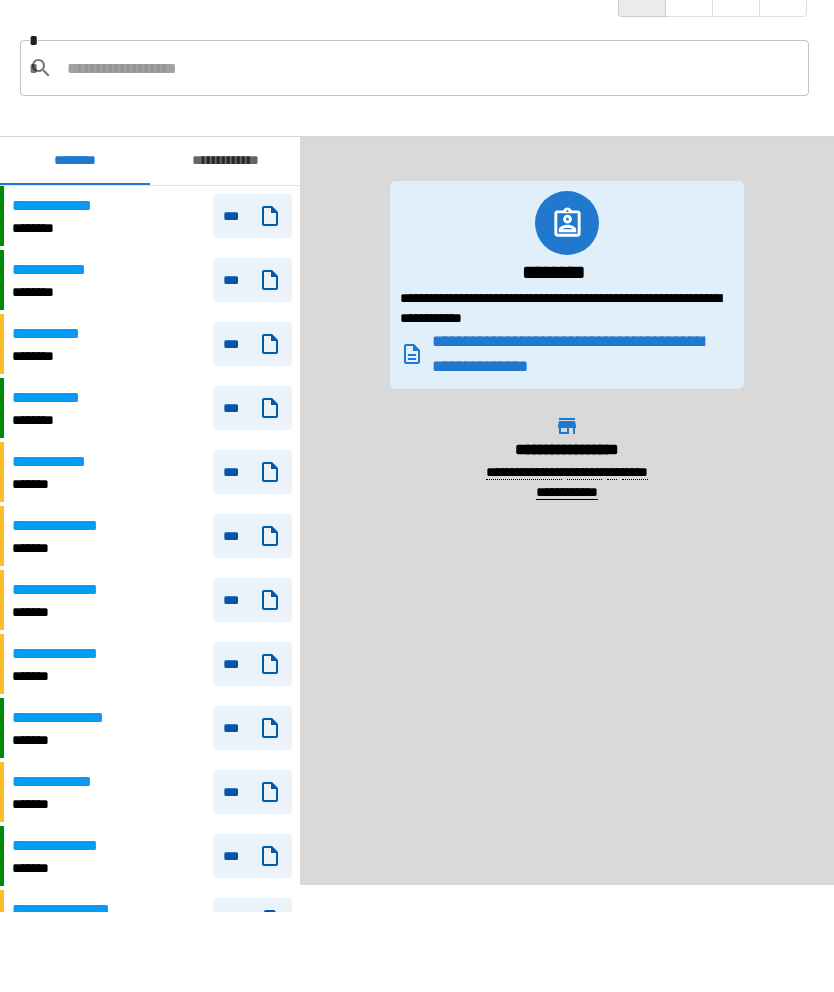 click on "***" at bounding box center (252, 280) 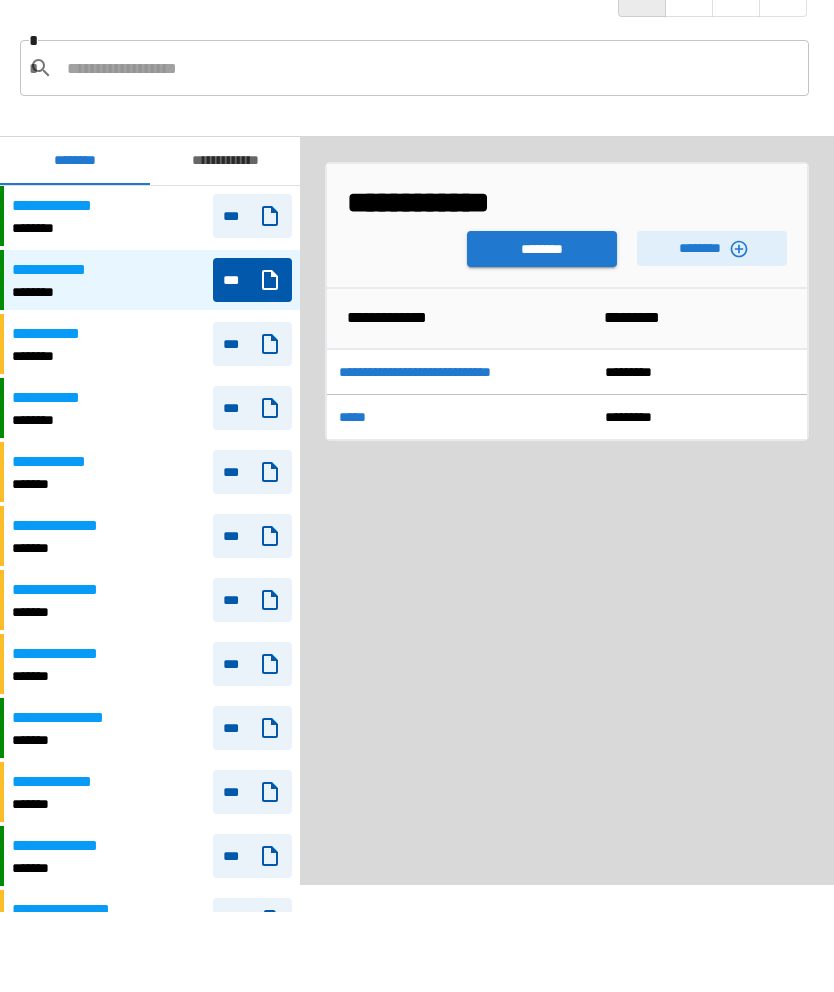 click on "********" at bounding box center [712, 248] 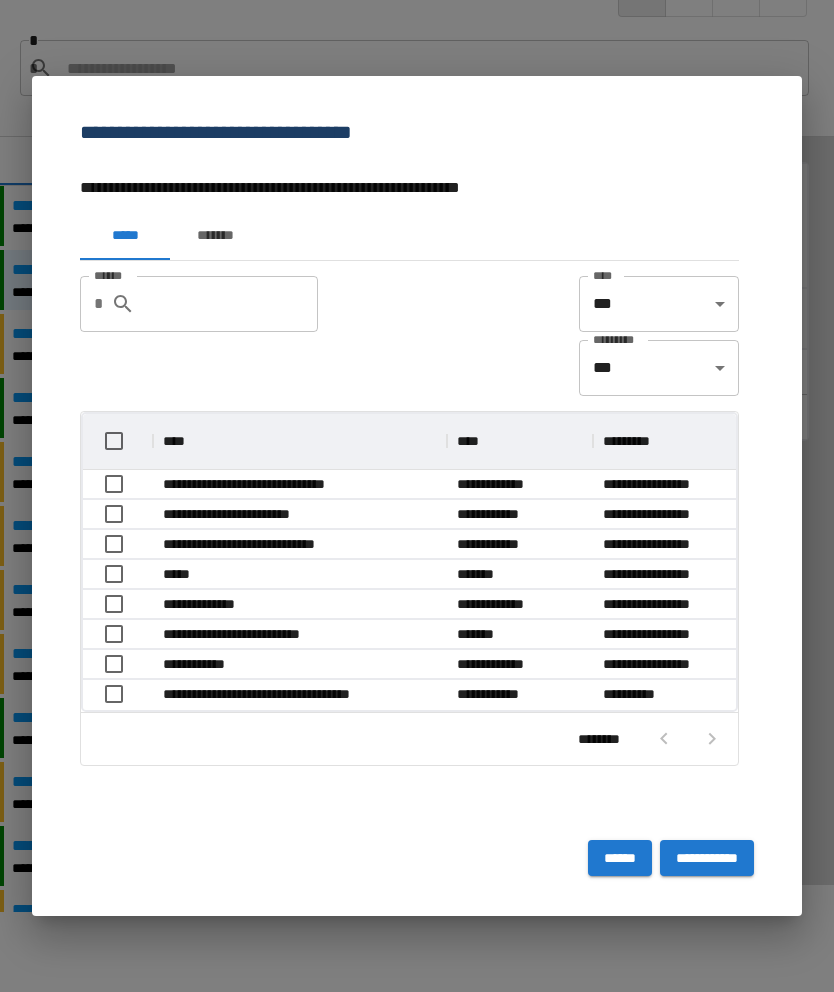 scroll, scrollTop: 1, scrollLeft: 1, axis: both 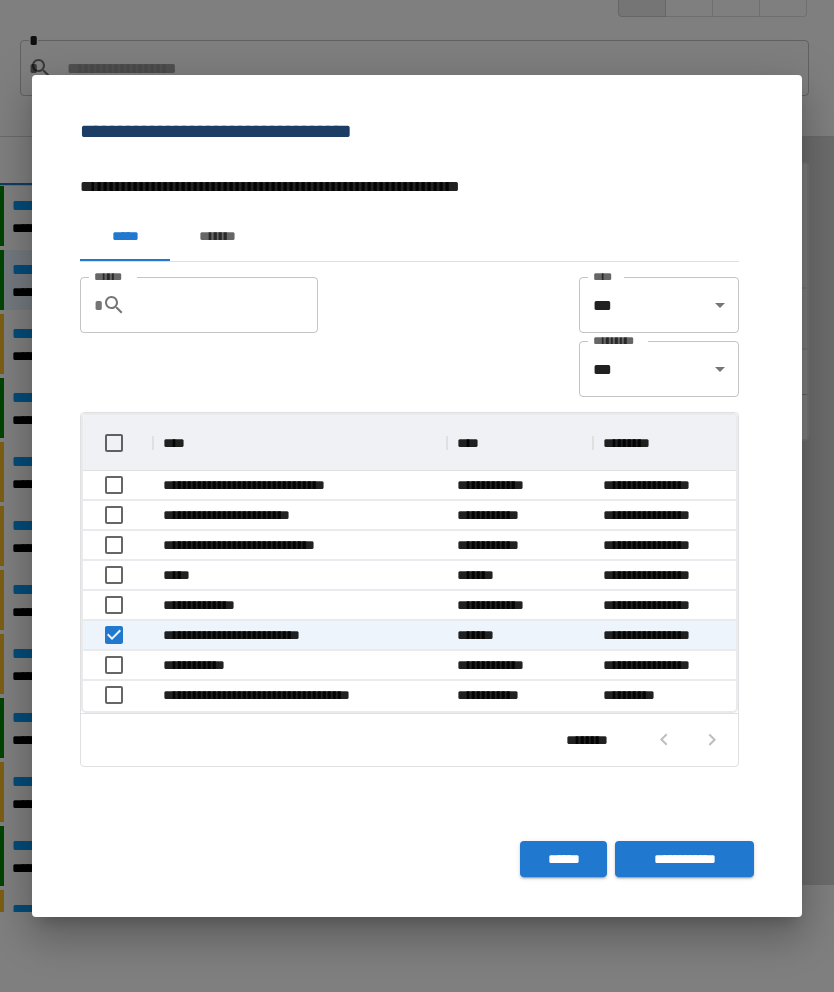 click on "**********" at bounding box center [684, 859] 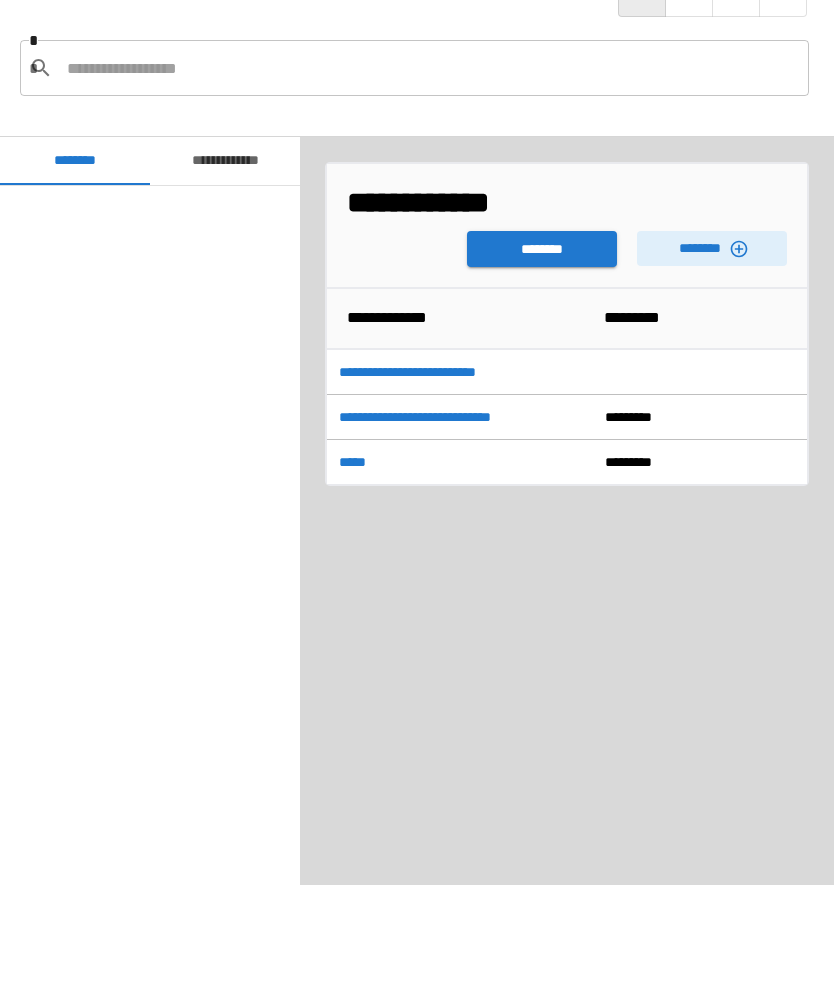 scroll, scrollTop: 1020, scrollLeft: 0, axis: vertical 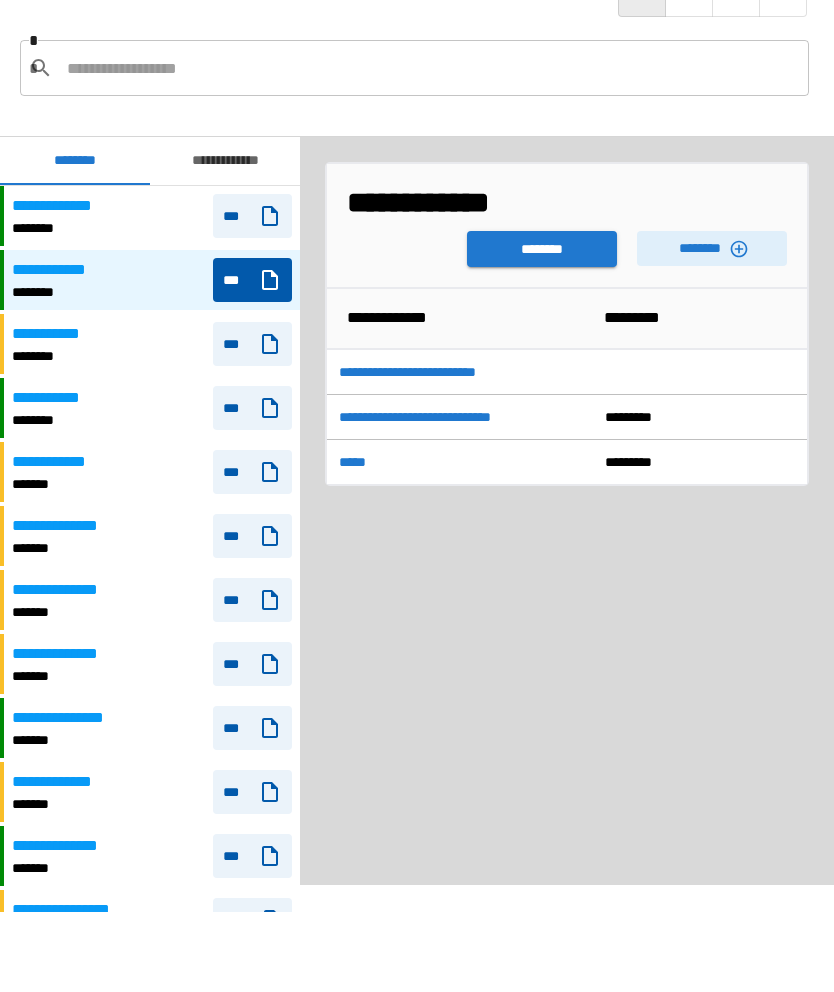 click on "********" at bounding box center [542, 249] 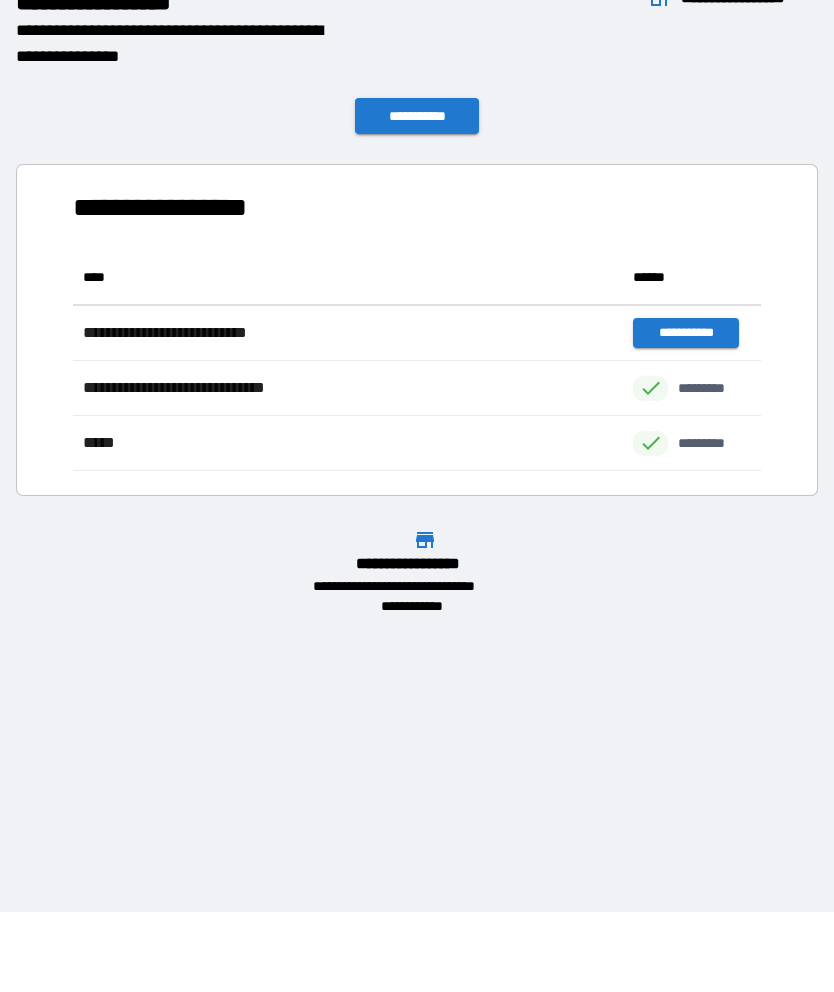 scroll, scrollTop: 1, scrollLeft: 1, axis: both 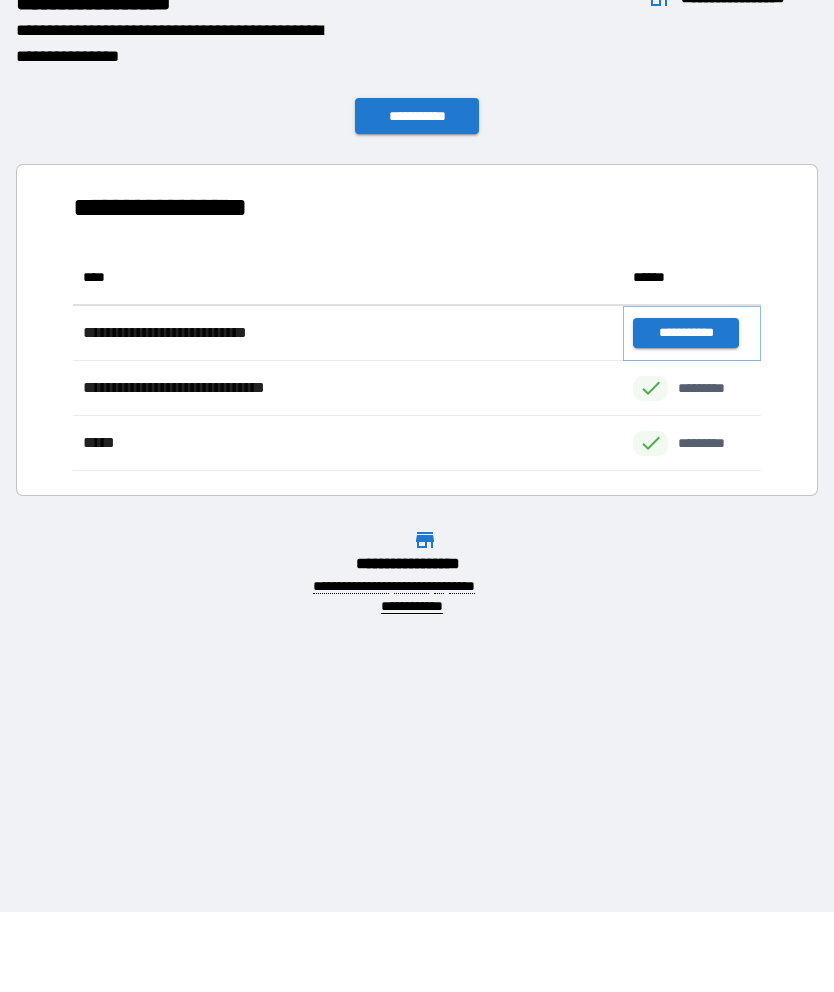 click on "**********" at bounding box center (685, 333) 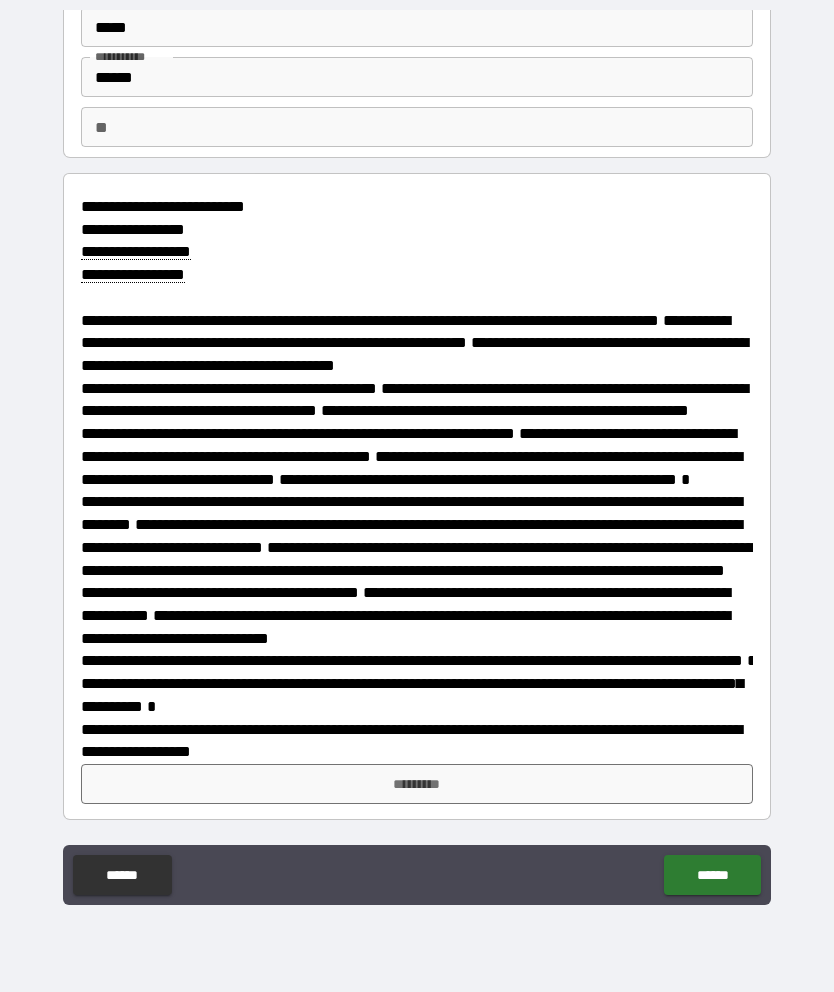 scroll, scrollTop: 144, scrollLeft: 0, axis: vertical 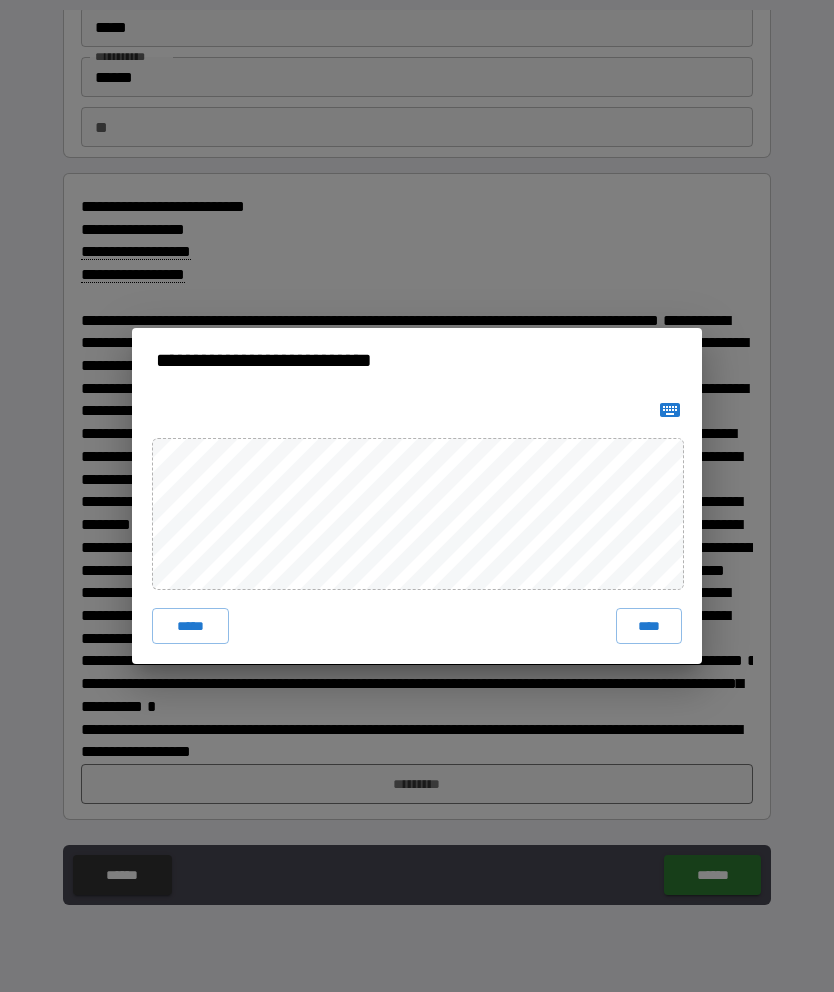click on "****" at bounding box center (649, 626) 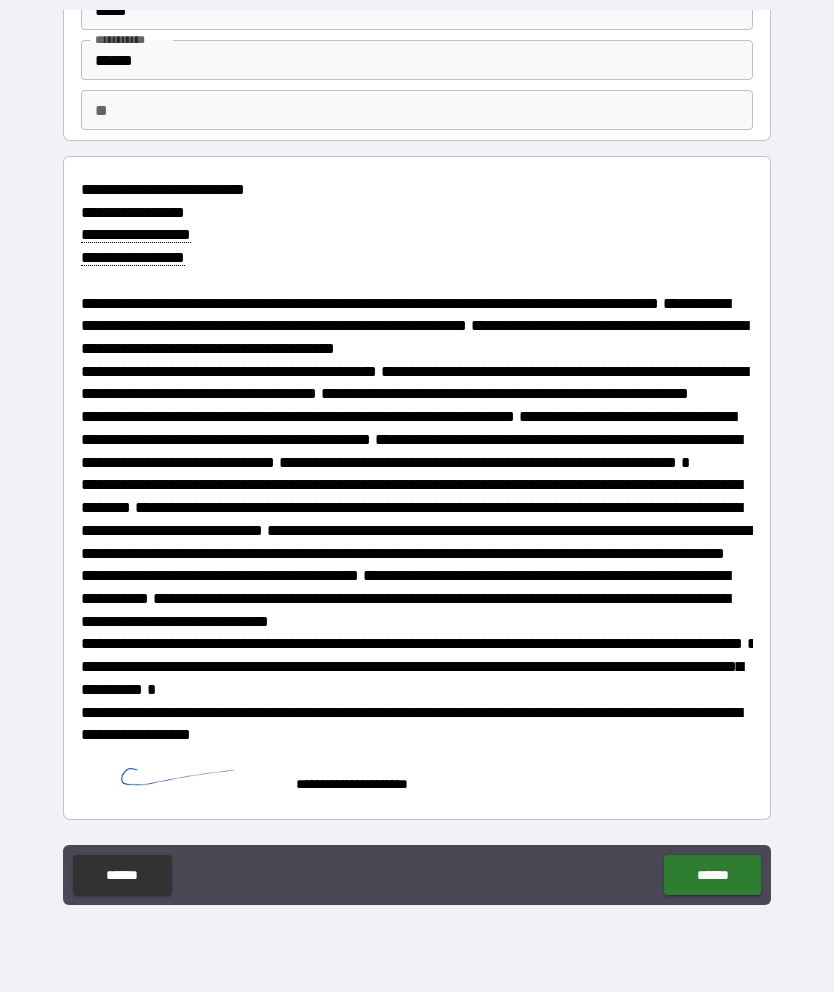 scroll, scrollTop: 161, scrollLeft: 0, axis: vertical 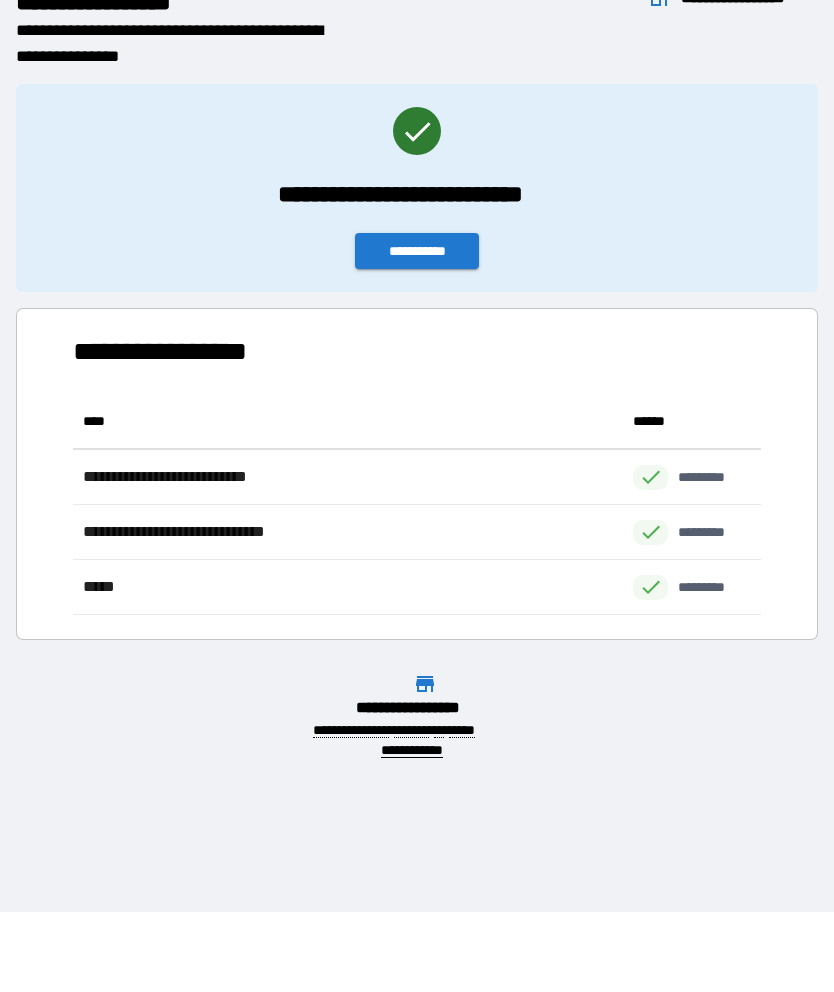 click on "**********" at bounding box center [417, 251] 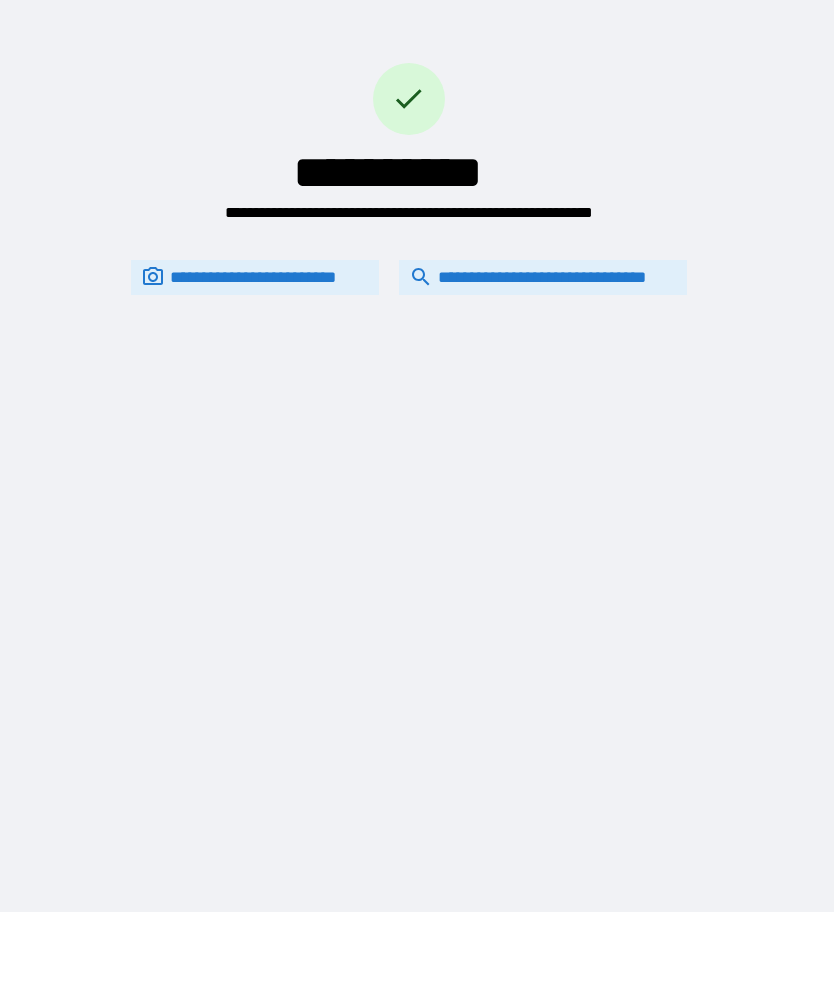 click on "**********" at bounding box center (543, 277) 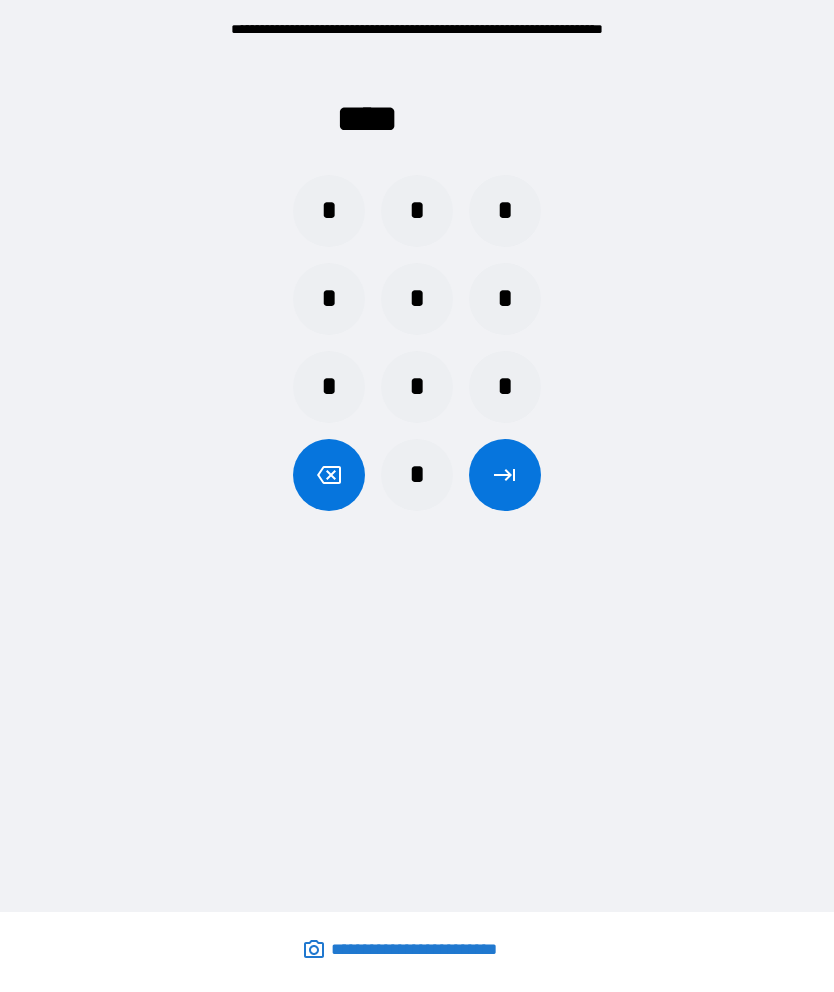 click on "*" at bounding box center [505, 211] 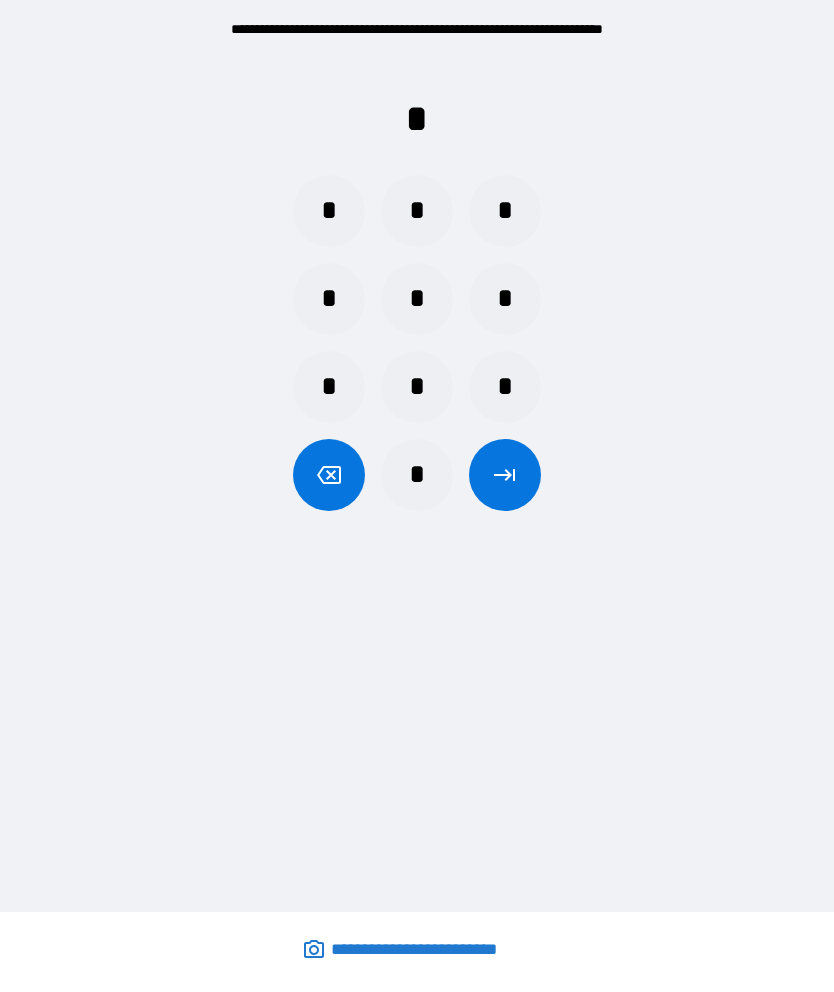 click on "*" at bounding box center (329, 211) 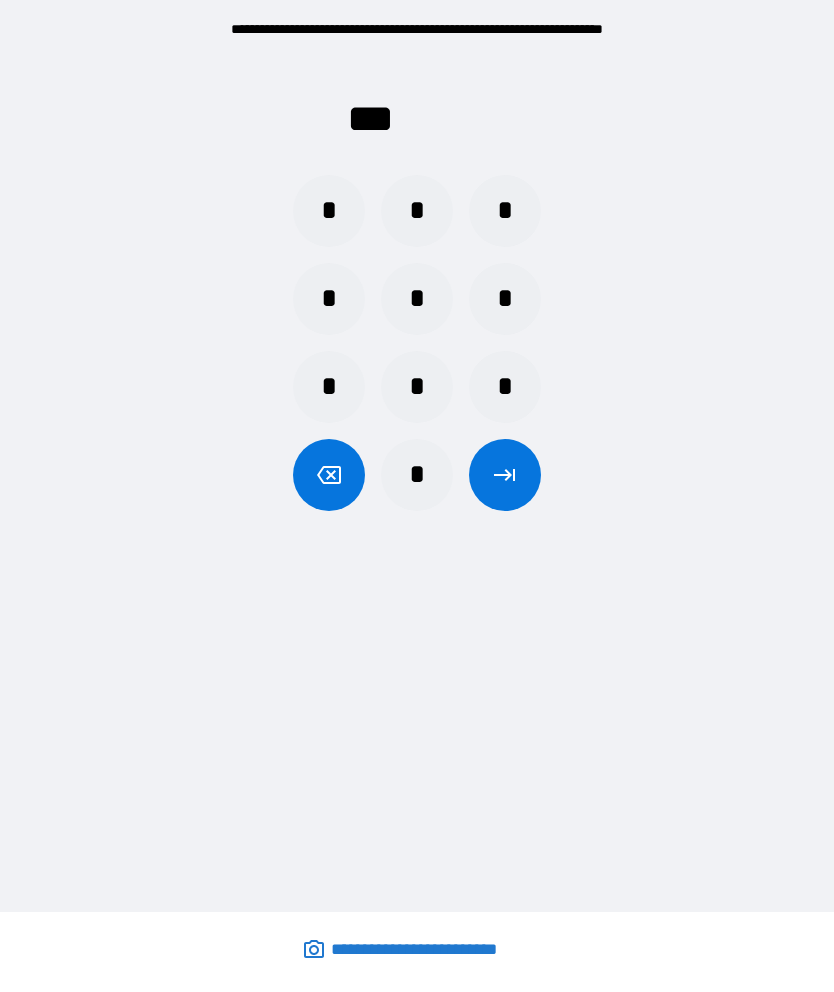 click on "*" at bounding box center (417, 387) 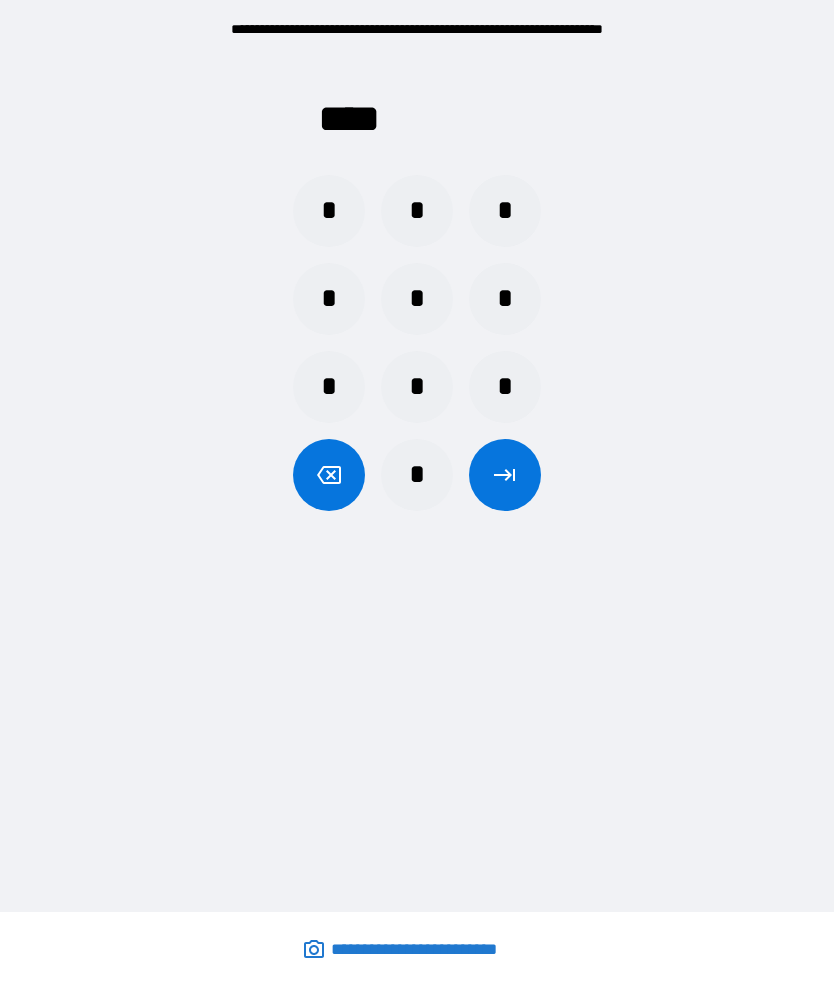 click on "**** * * * * * * * * * *" at bounding box center (417, 279) 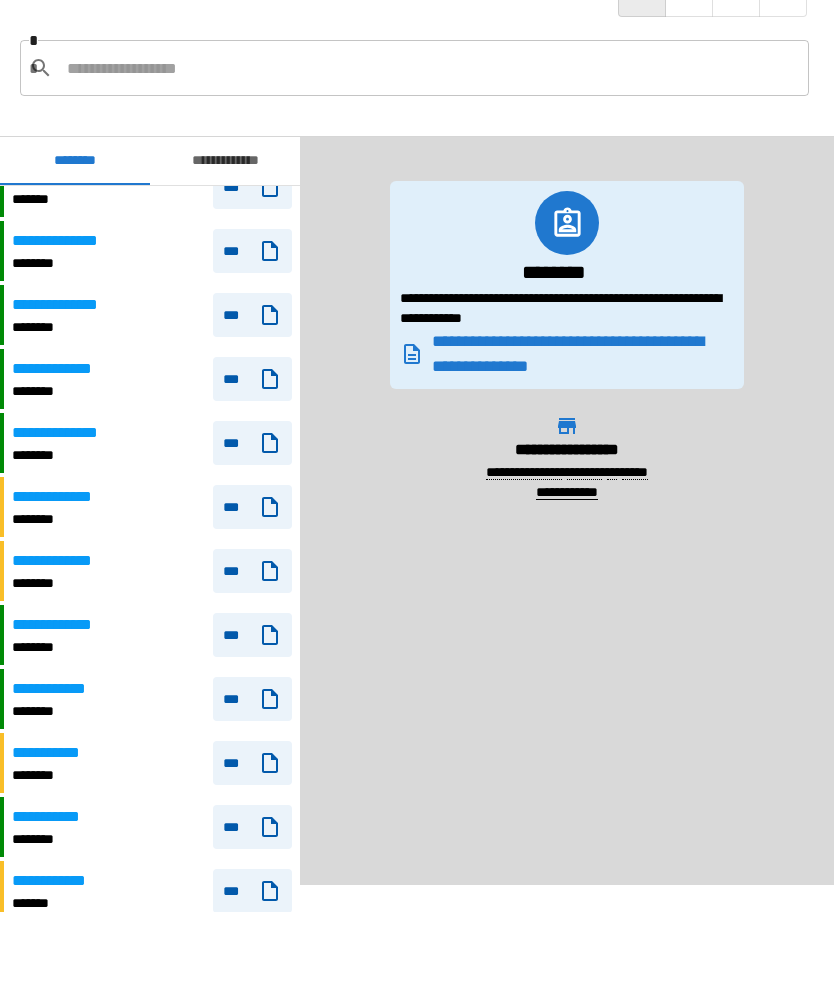 scroll, scrollTop: 634, scrollLeft: 0, axis: vertical 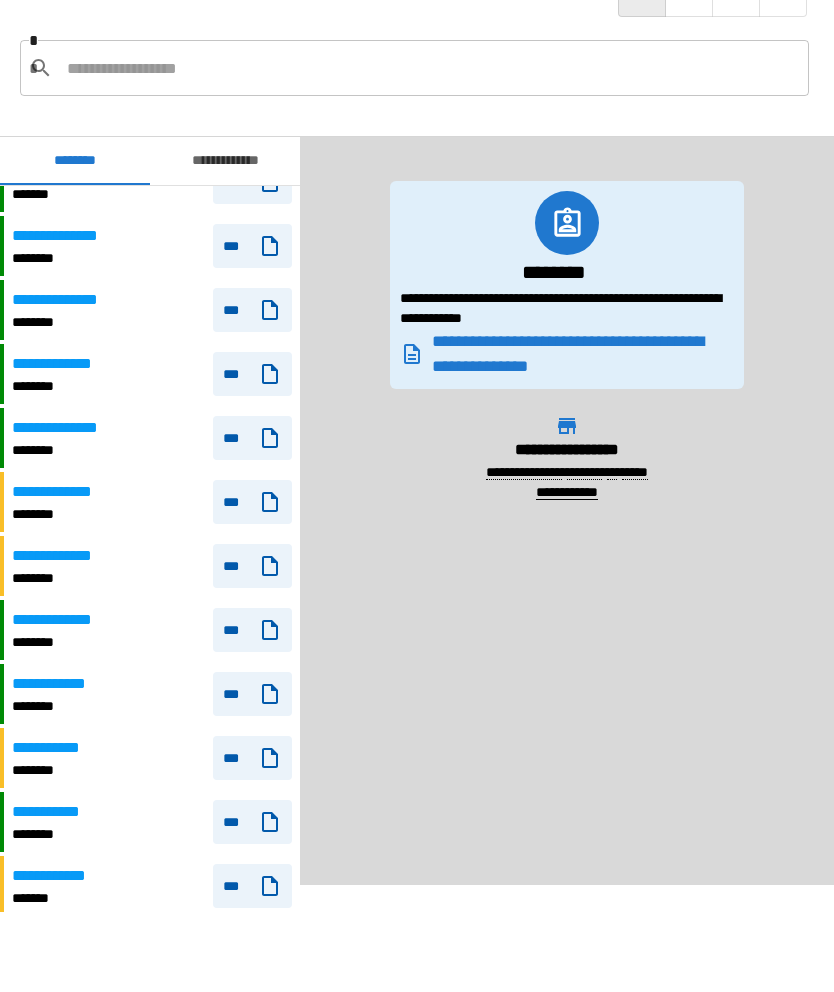 click on "**********" at bounding box center [152, 630] 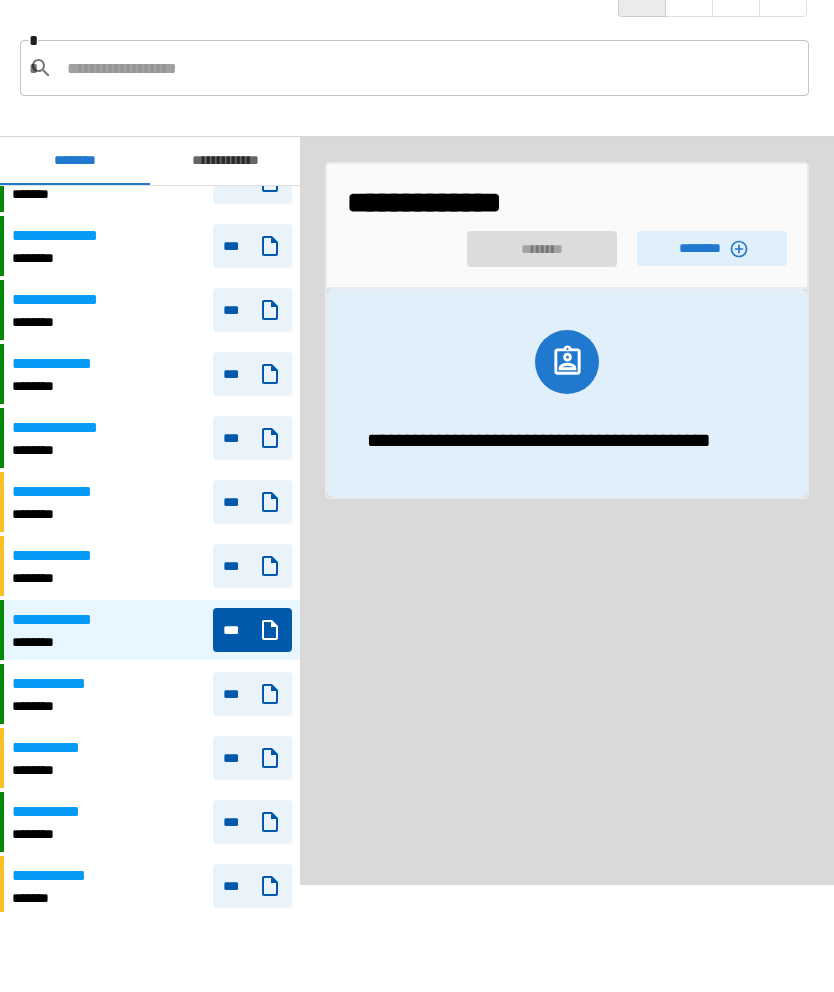 click 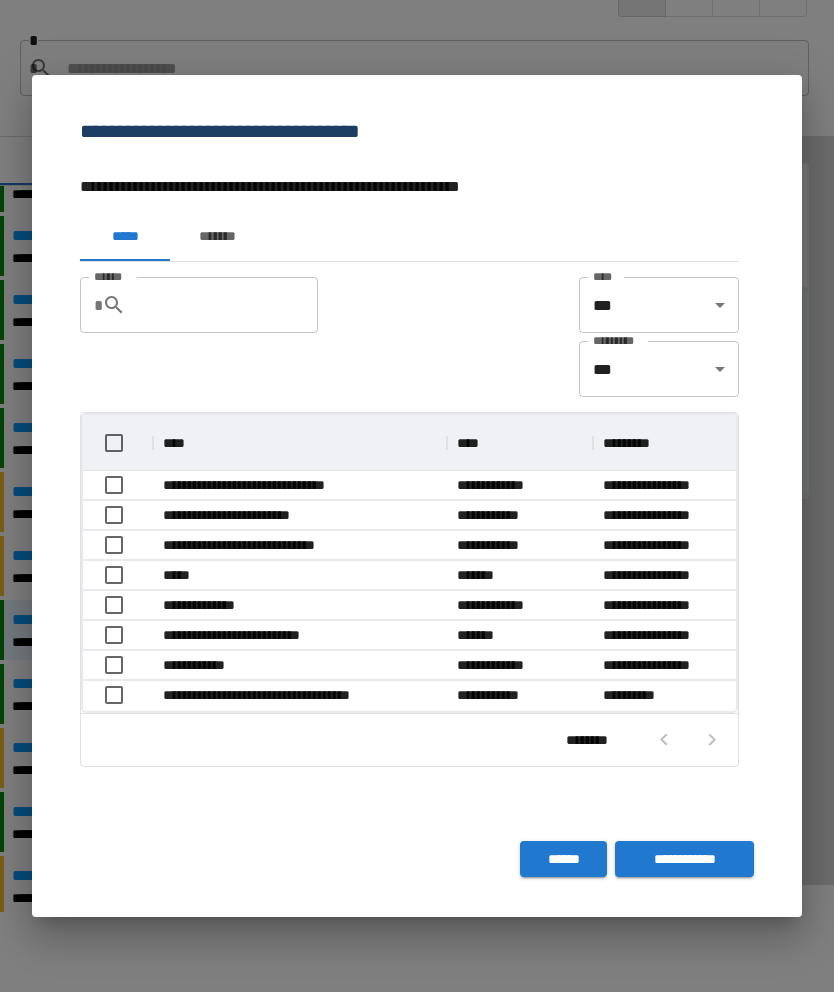 scroll, scrollTop: 1, scrollLeft: 1, axis: both 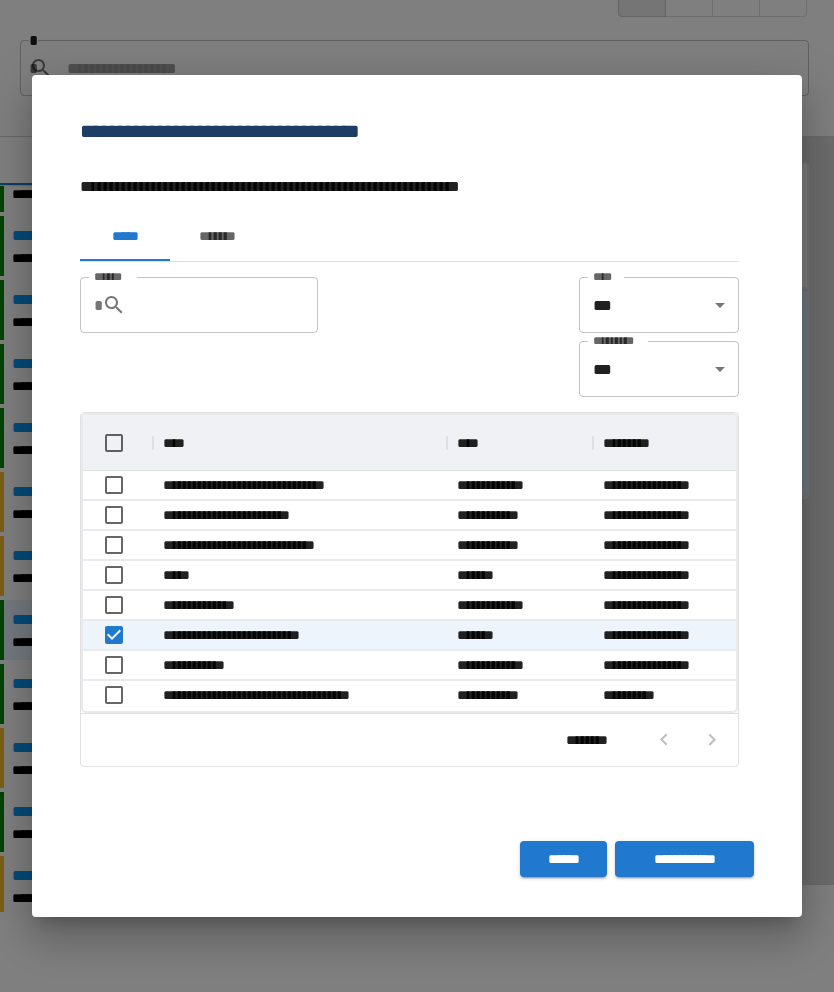 click on "**********" at bounding box center (684, 859) 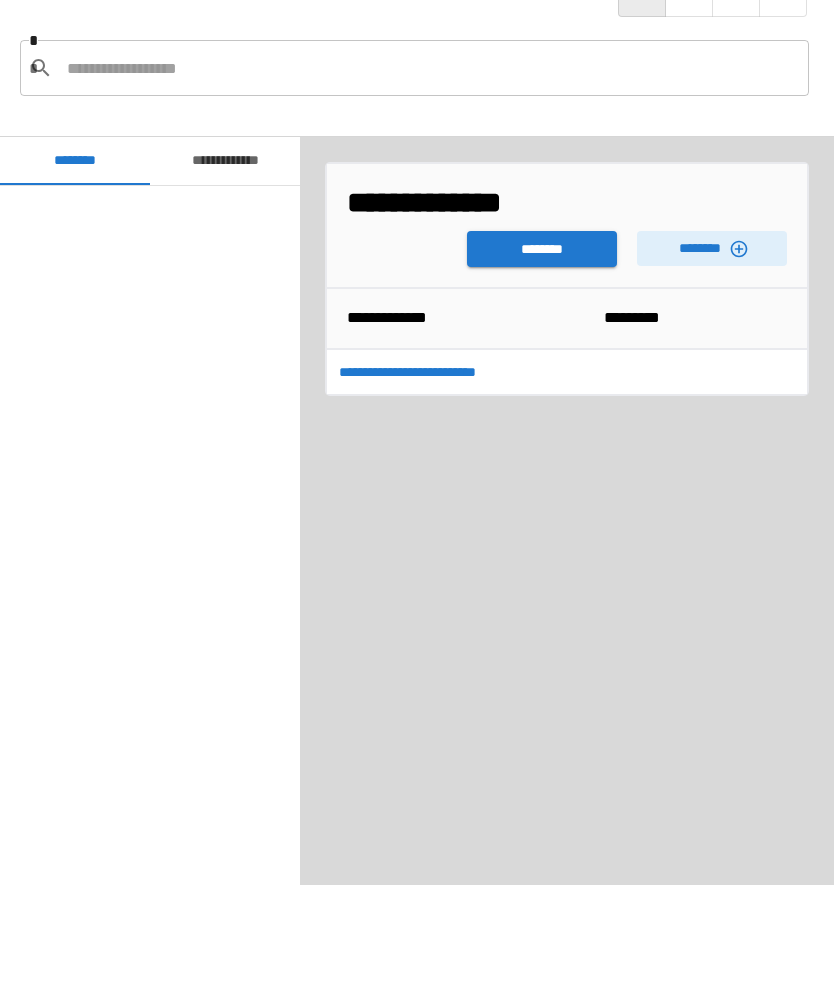 scroll, scrollTop: 1200, scrollLeft: 0, axis: vertical 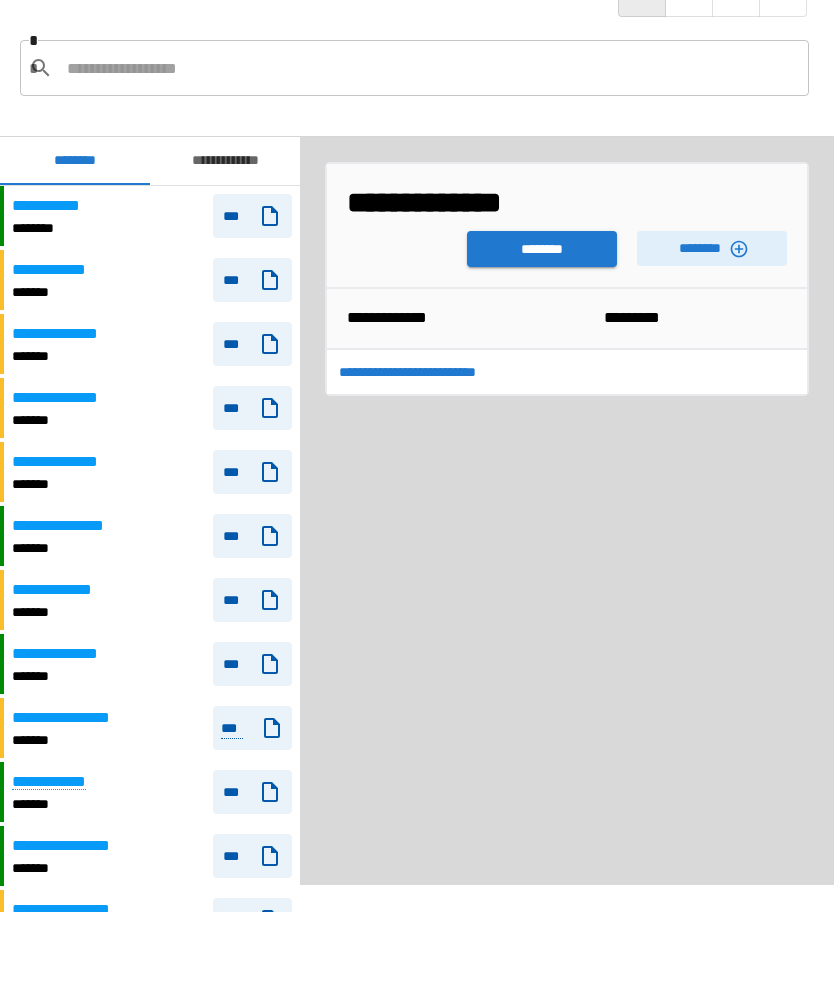 click on "********" at bounding box center [542, 249] 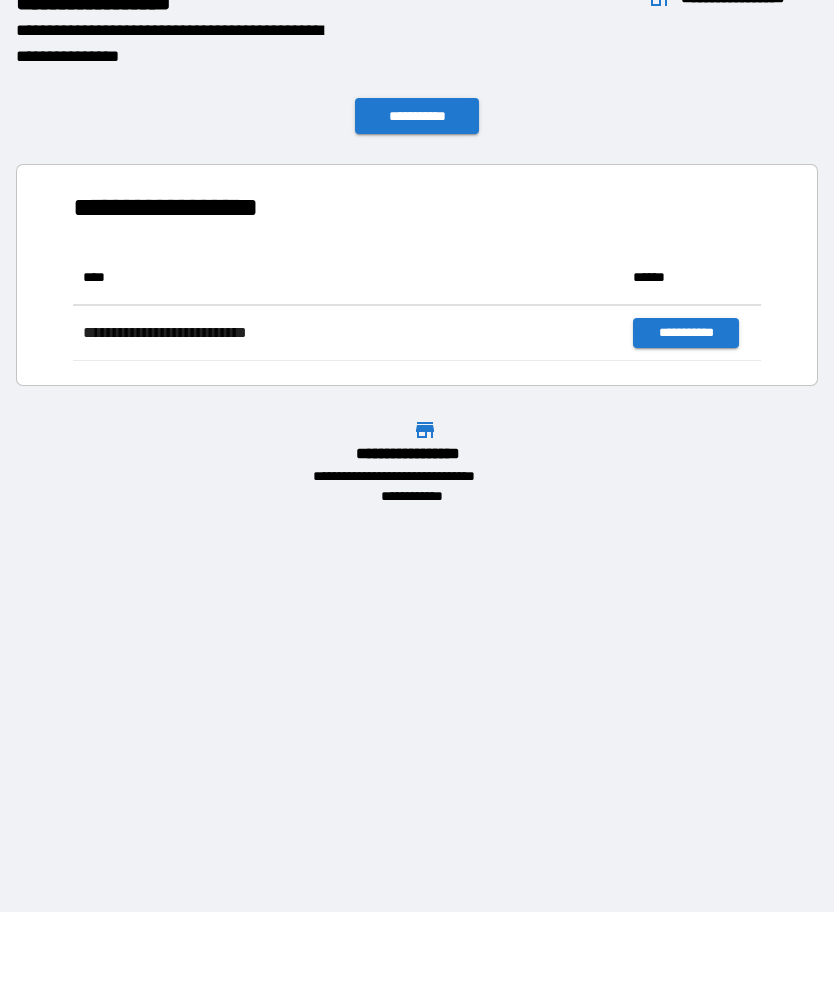 scroll, scrollTop: 1, scrollLeft: 1, axis: both 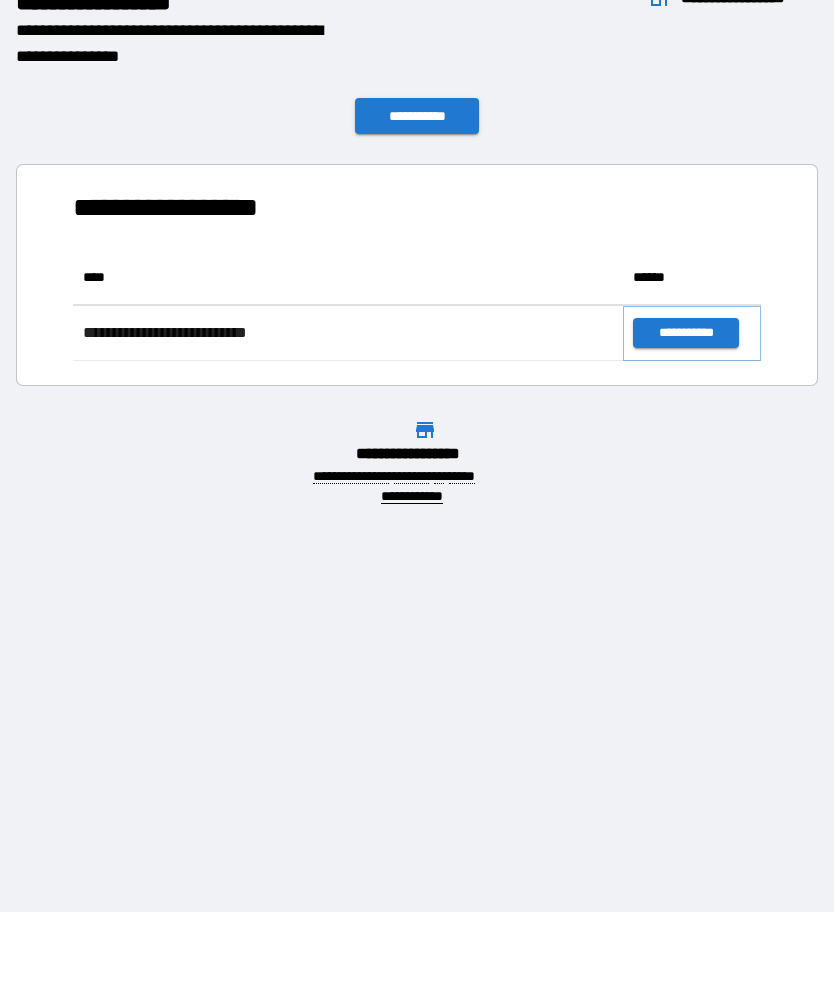 click on "**********" at bounding box center (685, 333) 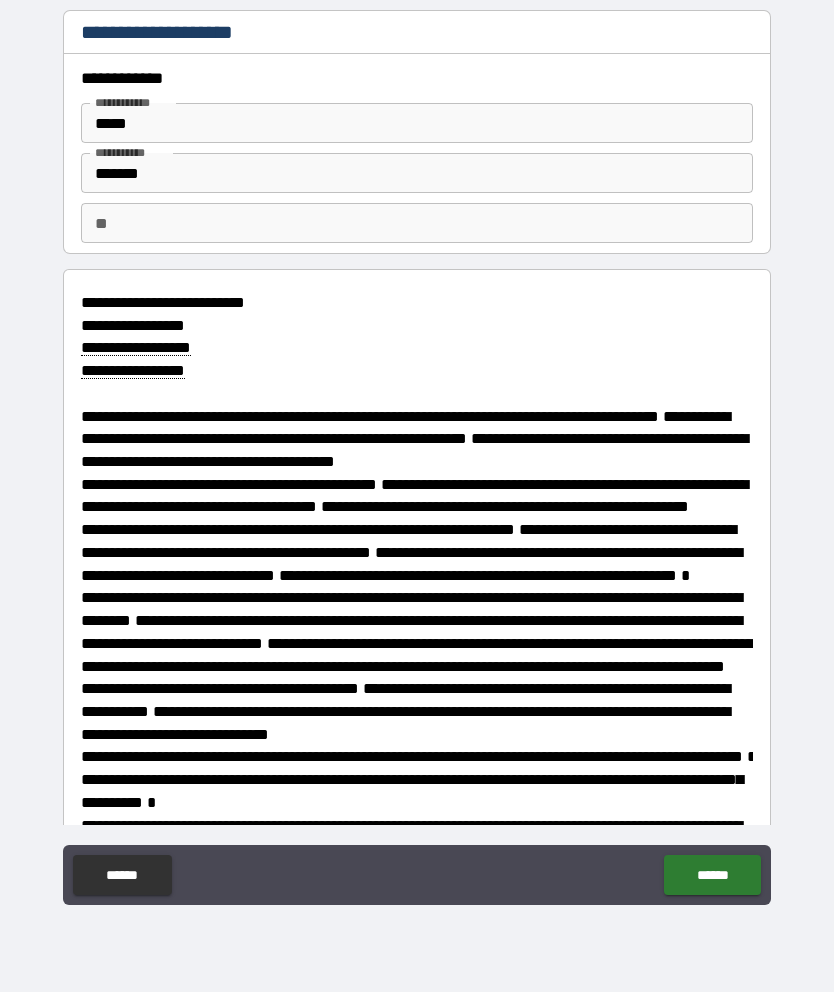 scroll, scrollTop: 144, scrollLeft: 0, axis: vertical 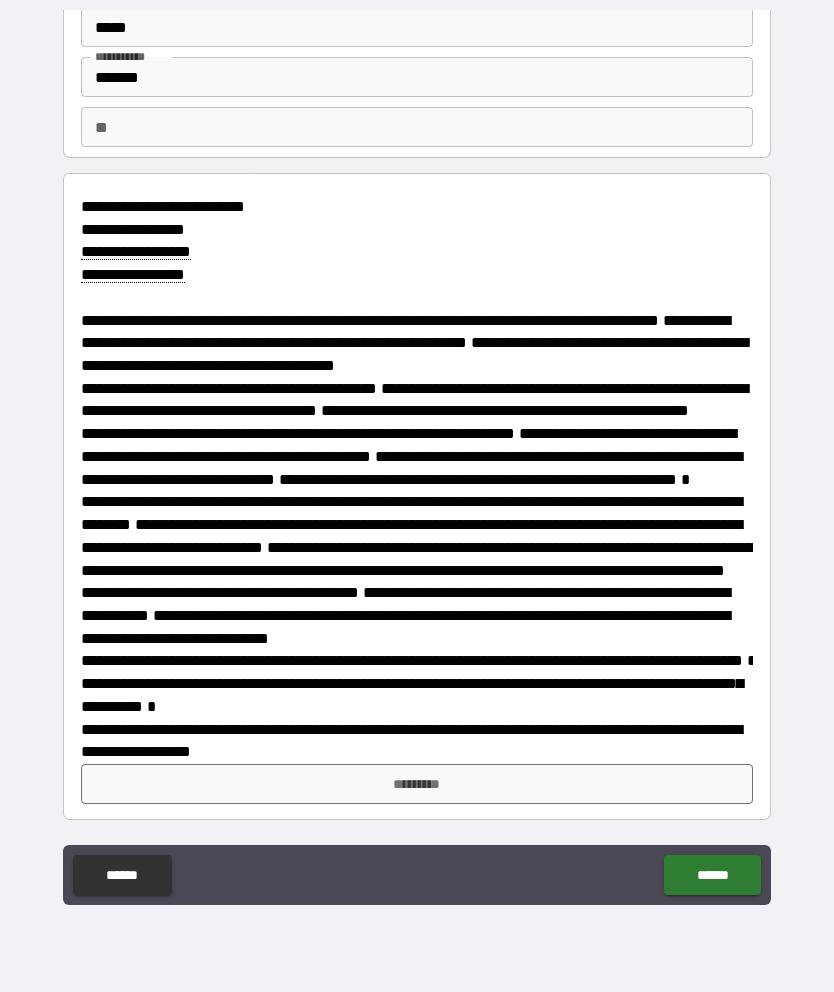 click on "*********" at bounding box center (417, 784) 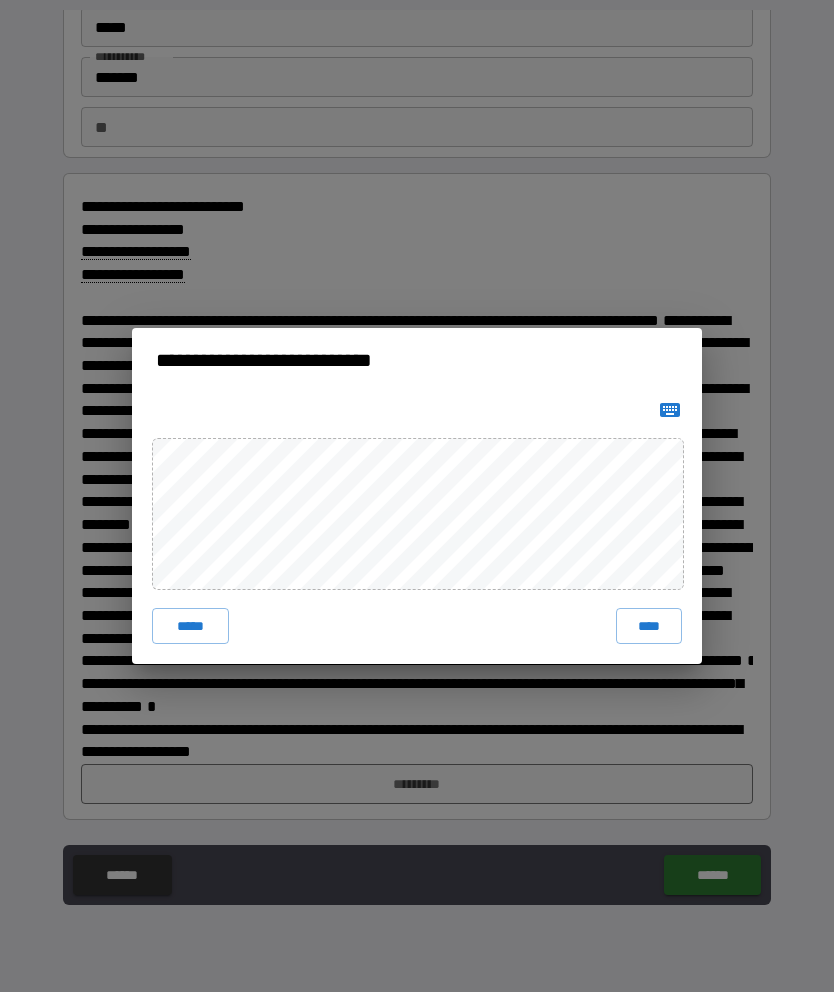 click on "**********" at bounding box center (417, 496) 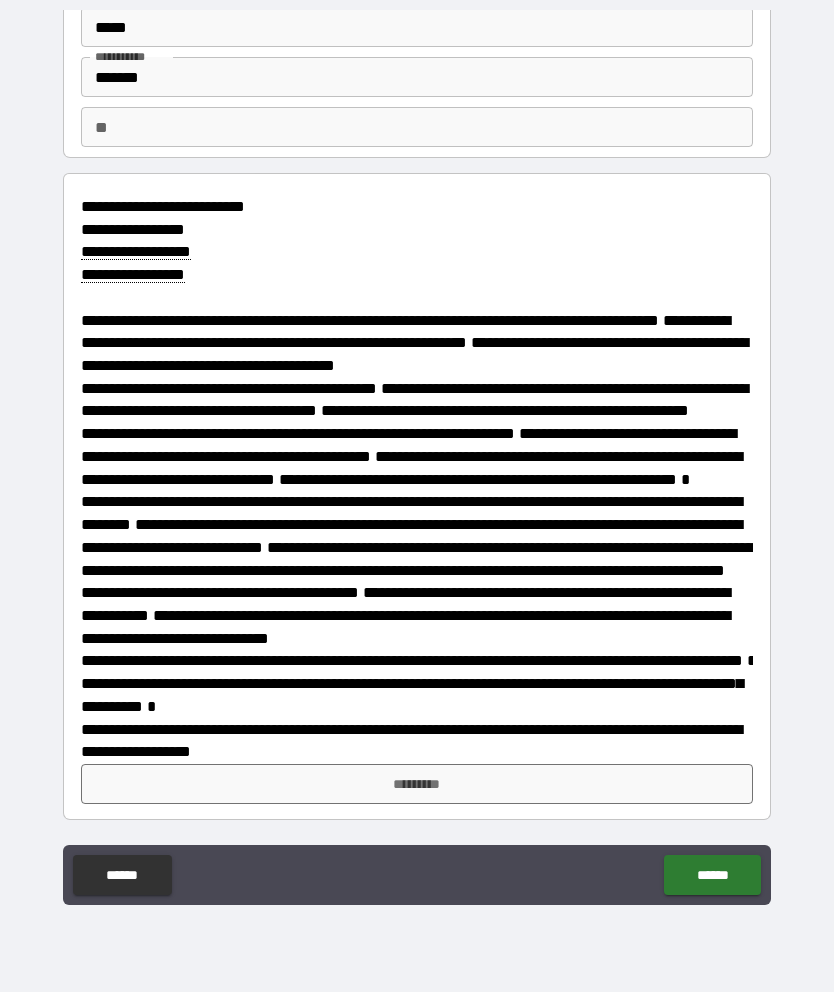 click on "*********" at bounding box center [417, 784] 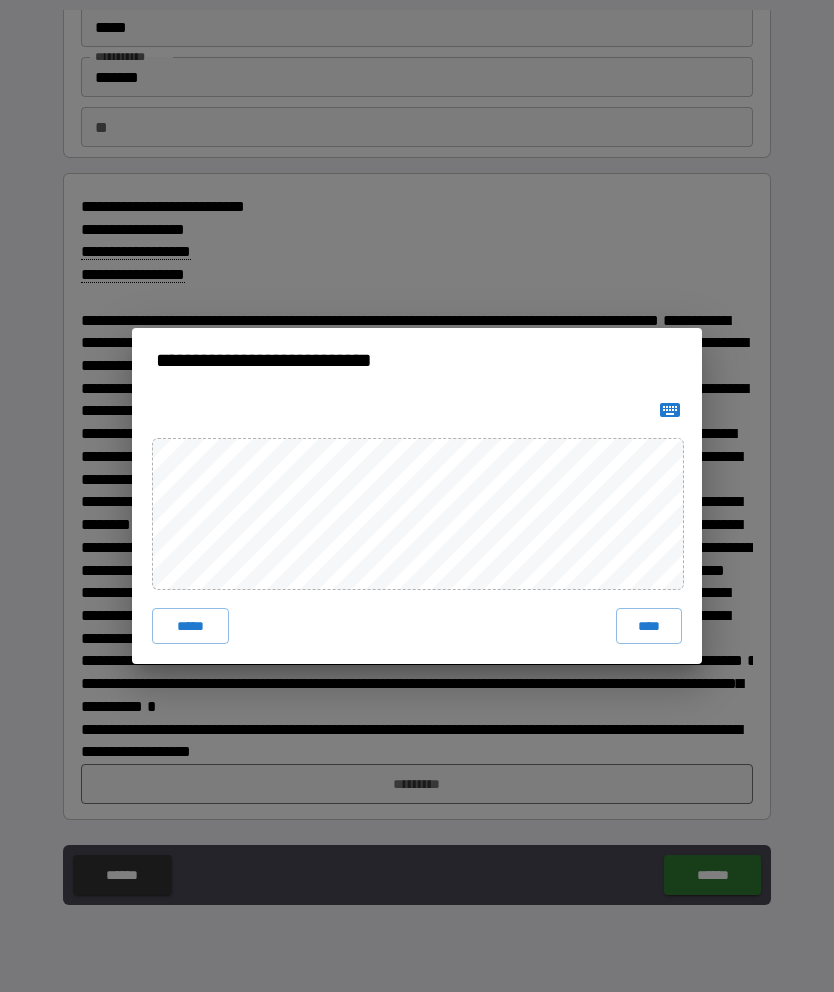click on "****" at bounding box center [649, 626] 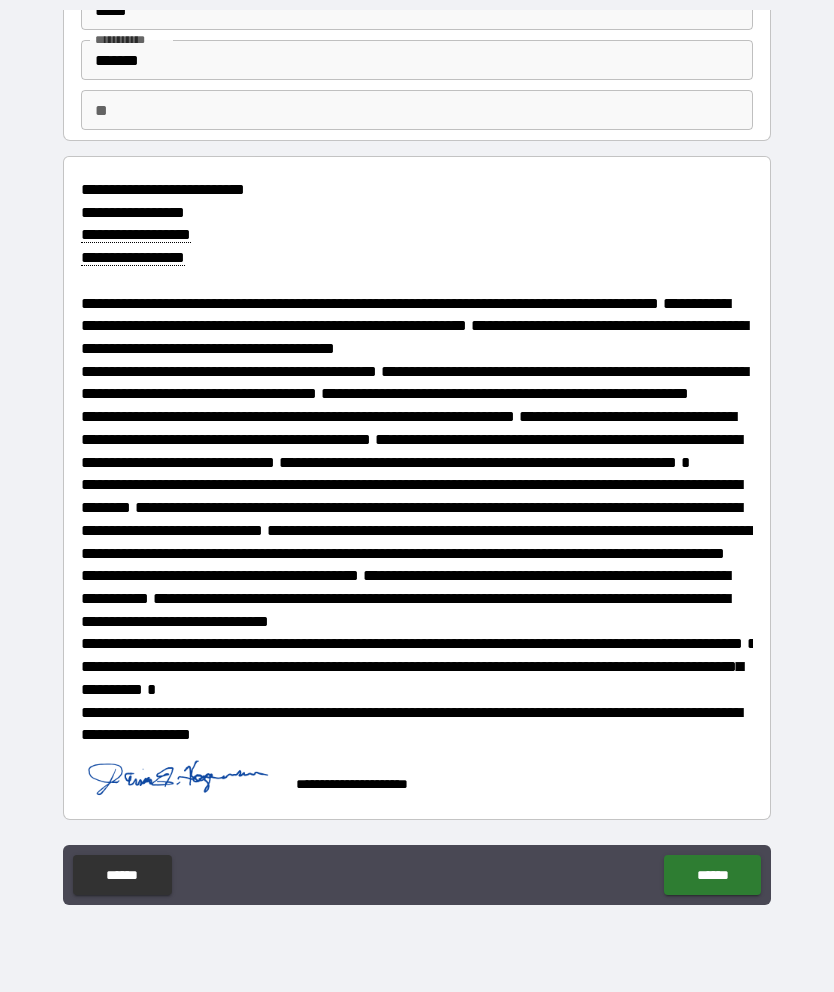 scroll, scrollTop: 134, scrollLeft: 0, axis: vertical 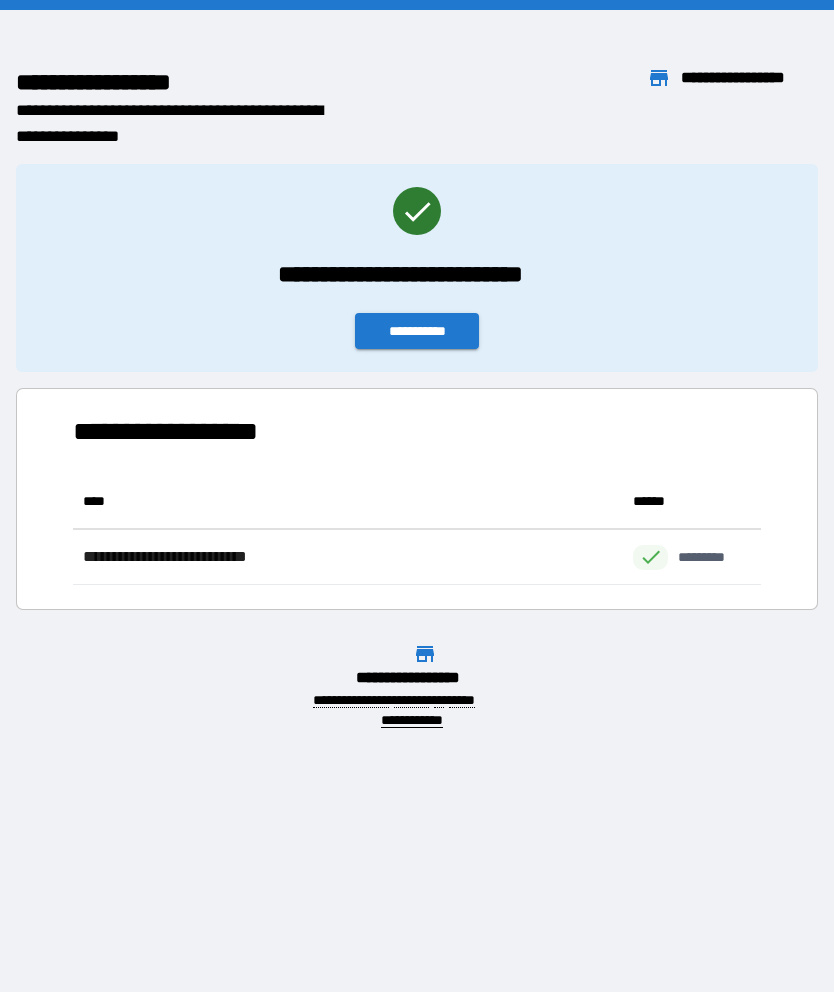 click on "**********" at bounding box center (425, 686) 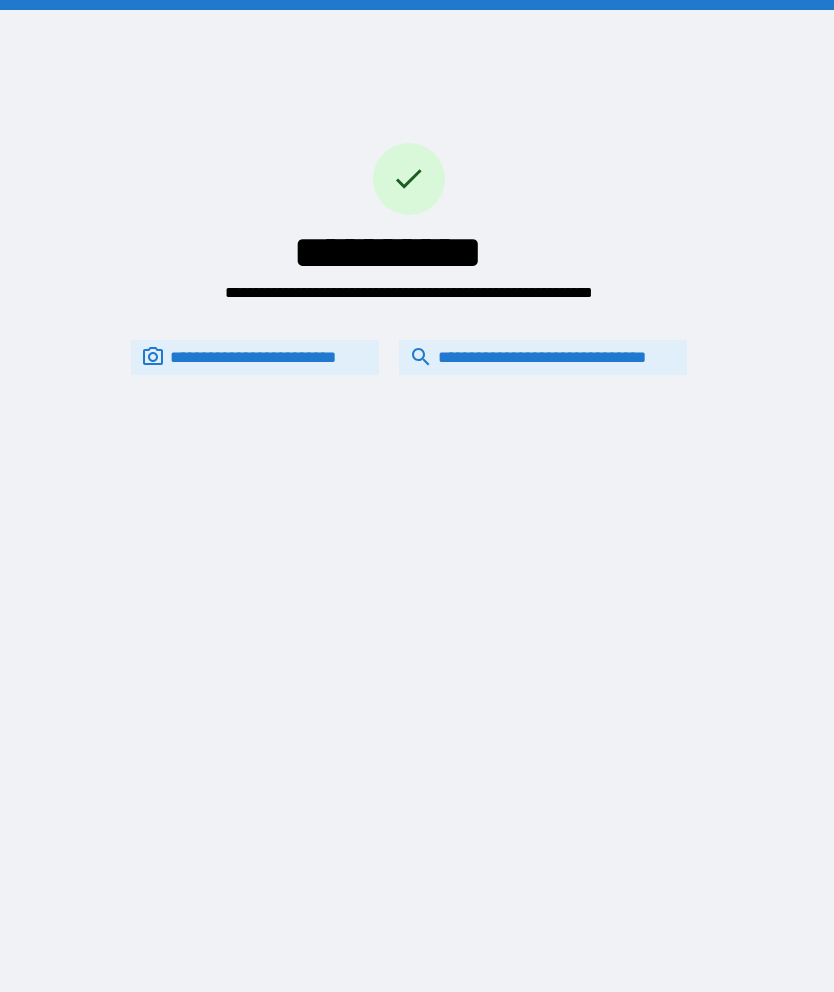 click on "**********" at bounding box center [417, 496] 